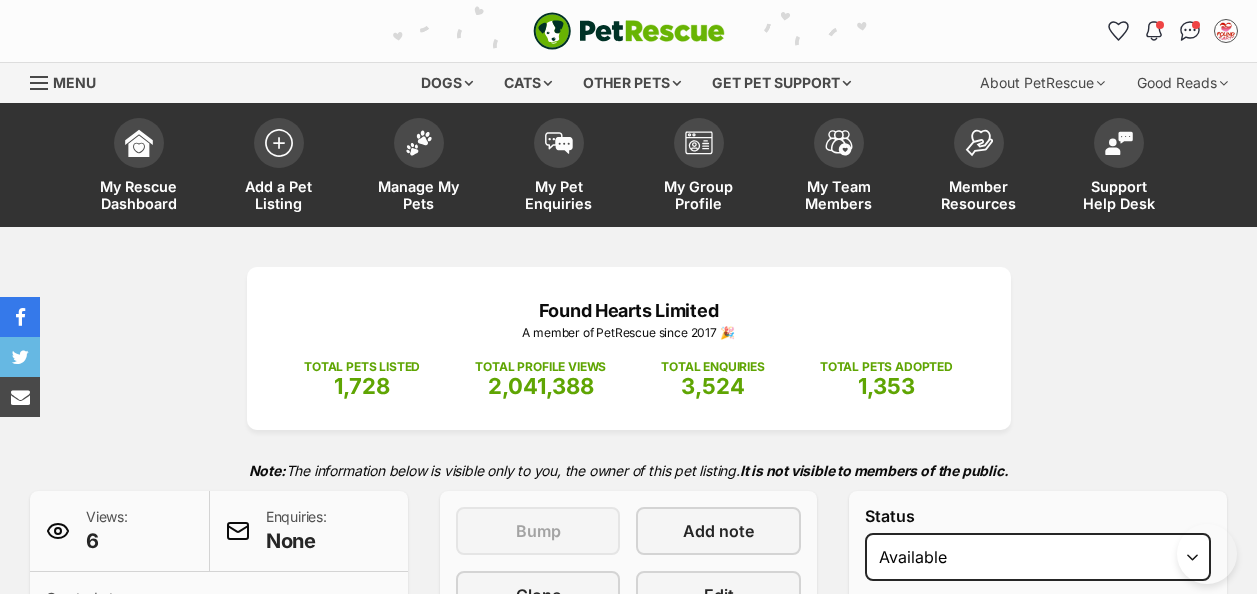scroll, scrollTop: 0, scrollLeft: 0, axis: both 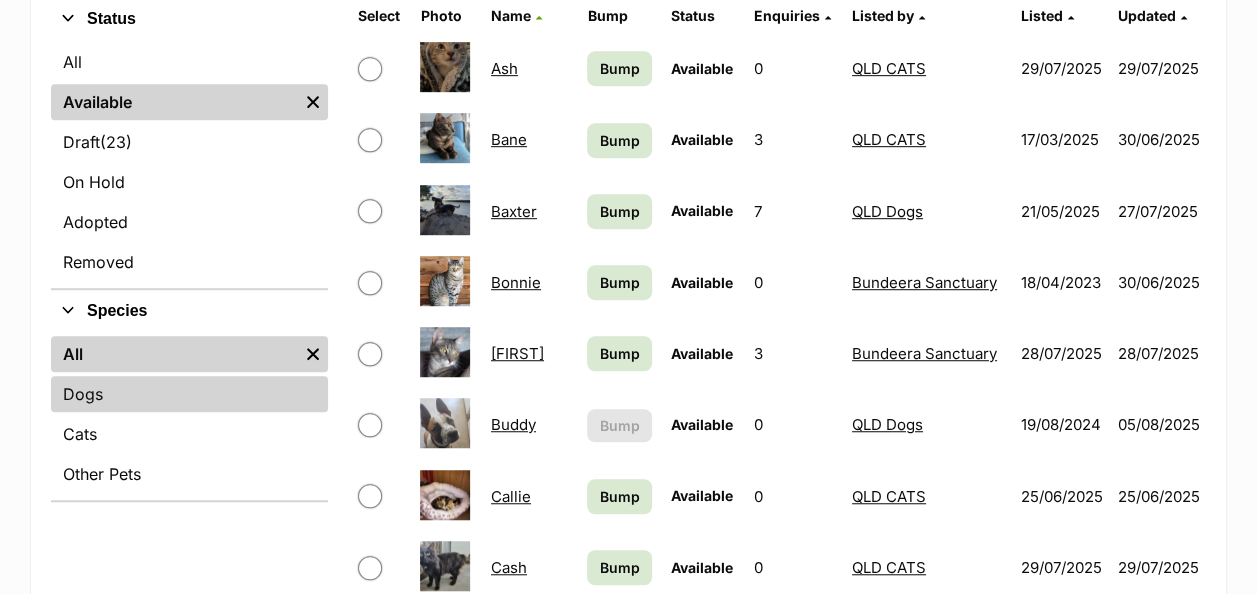 click on "Dogs" at bounding box center (189, 394) 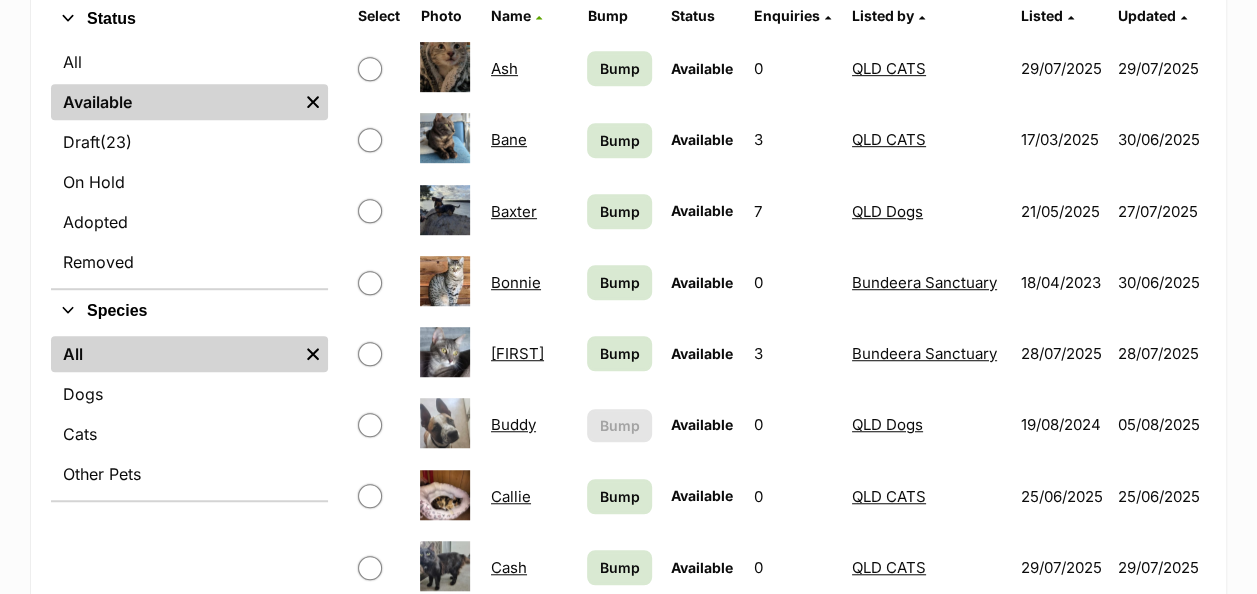 scroll, scrollTop: 400, scrollLeft: 0, axis: vertical 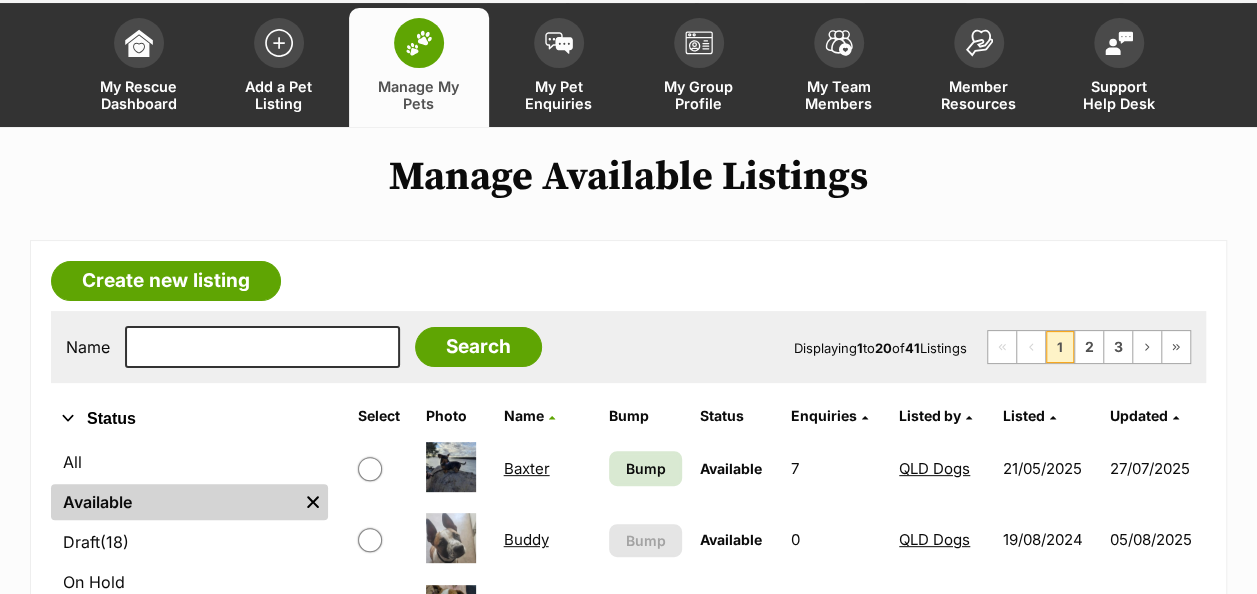 click on "Listed by" at bounding box center (930, 415) 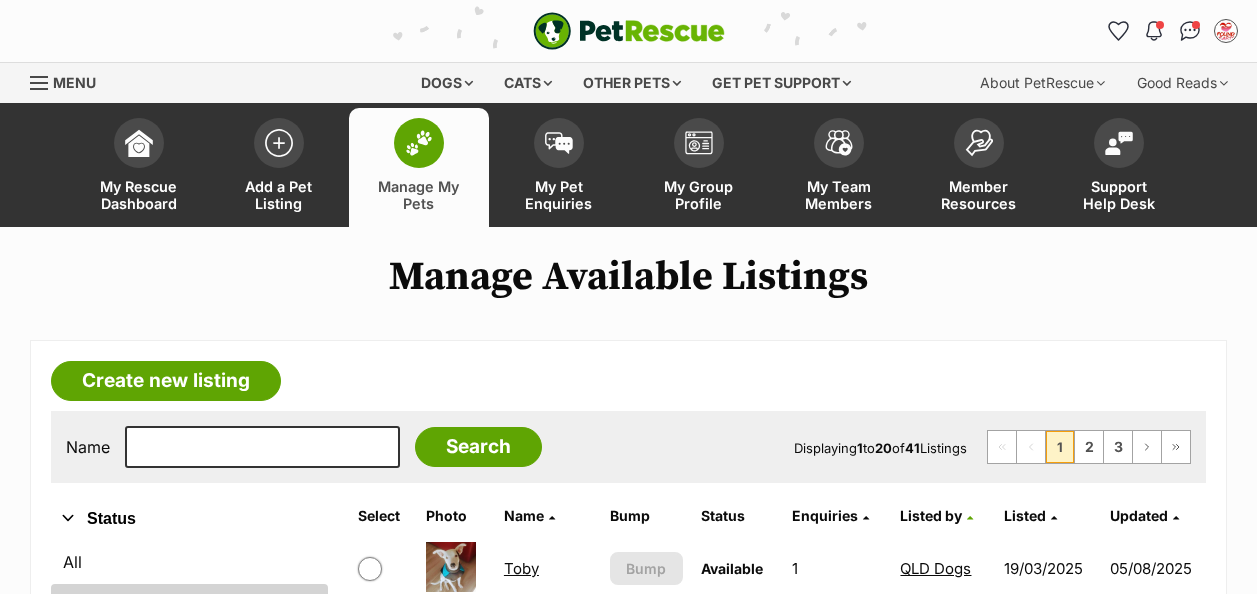 scroll, scrollTop: 0, scrollLeft: 0, axis: both 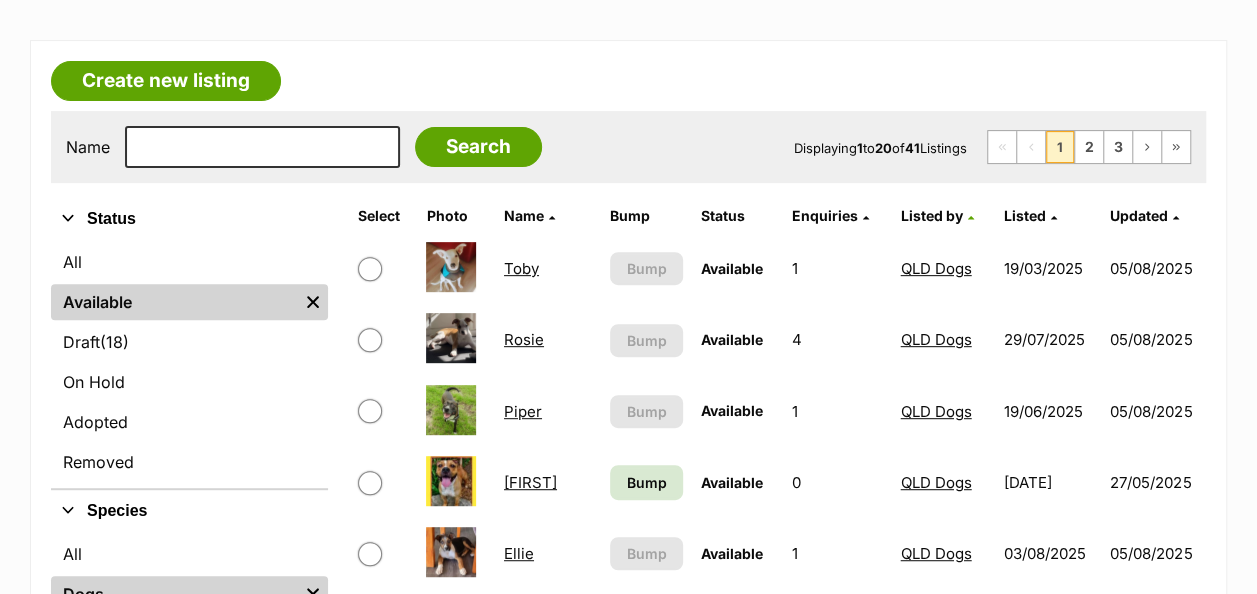 click on "Rosie" at bounding box center (524, 339) 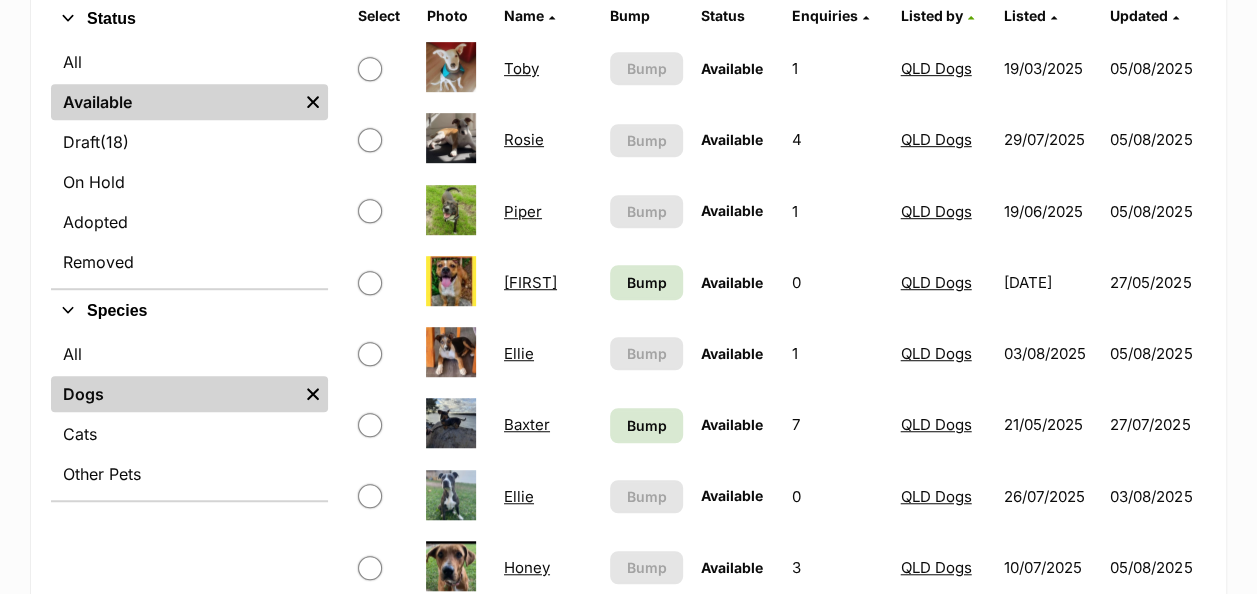 scroll, scrollTop: 600, scrollLeft: 0, axis: vertical 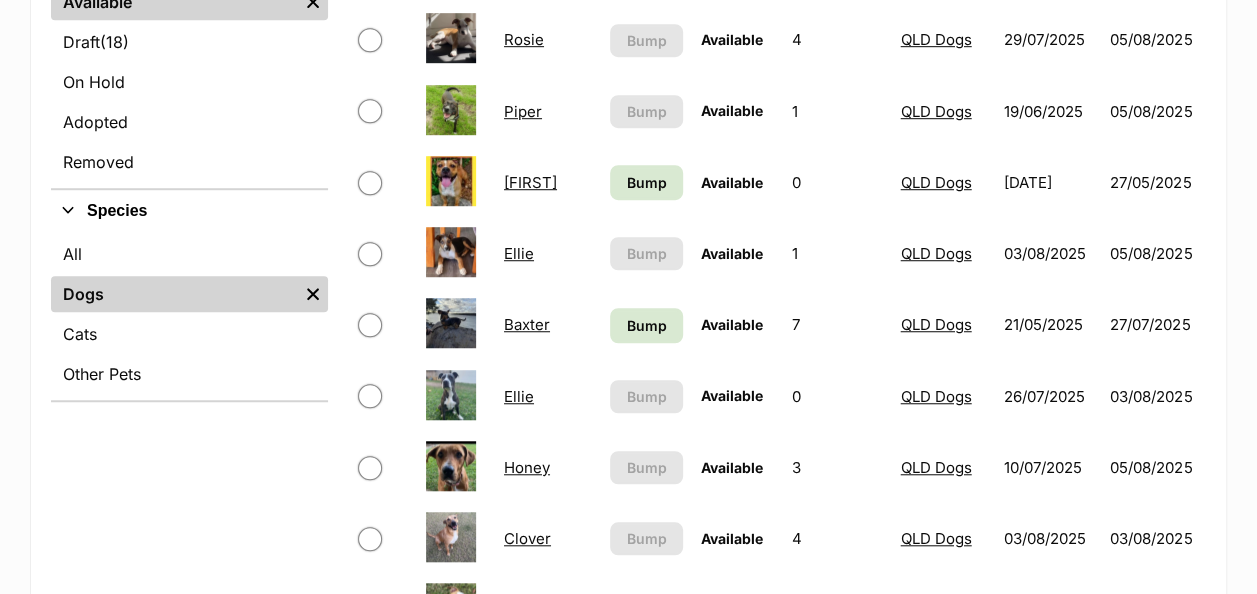 click on "Ellie" at bounding box center [519, 253] 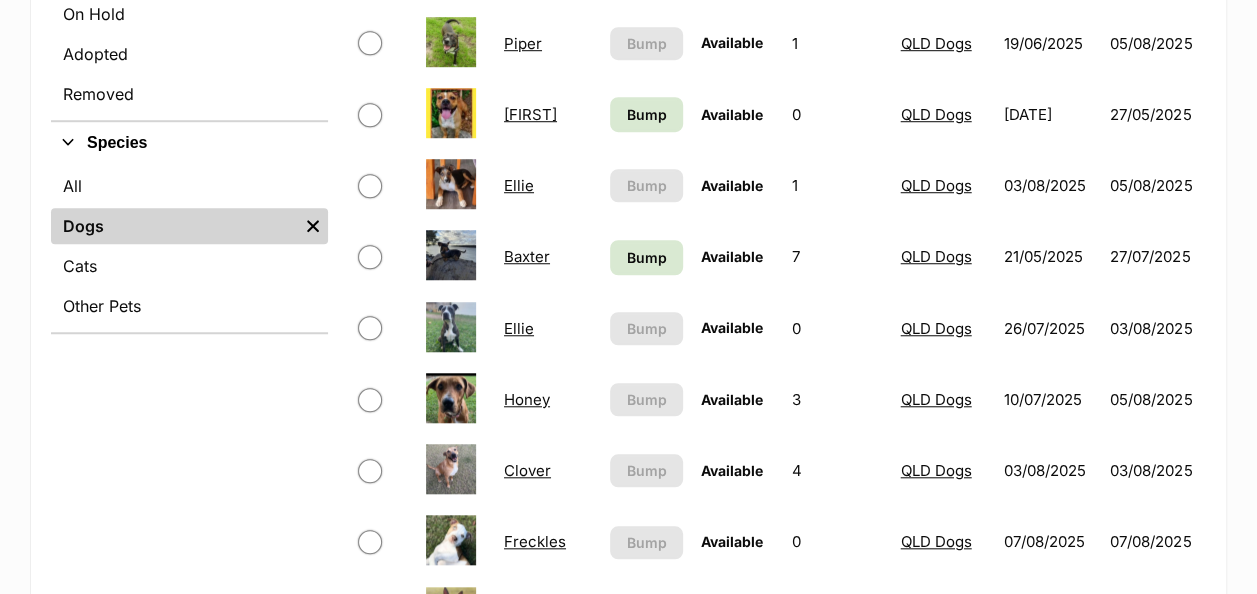 scroll, scrollTop: 700, scrollLeft: 0, axis: vertical 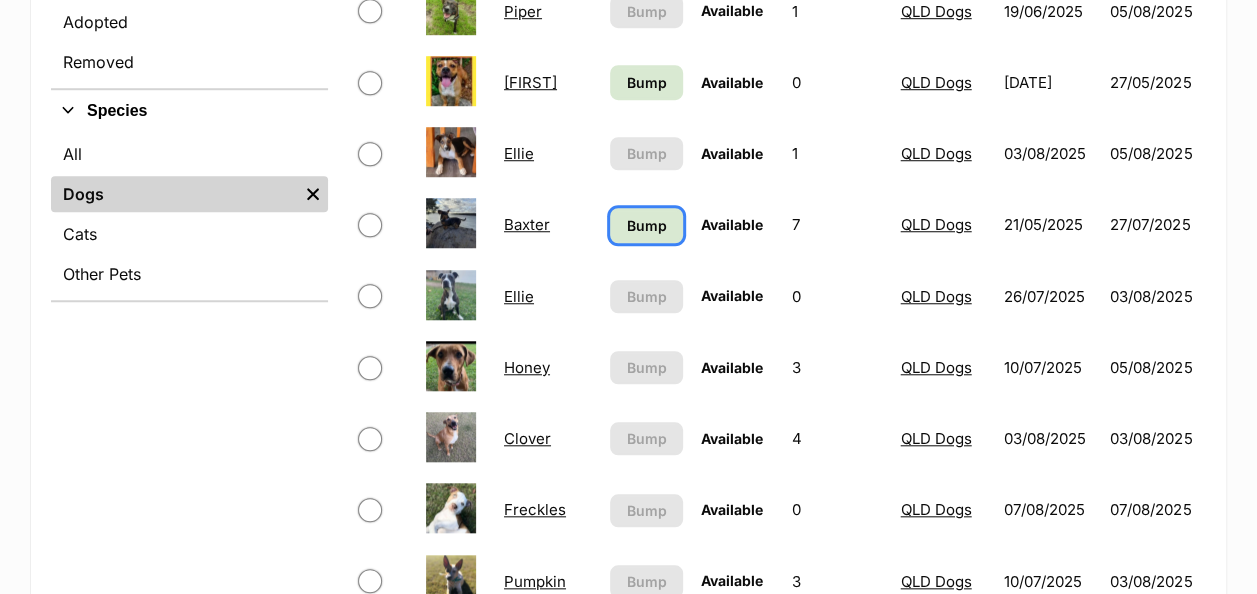 click on "Bump" at bounding box center [646, 225] 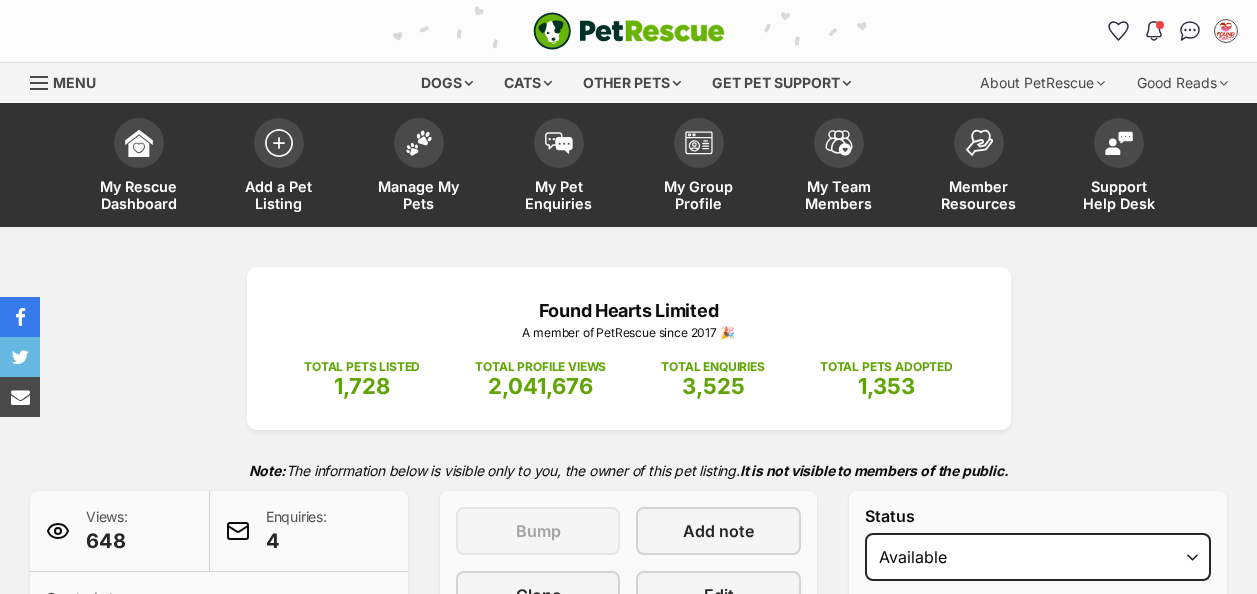 scroll, scrollTop: 300, scrollLeft: 0, axis: vertical 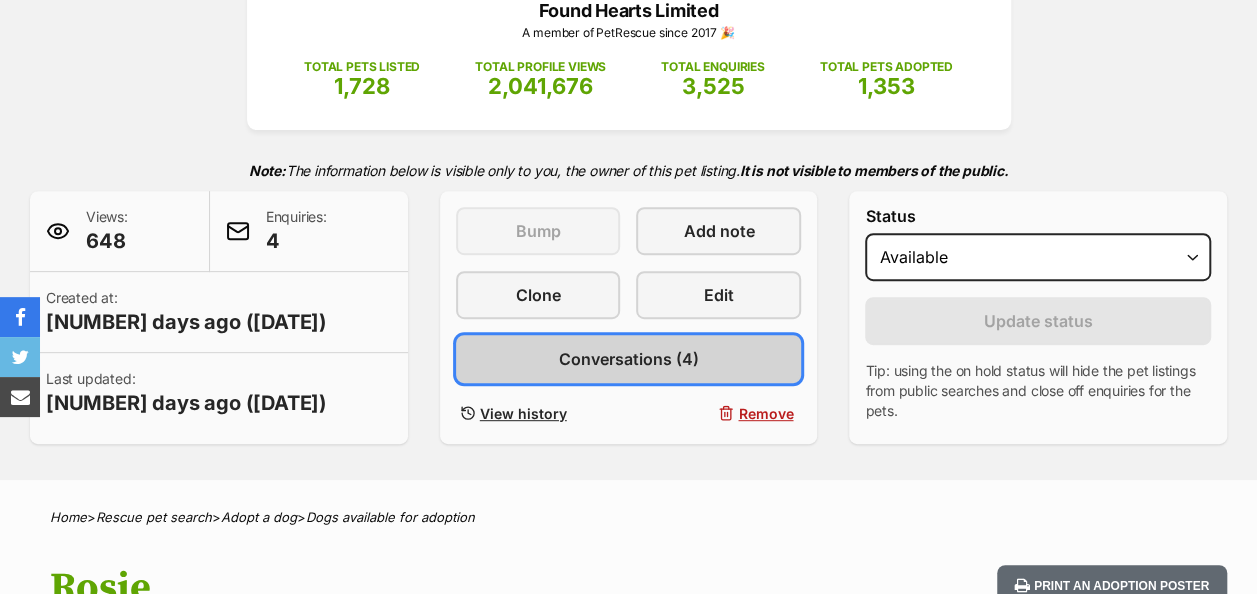 click on "Conversations (4)" at bounding box center [629, 359] 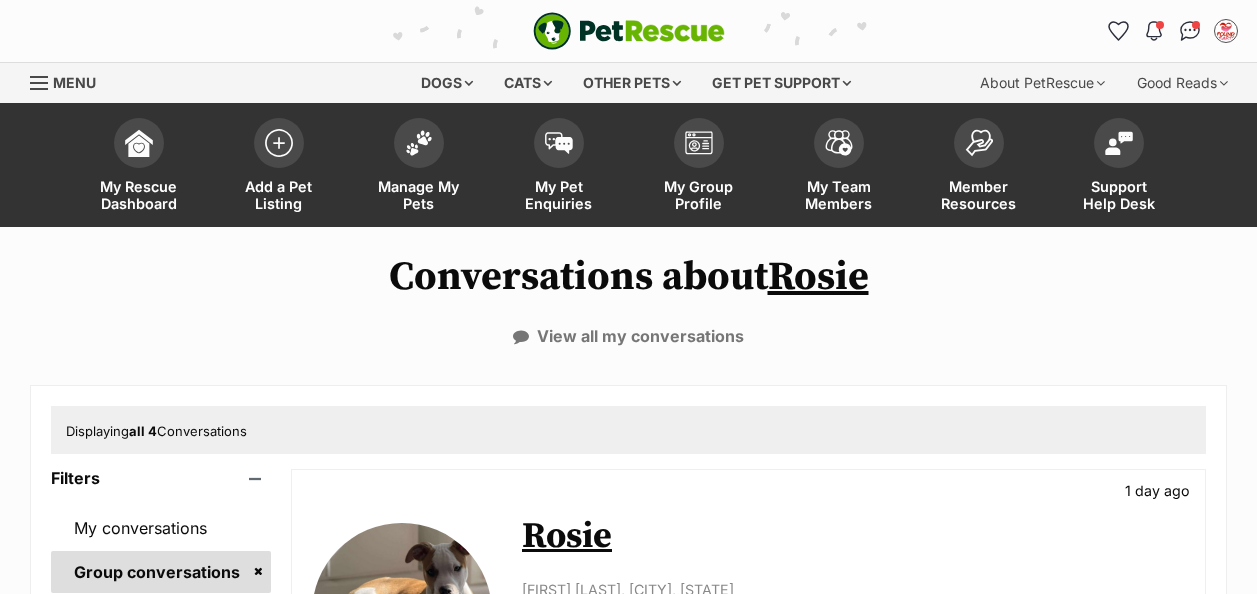 scroll, scrollTop: 0, scrollLeft: 0, axis: both 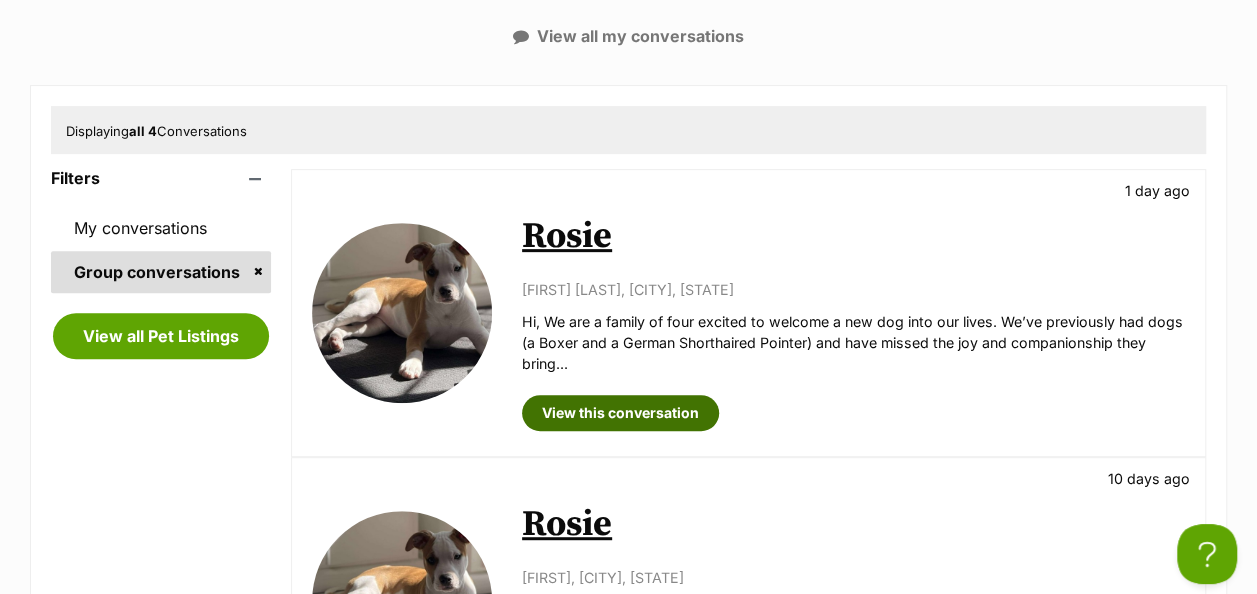 click on "View this conversation" at bounding box center (620, 413) 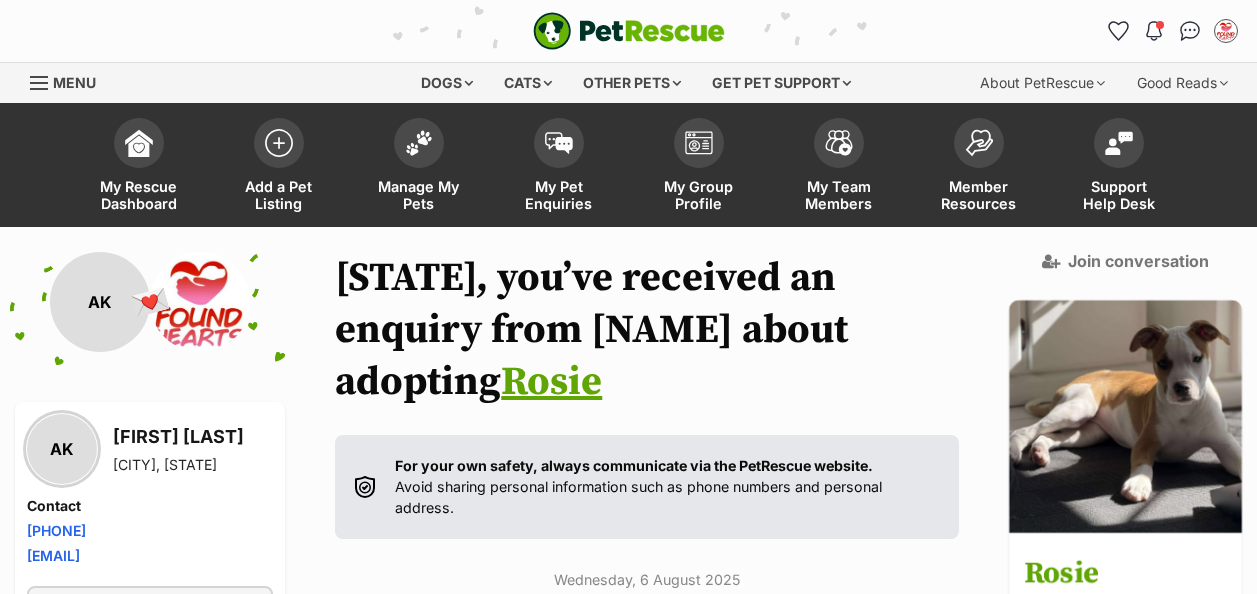scroll, scrollTop: 67, scrollLeft: 0, axis: vertical 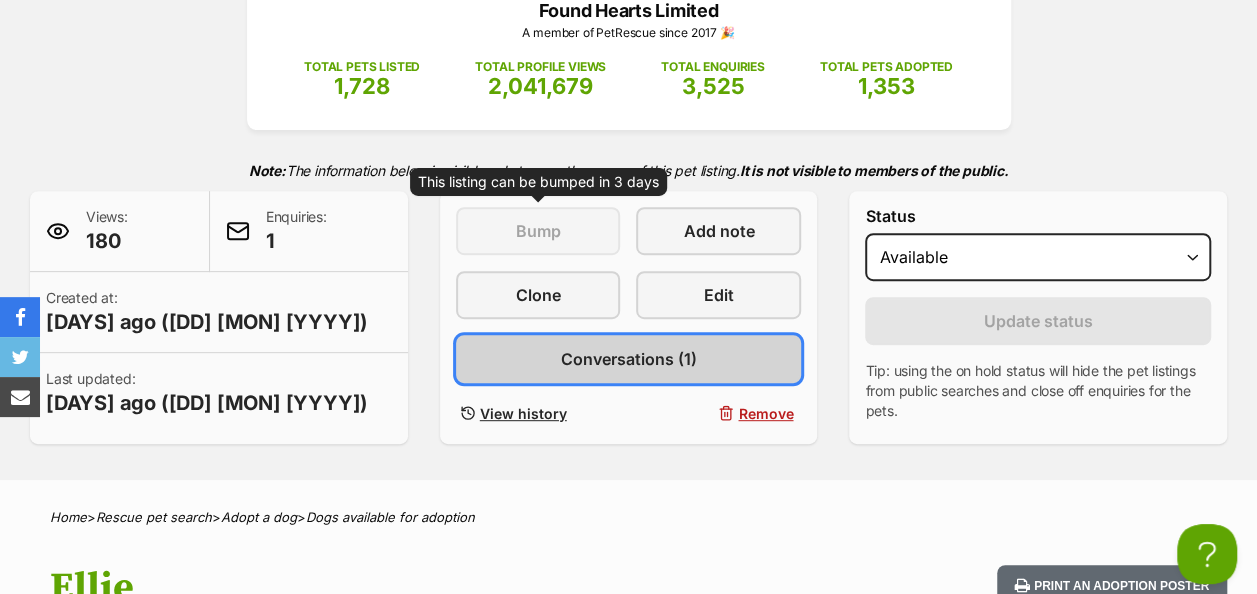 click on "Conversations (1)" at bounding box center [629, 359] 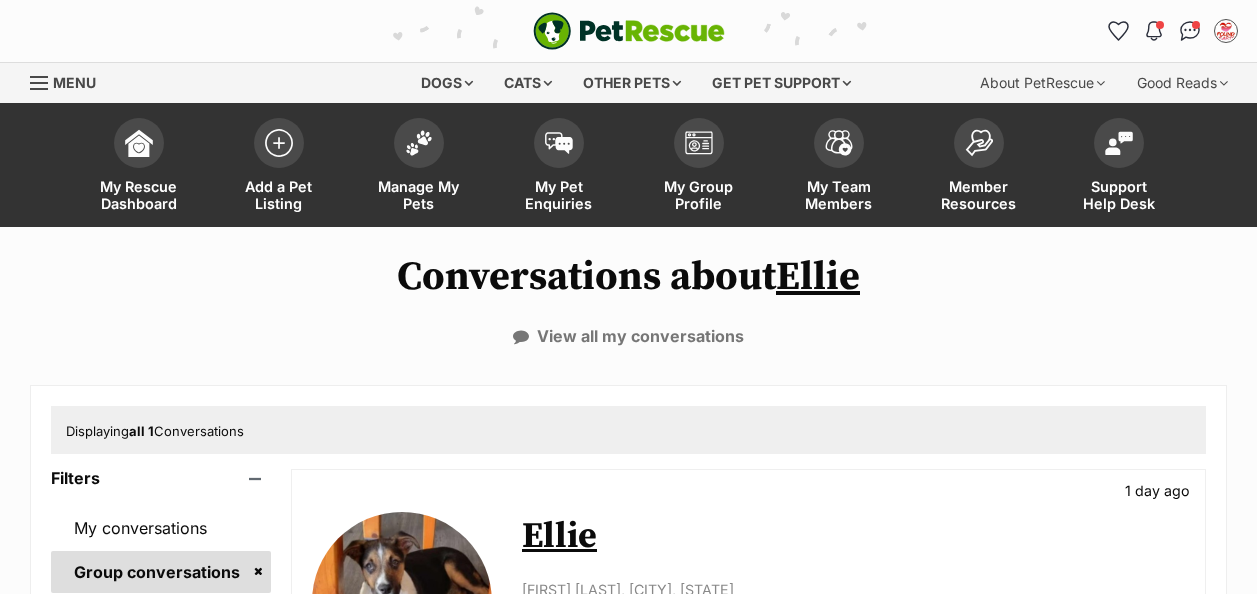 scroll, scrollTop: 498, scrollLeft: 0, axis: vertical 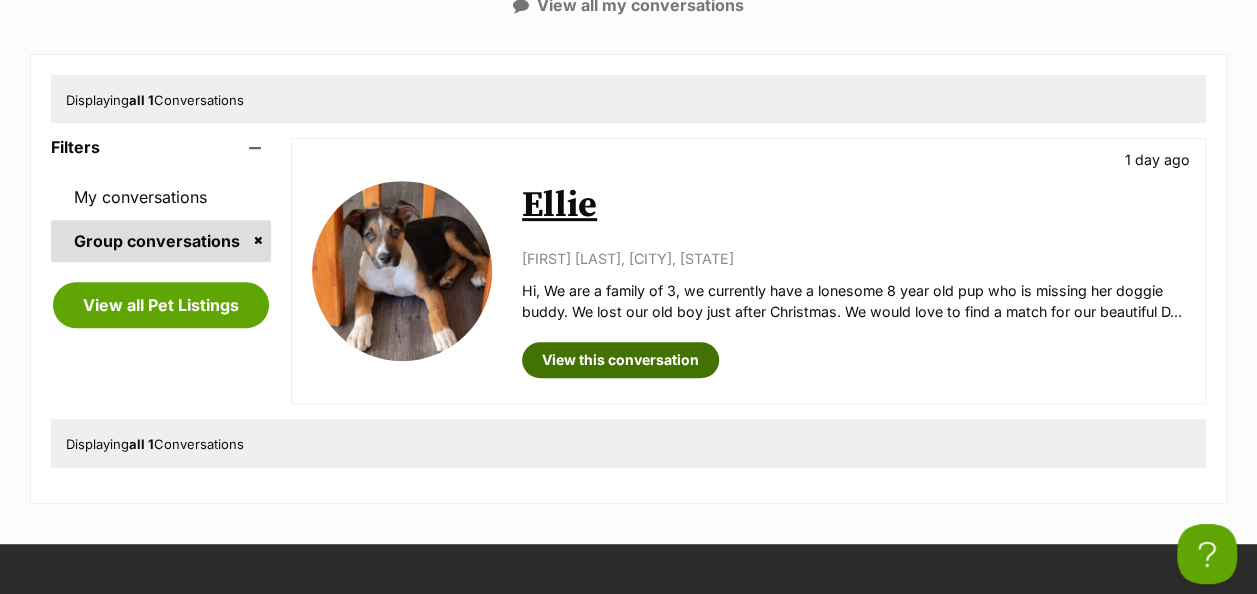 click on "Ellie
1 day ago
Linda Reimer, Frenchville, QLD
Hi,
We are a family of 3, we currently have a lonesome 8 year old pup who is missing her doggie buddy. We lost our old boy just after Christmas.
We would love to find a match for our beautiful D...
View this conversation" at bounding box center (853, 271) 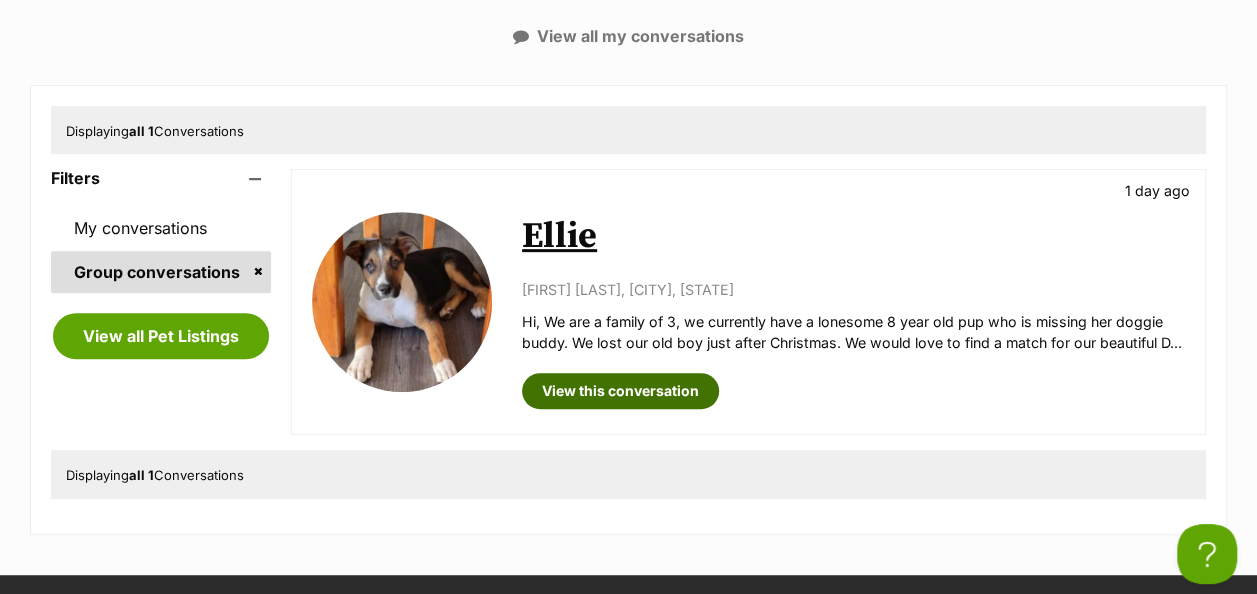 click on "View this conversation" at bounding box center [620, 391] 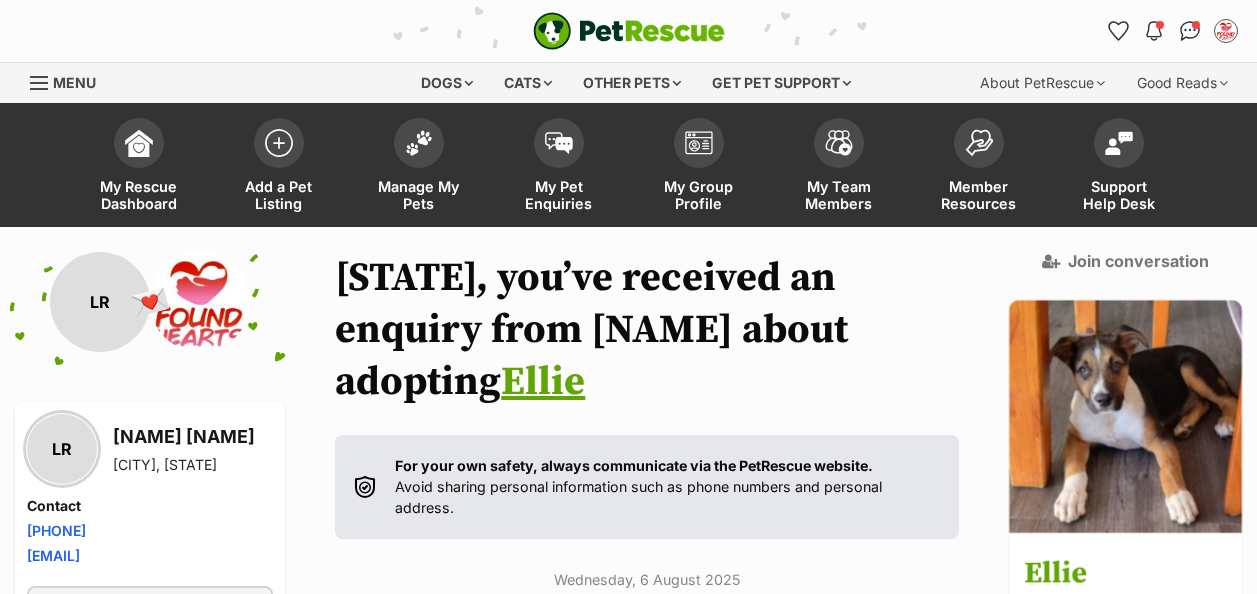 scroll, scrollTop: 88, scrollLeft: 0, axis: vertical 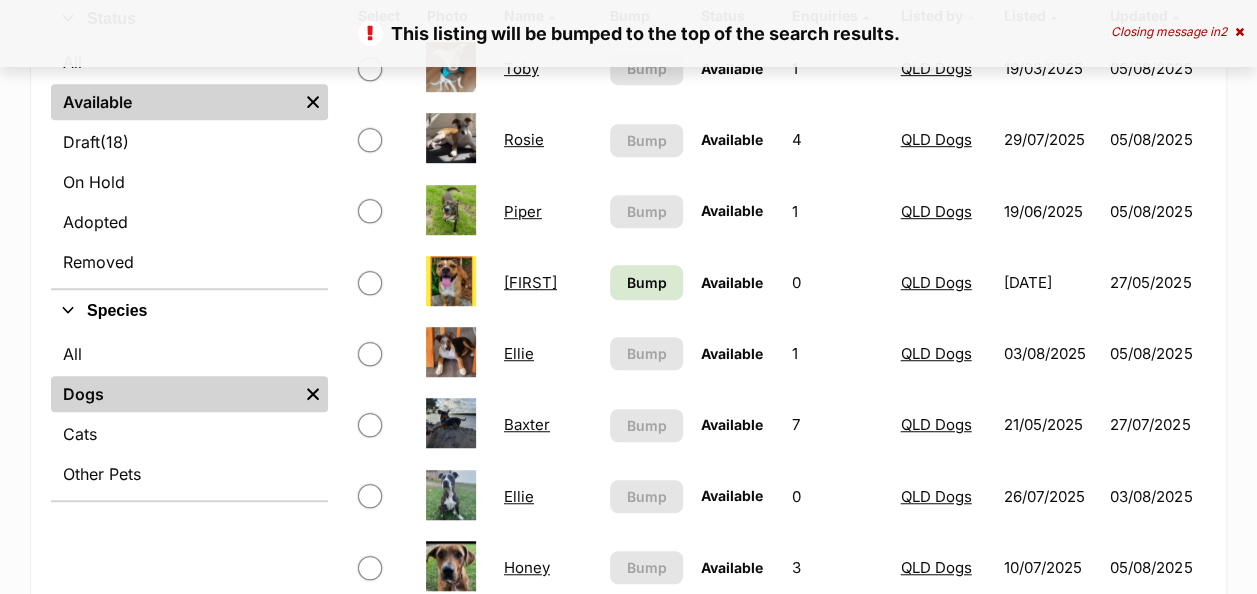 click on "Baxter" at bounding box center [527, 424] 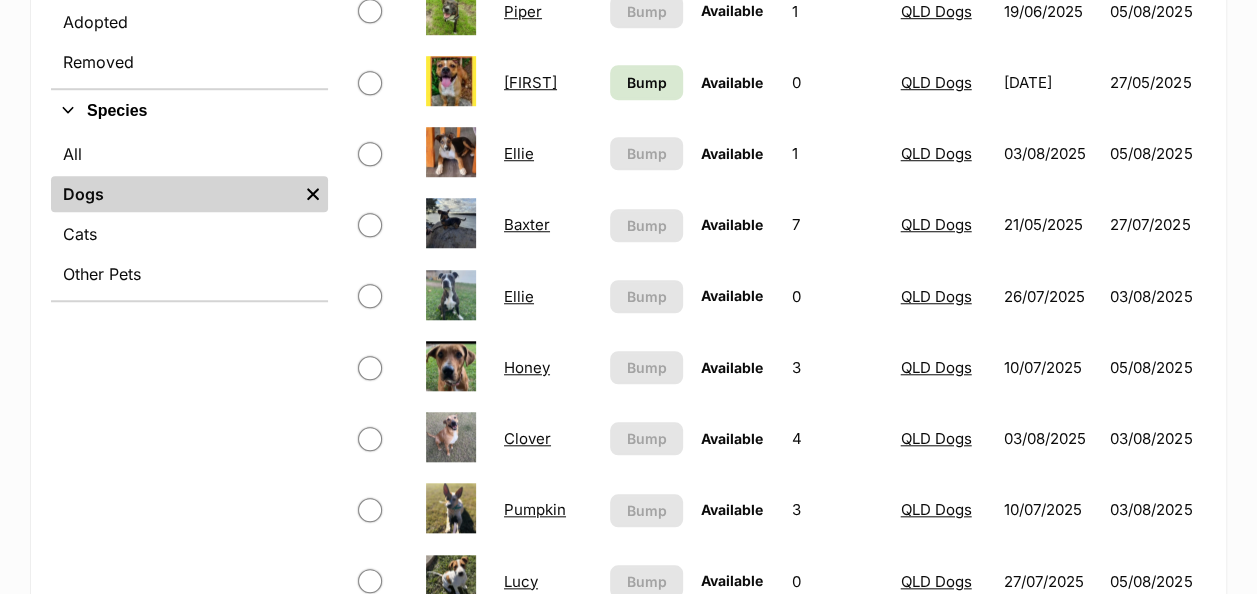 scroll, scrollTop: 800, scrollLeft: 0, axis: vertical 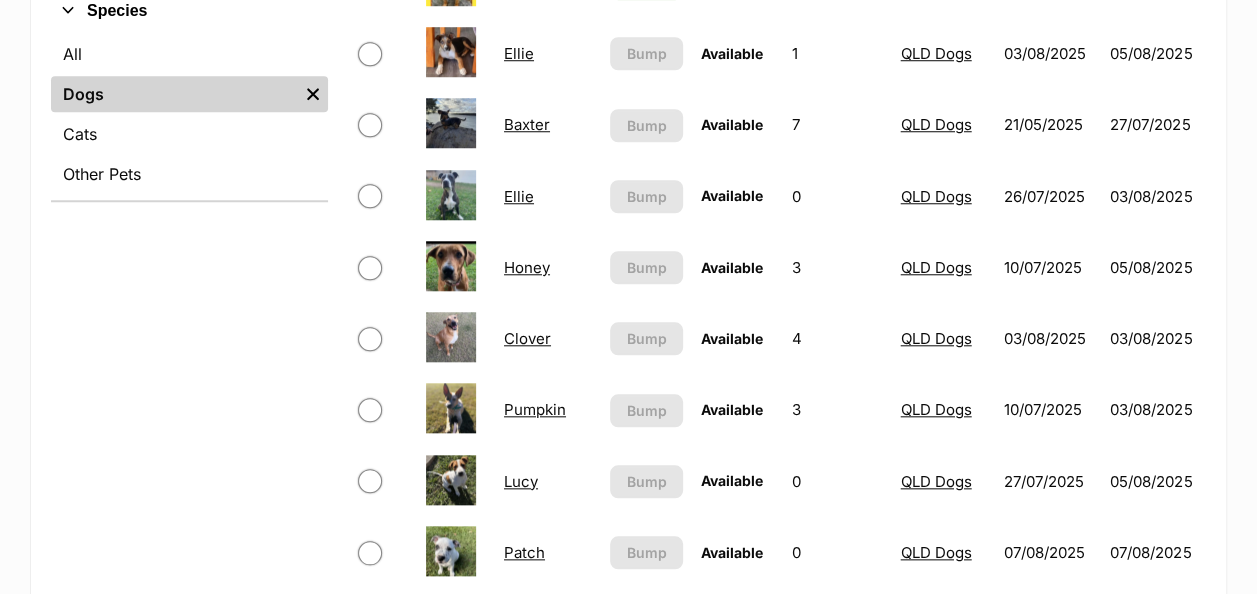 click on "Clover" at bounding box center [527, 338] 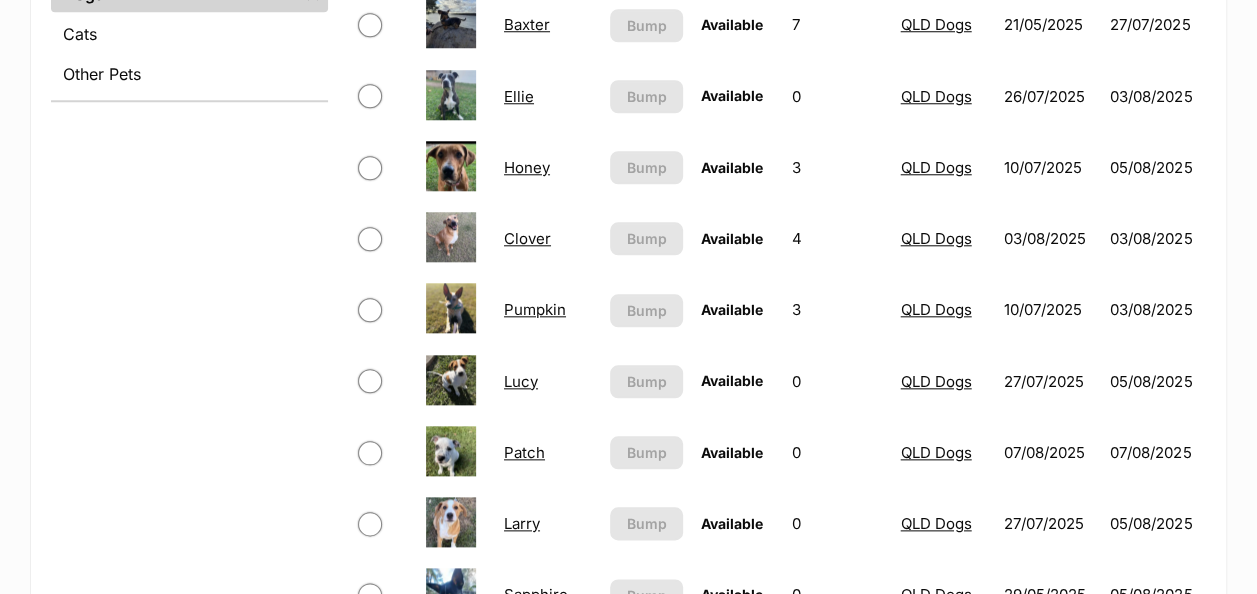 click on "Pumpkin" at bounding box center [535, 309] 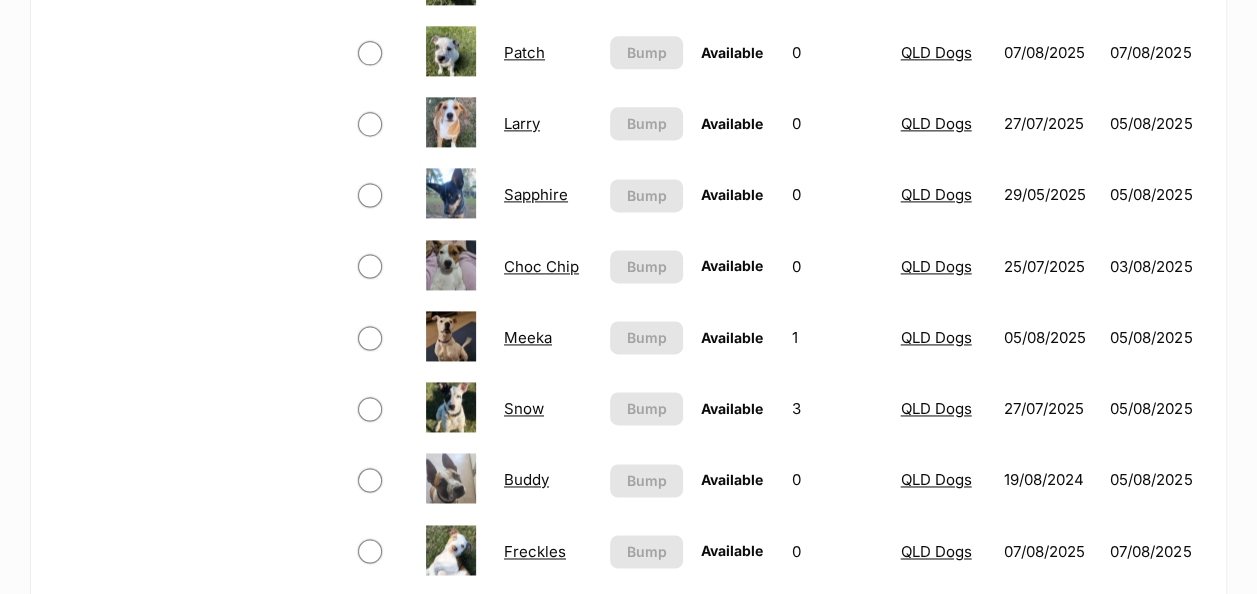 scroll, scrollTop: 1400, scrollLeft: 0, axis: vertical 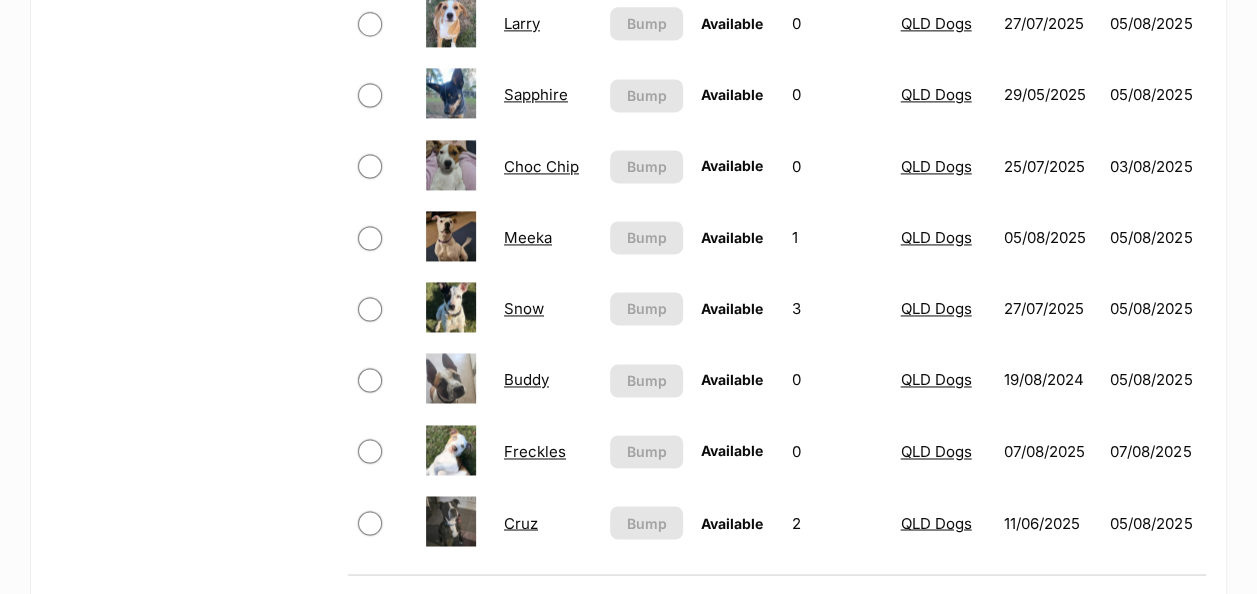 click on "Meeka" at bounding box center (528, 237) 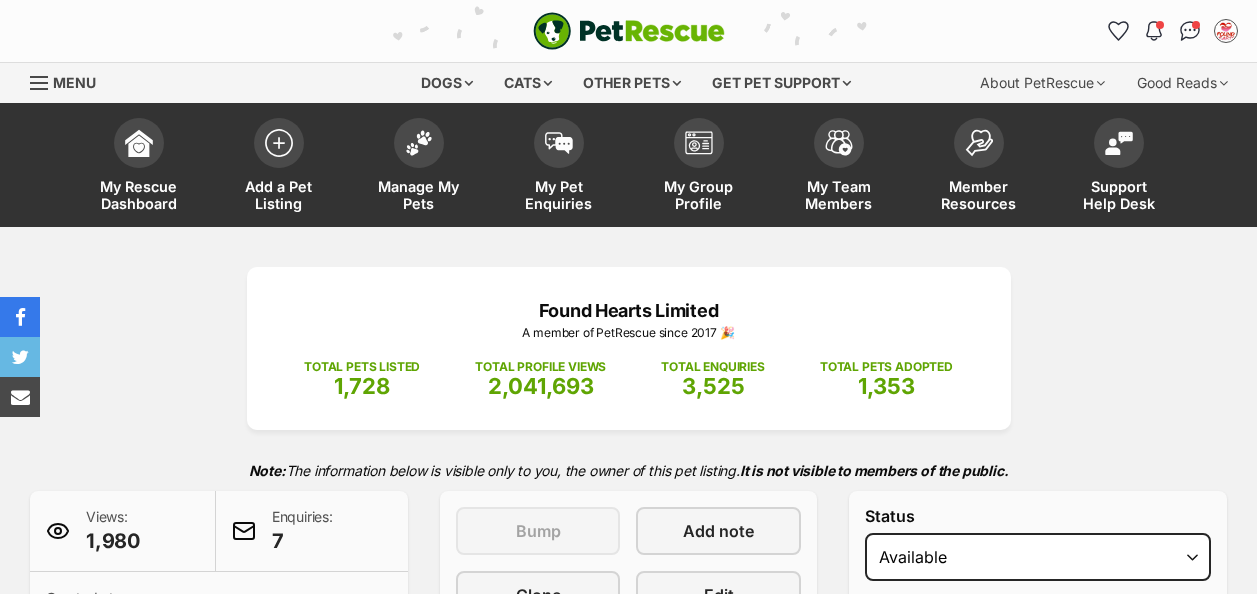 scroll, scrollTop: 0, scrollLeft: 0, axis: both 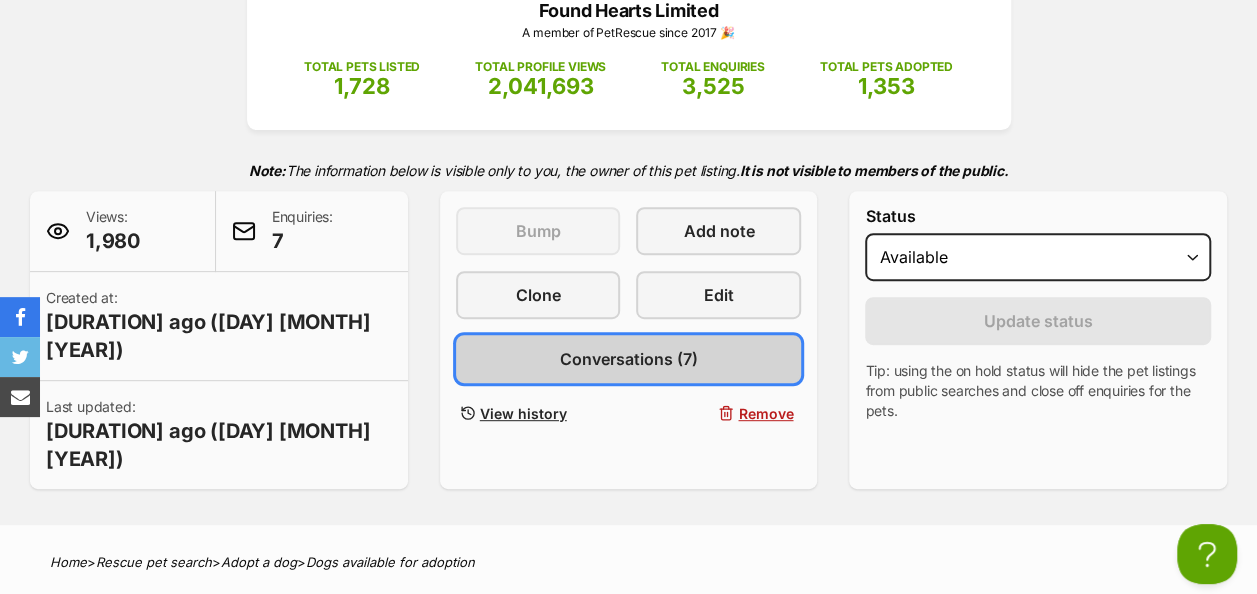 click on "Conversations (7)" at bounding box center [628, 359] 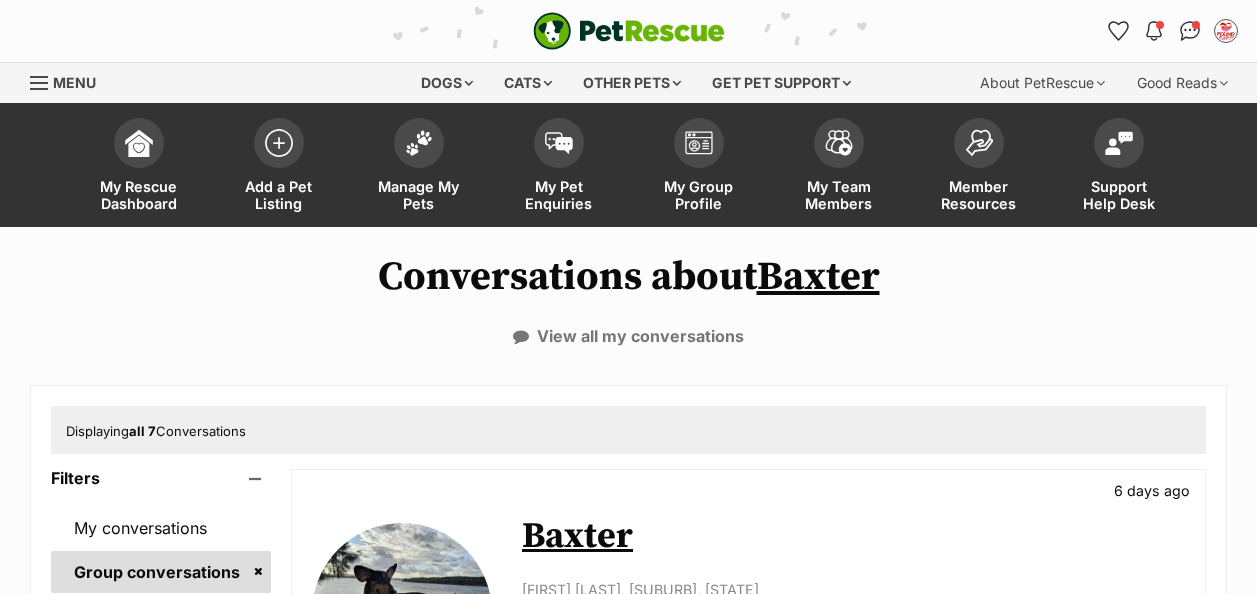 scroll, scrollTop: 398, scrollLeft: 0, axis: vertical 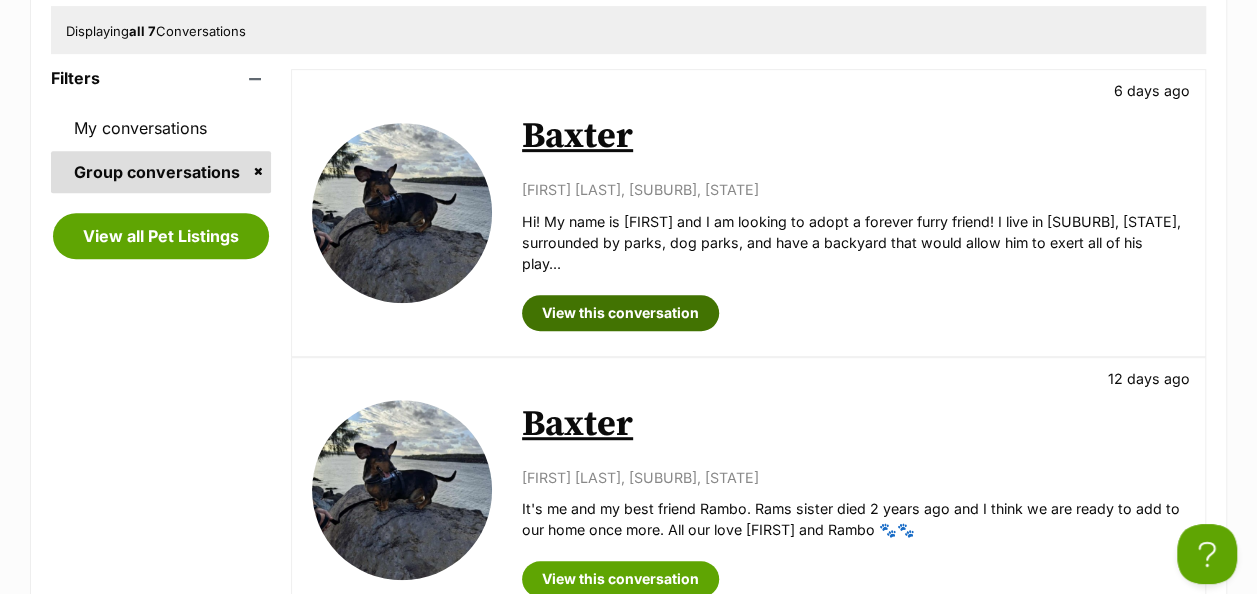 click on "View this conversation" at bounding box center [620, 313] 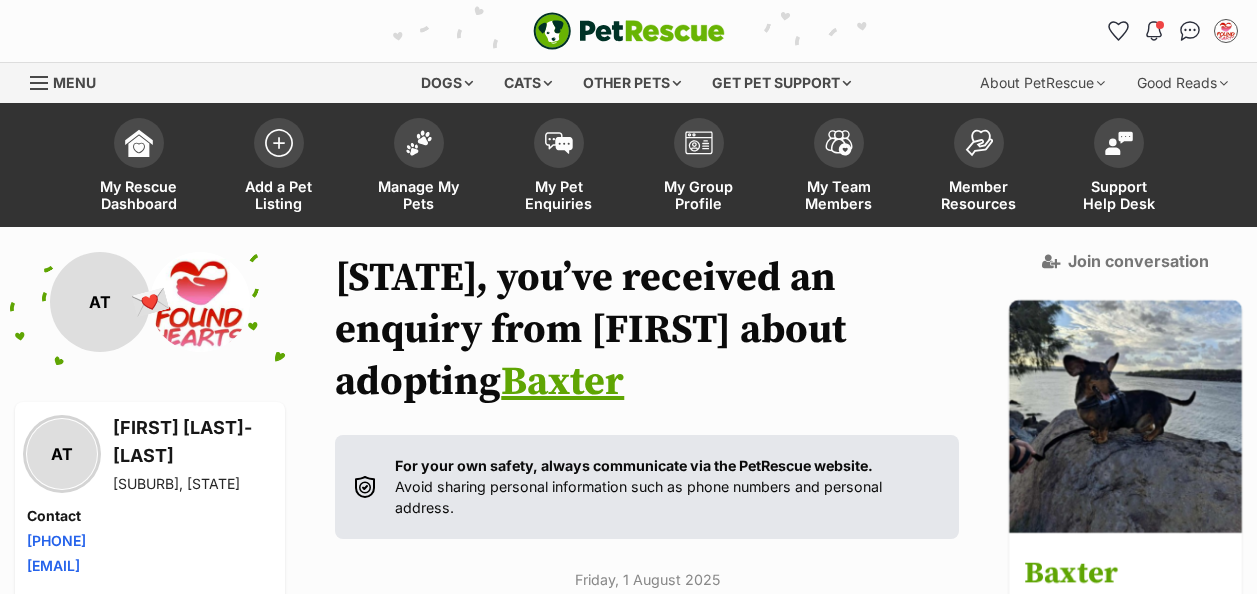 scroll, scrollTop: 67, scrollLeft: 0, axis: vertical 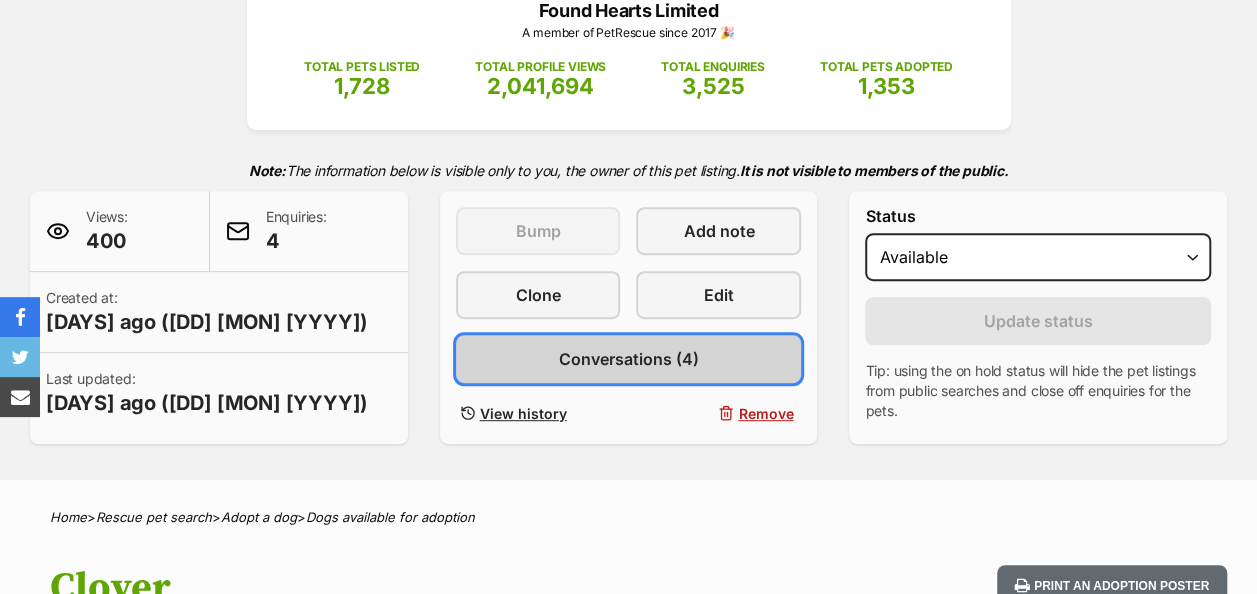 click on "Conversations (4)" at bounding box center (629, 359) 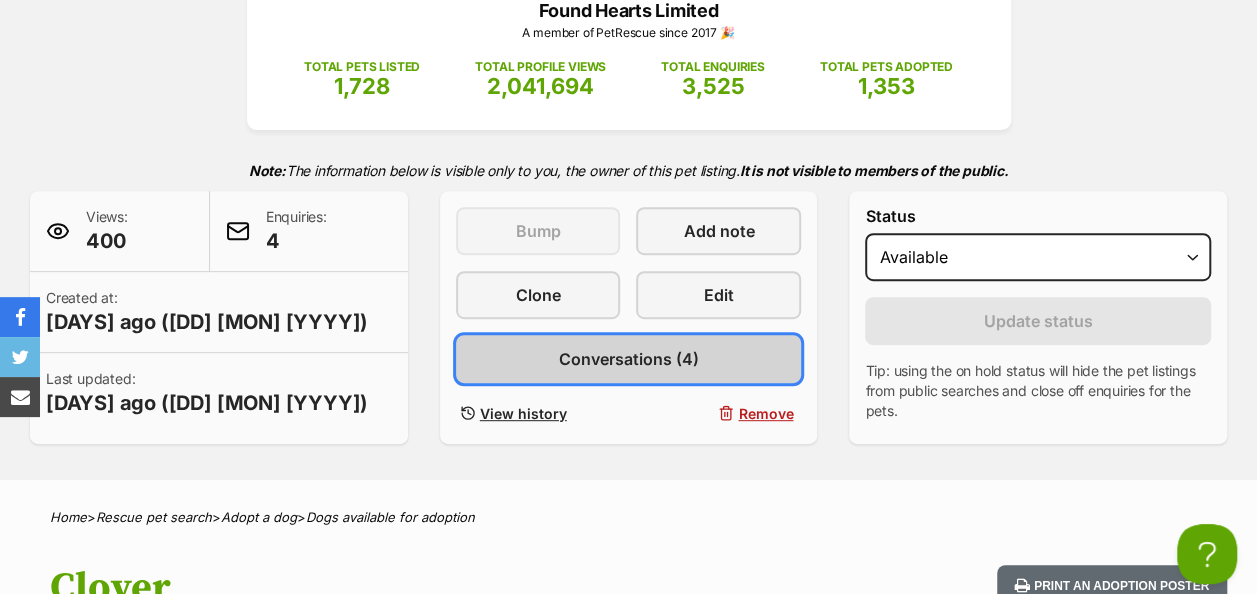scroll, scrollTop: 0, scrollLeft: 0, axis: both 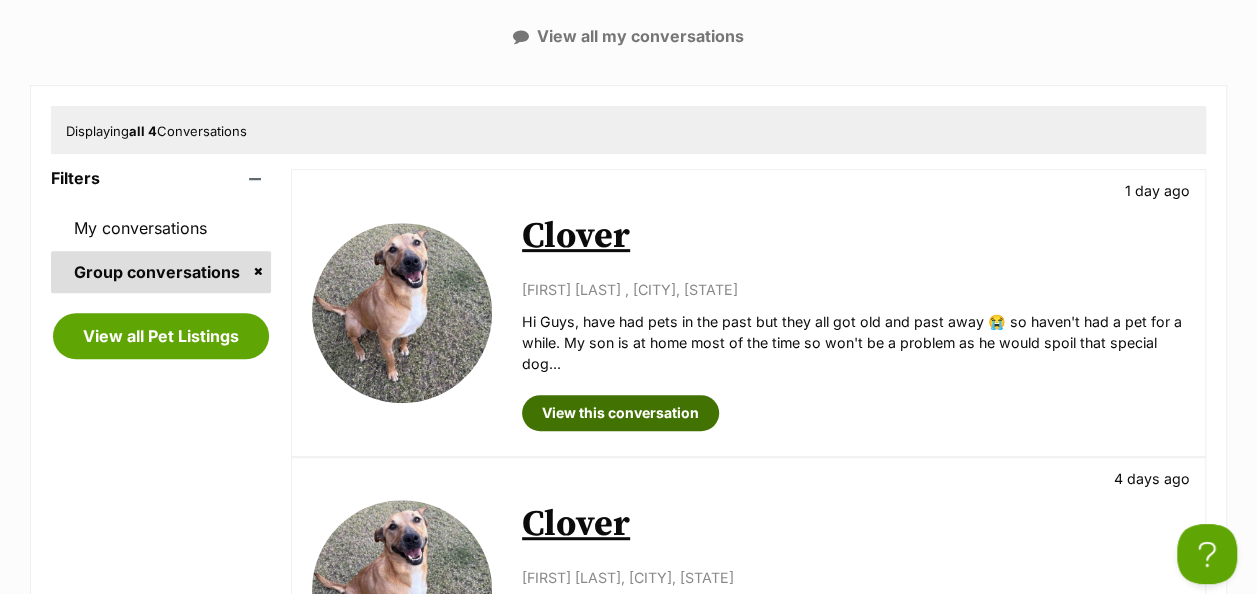 click on "View this conversation" at bounding box center (620, 413) 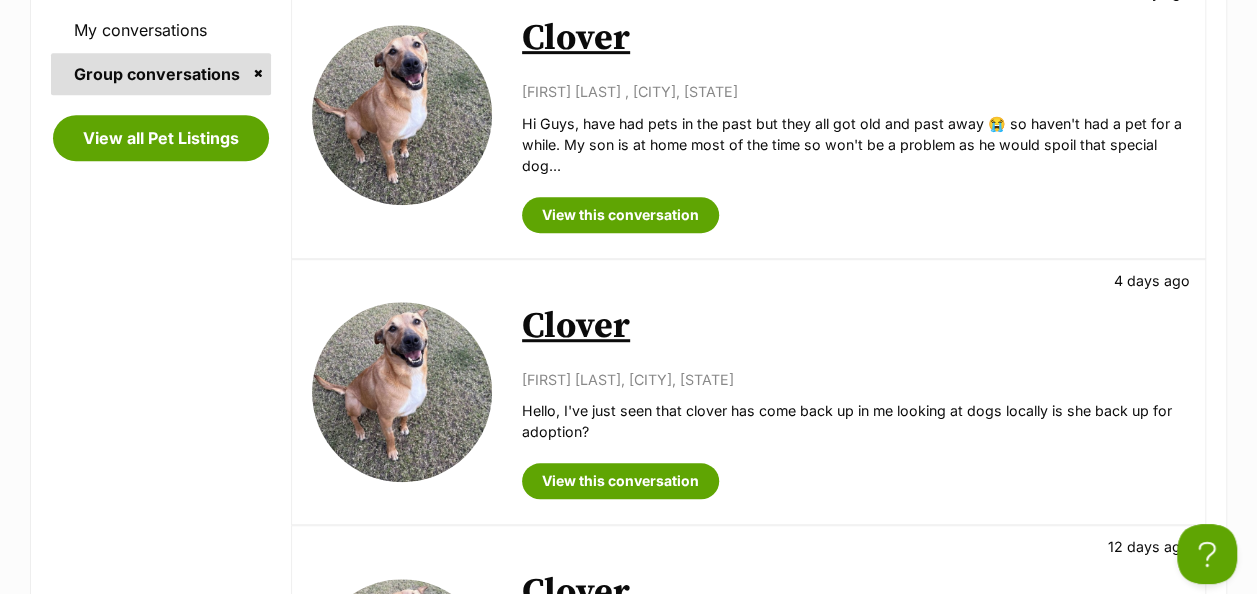 scroll, scrollTop: 500, scrollLeft: 0, axis: vertical 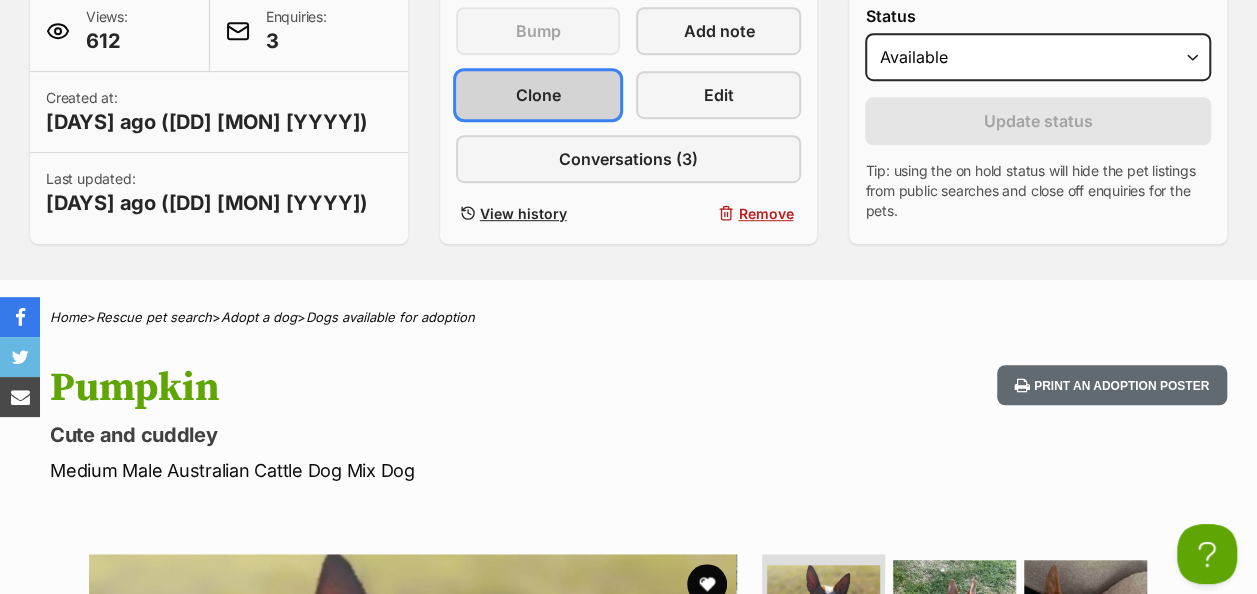 click on "Clone" at bounding box center [538, 95] 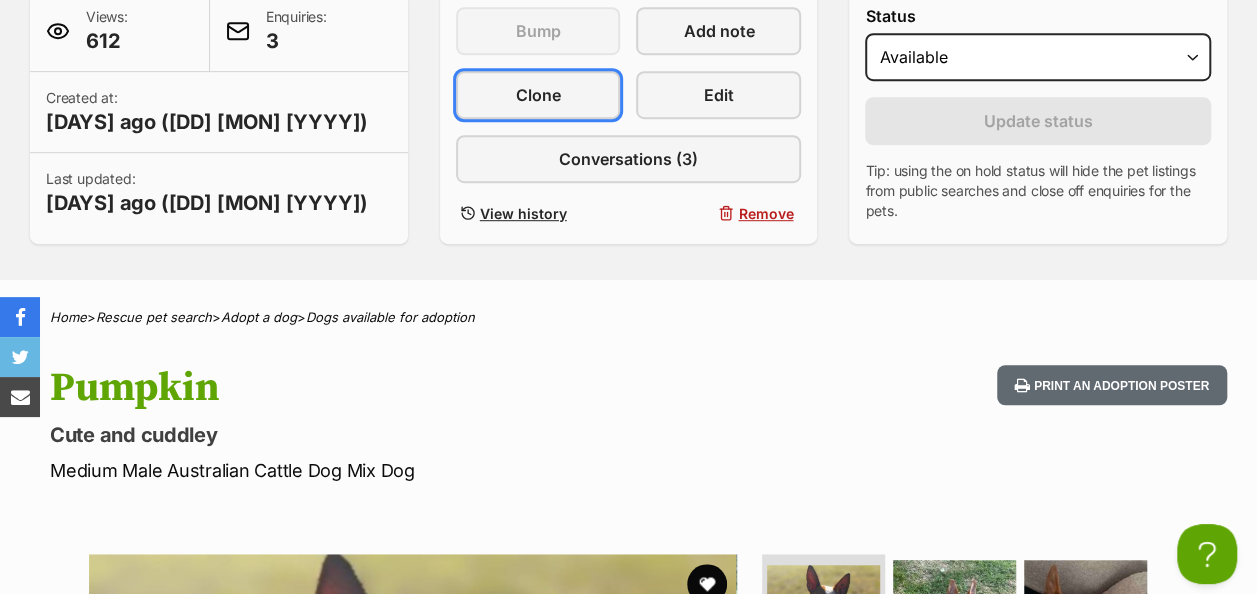 scroll, scrollTop: 0, scrollLeft: 0, axis: both 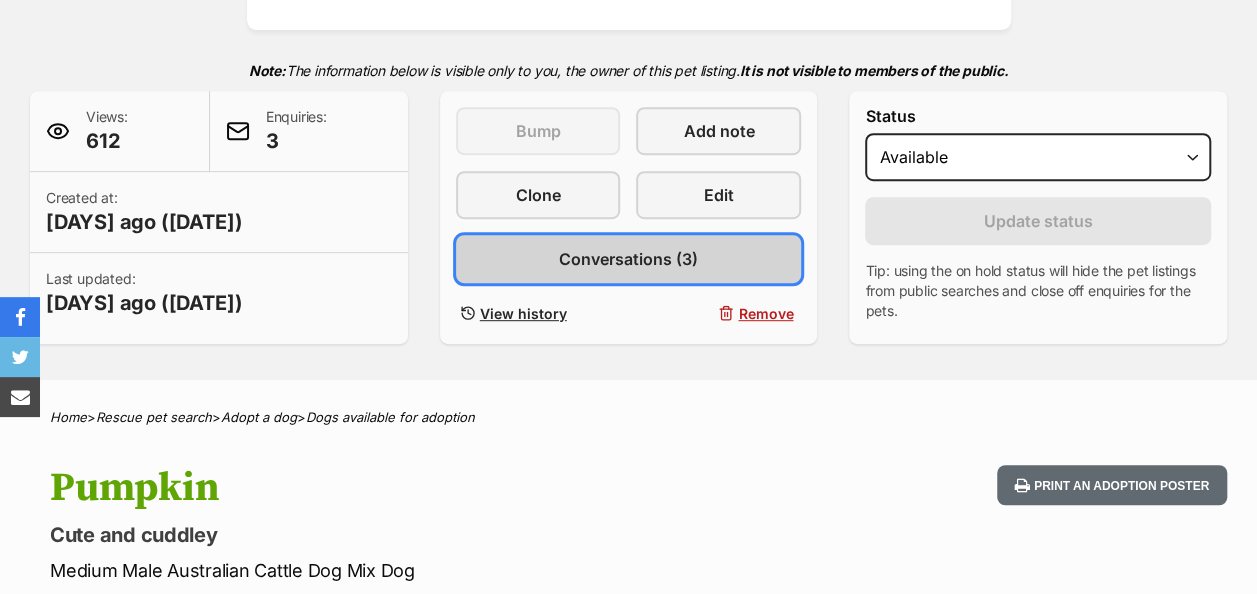 click on "Conversations (3)" at bounding box center (628, 259) 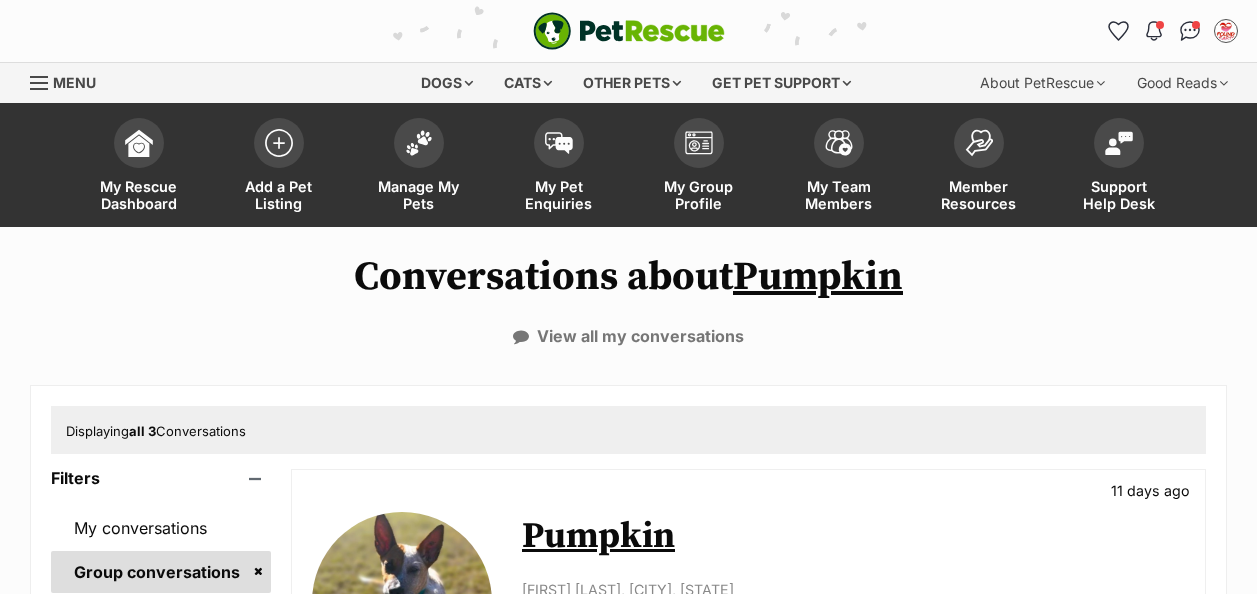 scroll, scrollTop: 0, scrollLeft: 0, axis: both 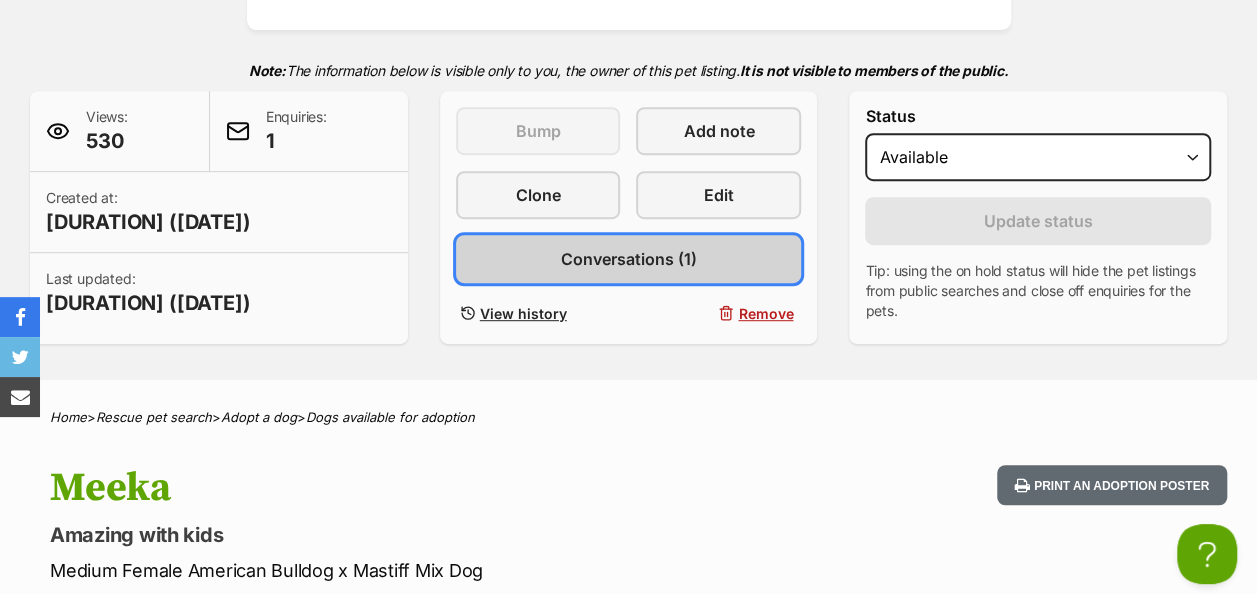 click on "Conversations (1)" at bounding box center (628, 259) 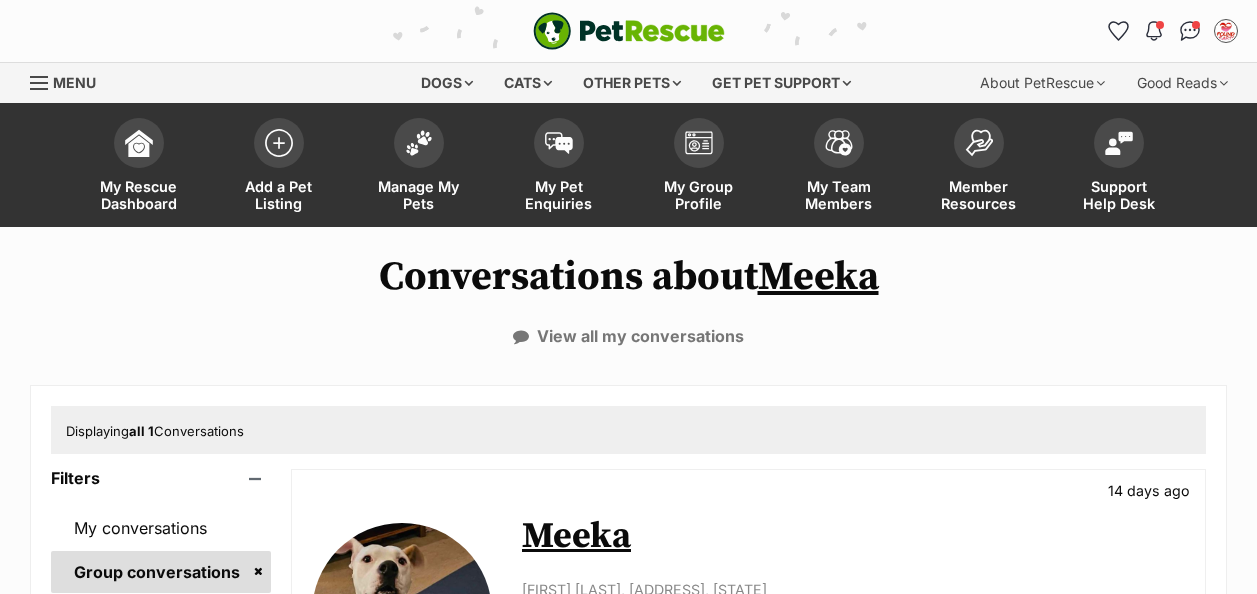 scroll, scrollTop: 0, scrollLeft: 0, axis: both 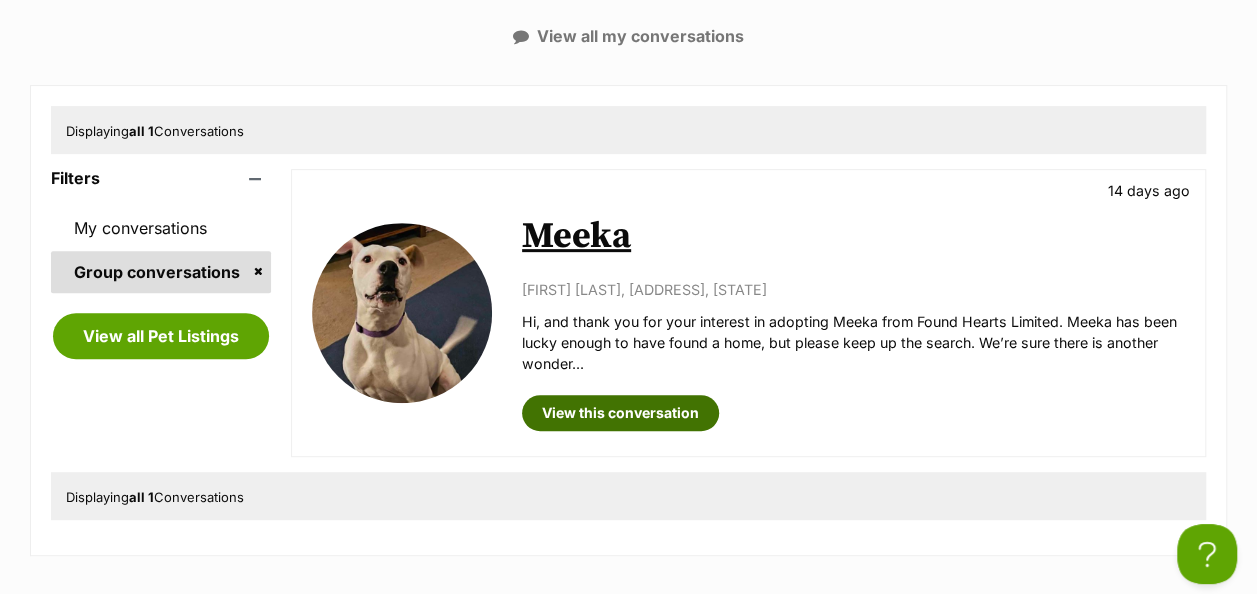 click on "View this conversation" at bounding box center (620, 413) 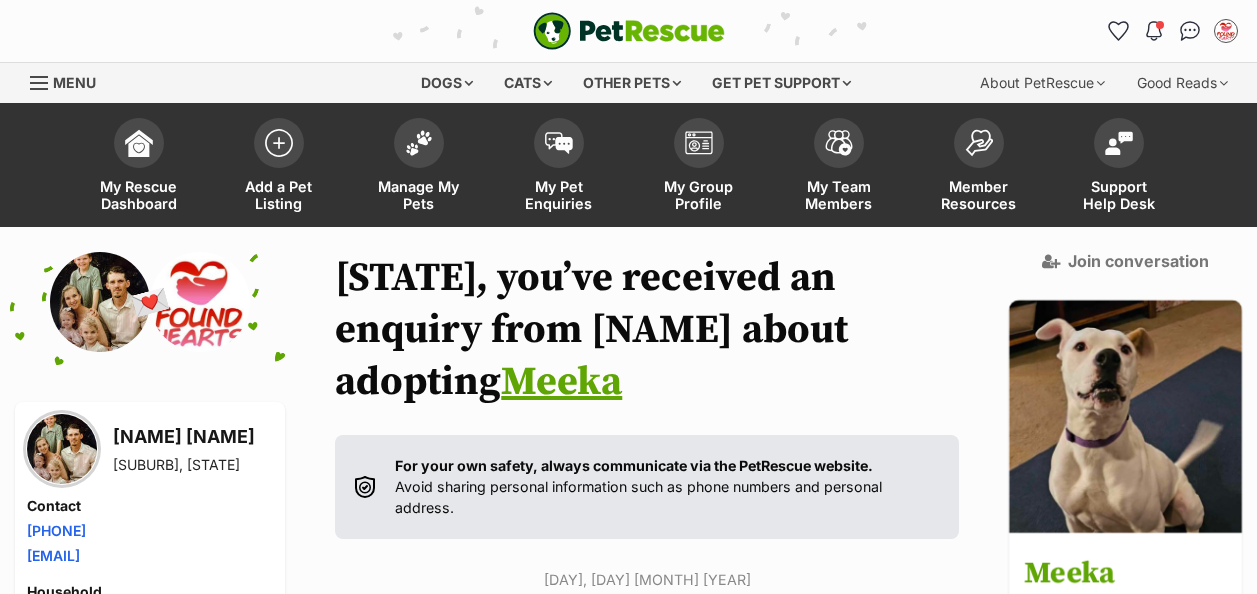 scroll, scrollTop: 87, scrollLeft: 0, axis: vertical 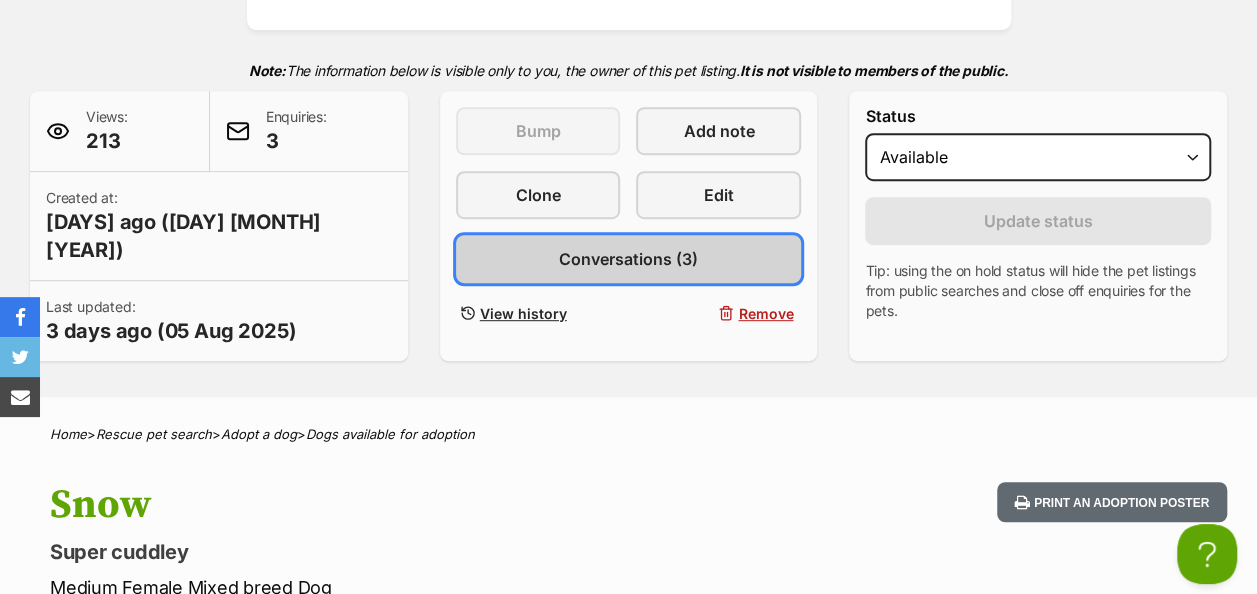 click on "Conversations (3)" at bounding box center (628, 259) 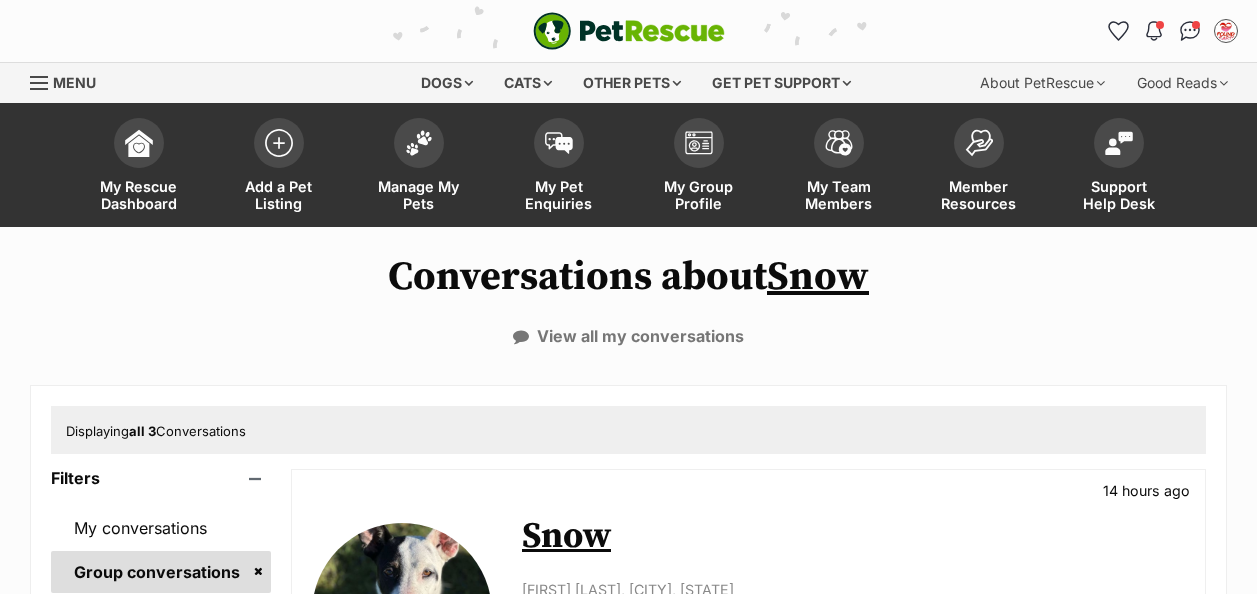 scroll, scrollTop: 0, scrollLeft: 0, axis: both 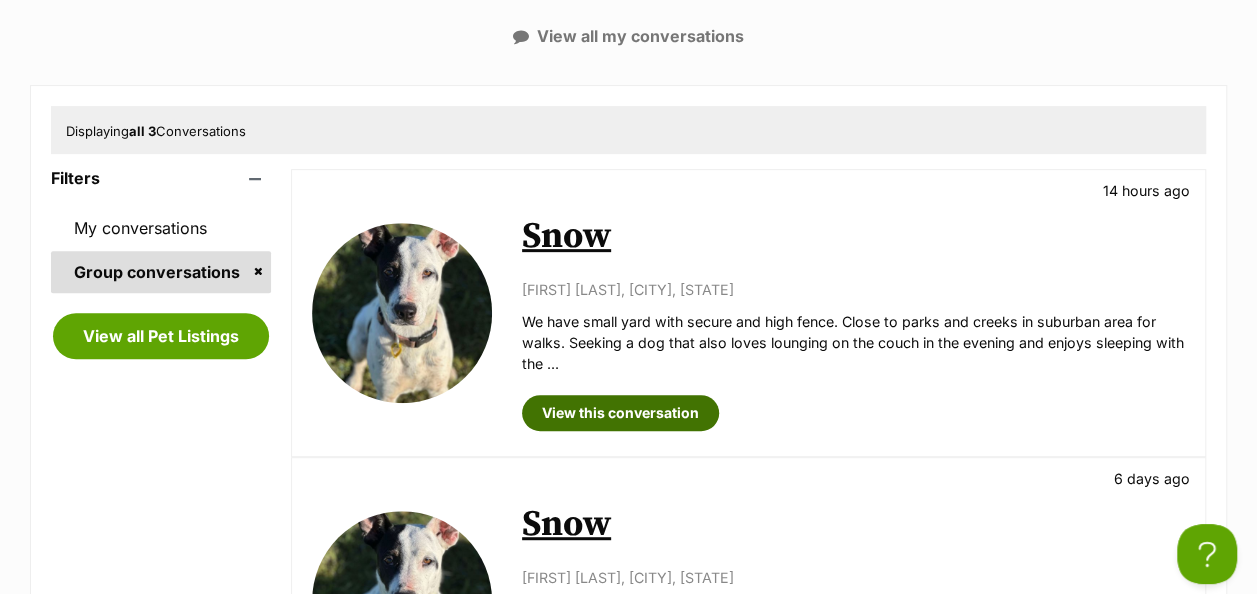 click on "View this conversation" at bounding box center (620, 413) 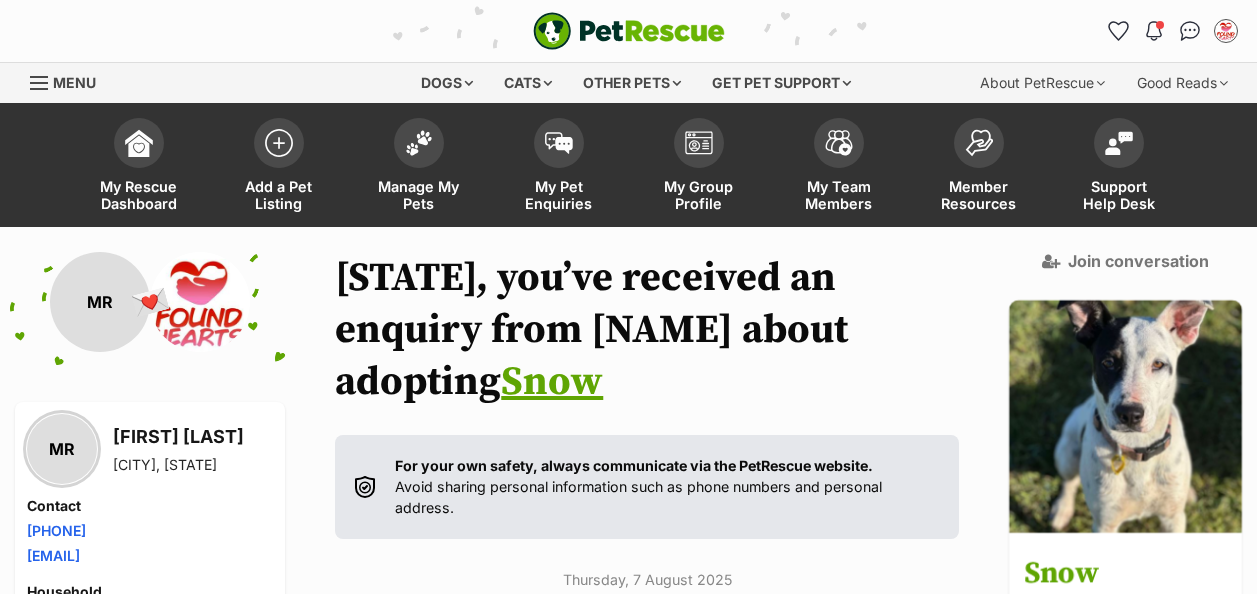 scroll, scrollTop: 5, scrollLeft: 0, axis: vertical 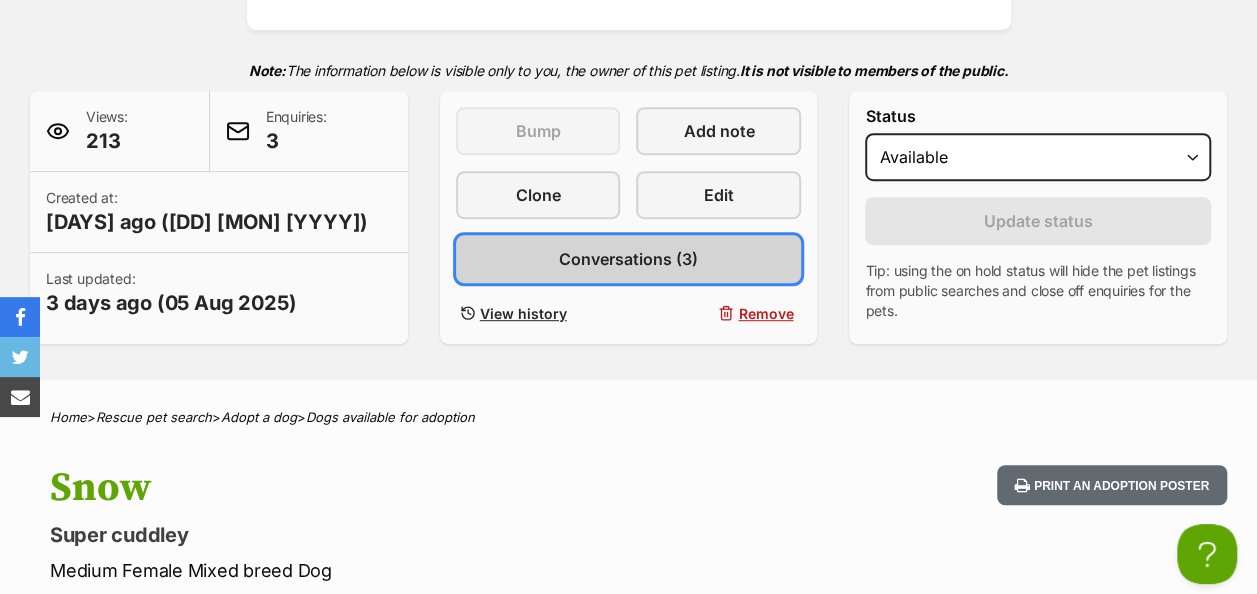 click on "Conversations (3)" at bounding box center [628, 259] 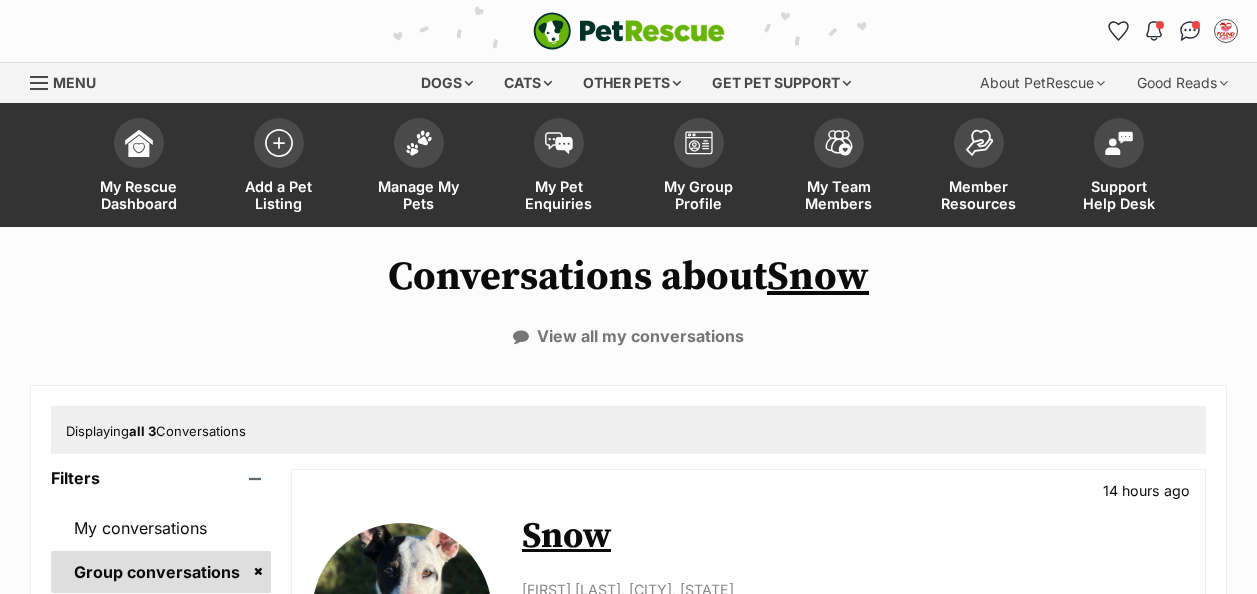 scroll, scrollTop: 0, scrollLeft: 0, axis: both 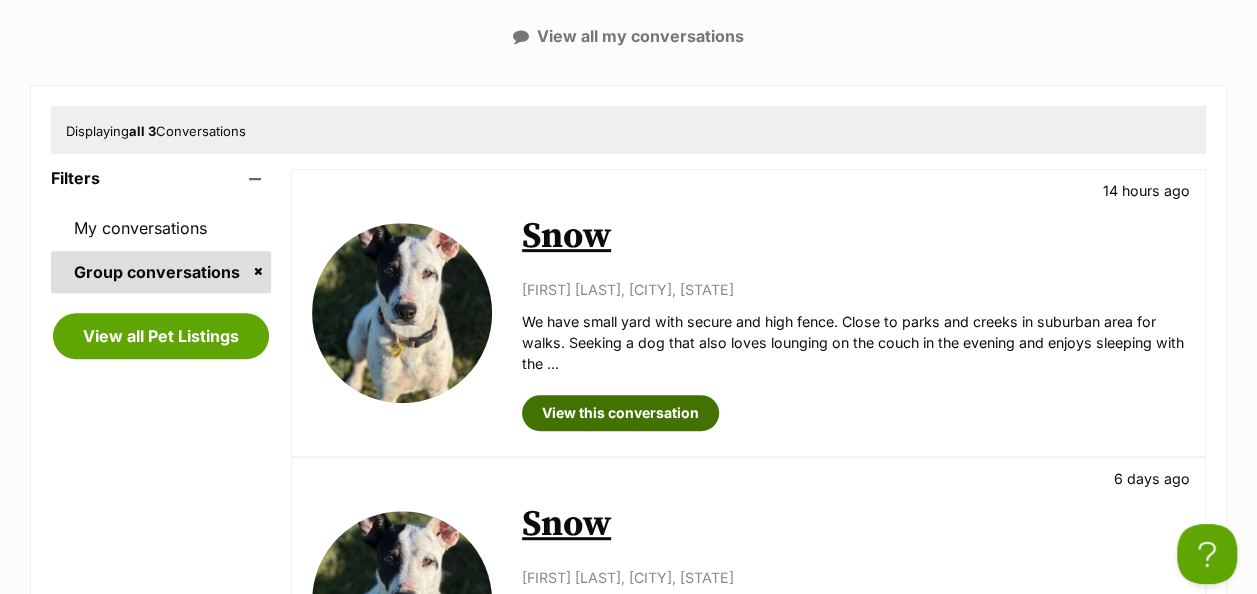 click on "View this conversation" at bounding box center [620, 413] 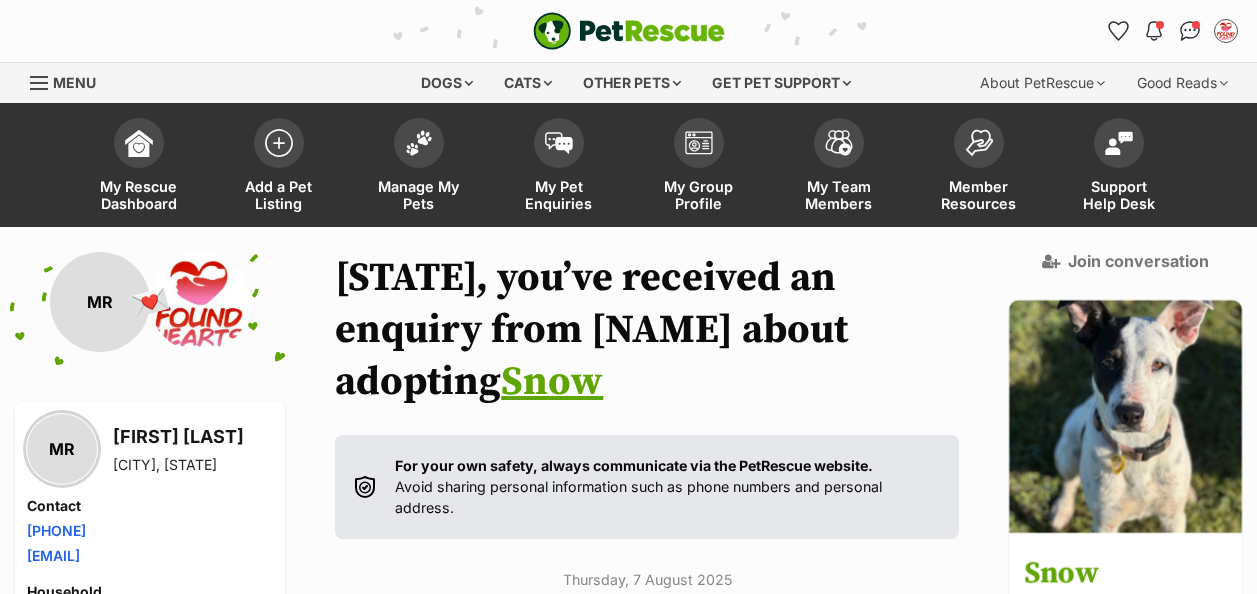 scroll, scrollTop: 2, scrollLeft: 0, axis: vertical 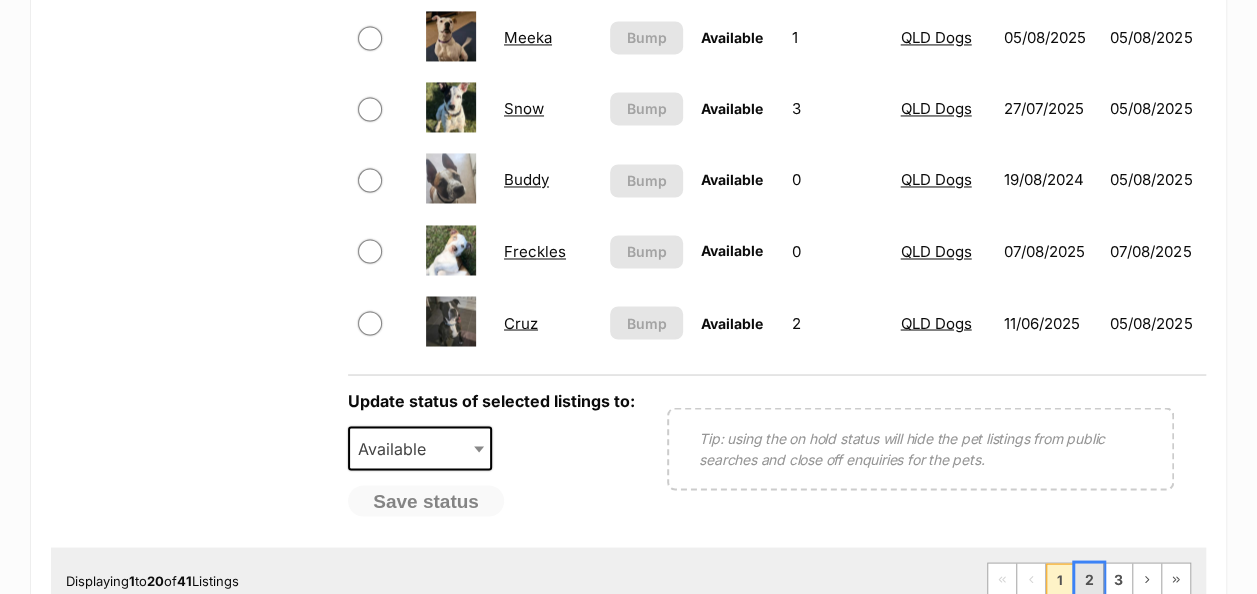 click on "2" at bounding box center [1089, 579] 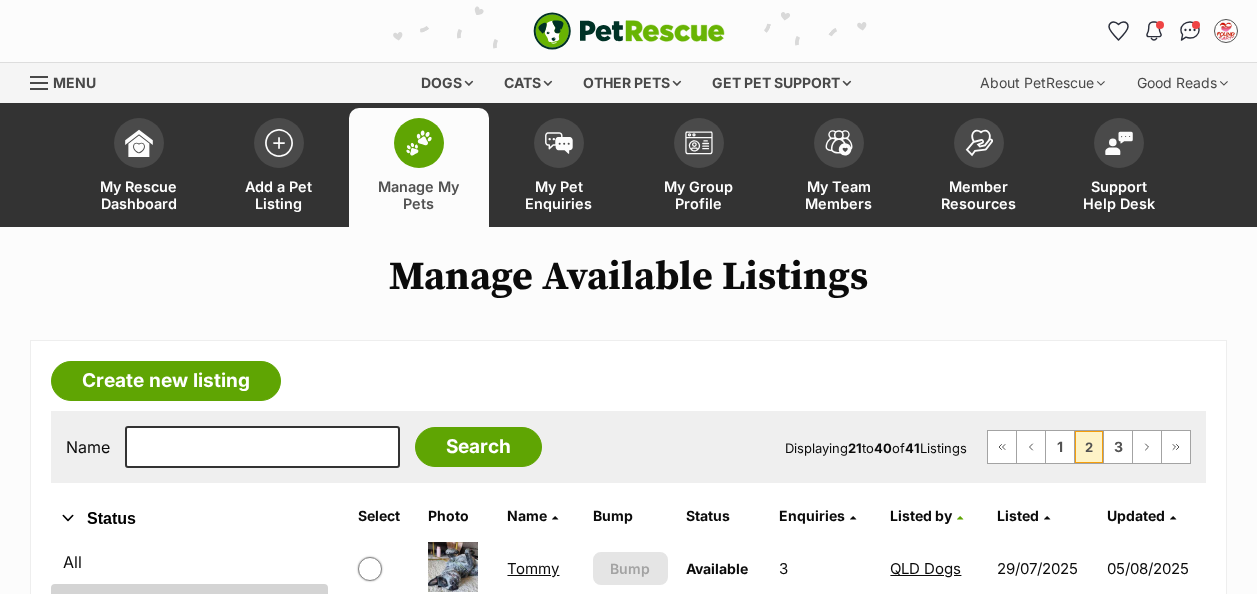 scroll, scrollTop: 0, scrollLeft: 0, axis: both 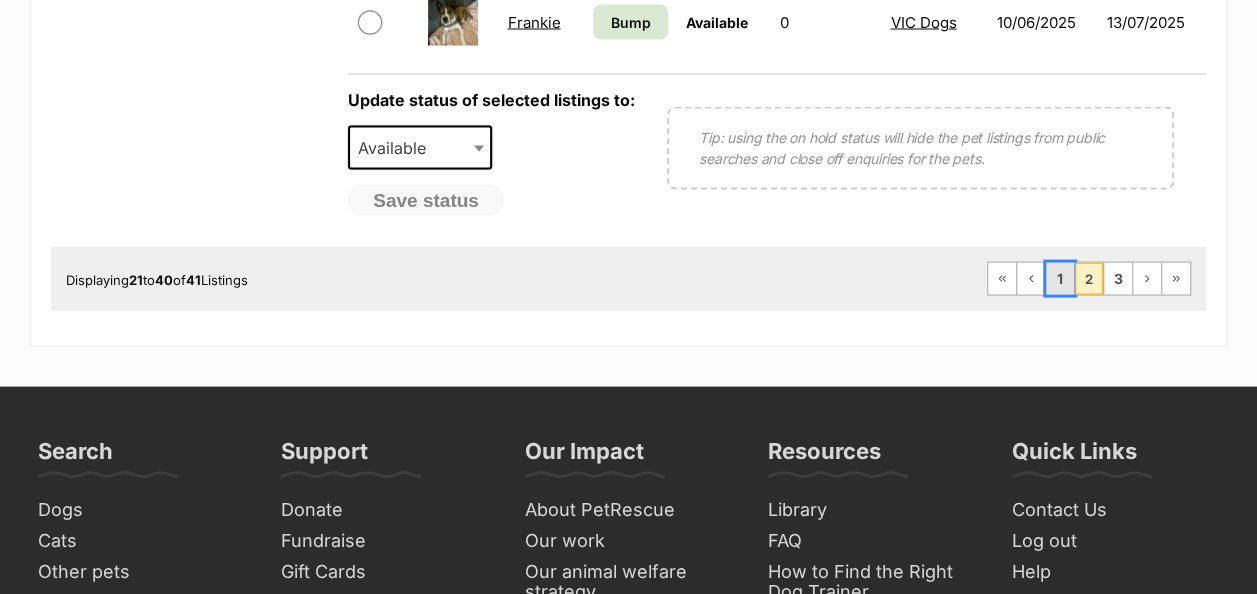 click on "1" at bounding box center [1060, 279] 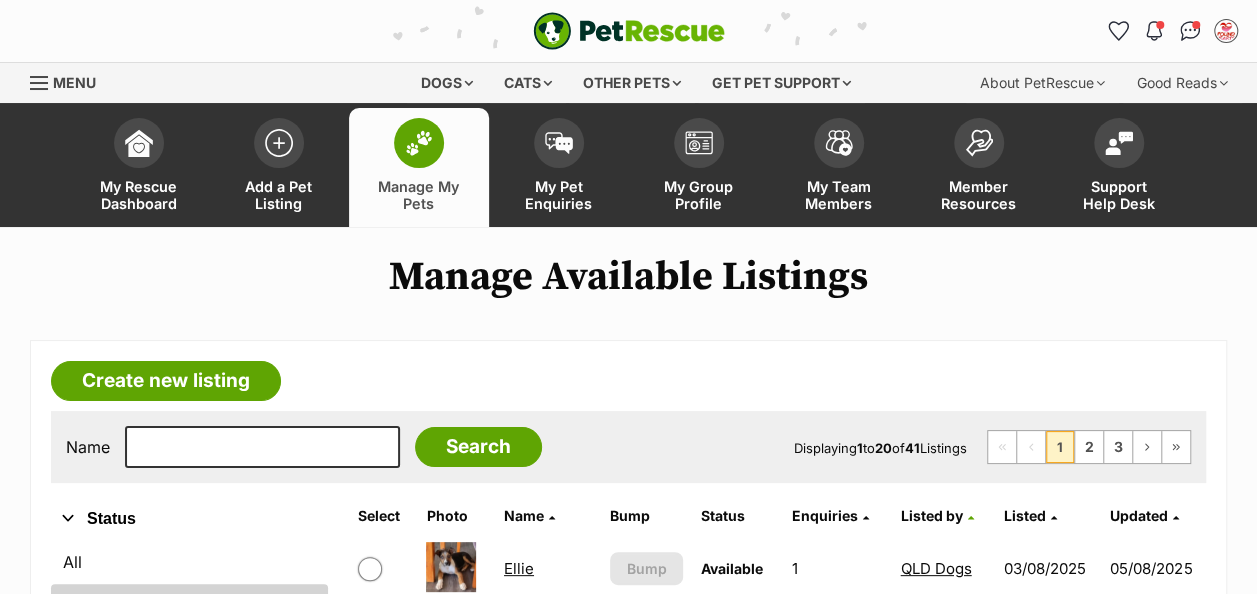 scroll, scrollTop: 198, scrollLeft: 0, axis: vertical 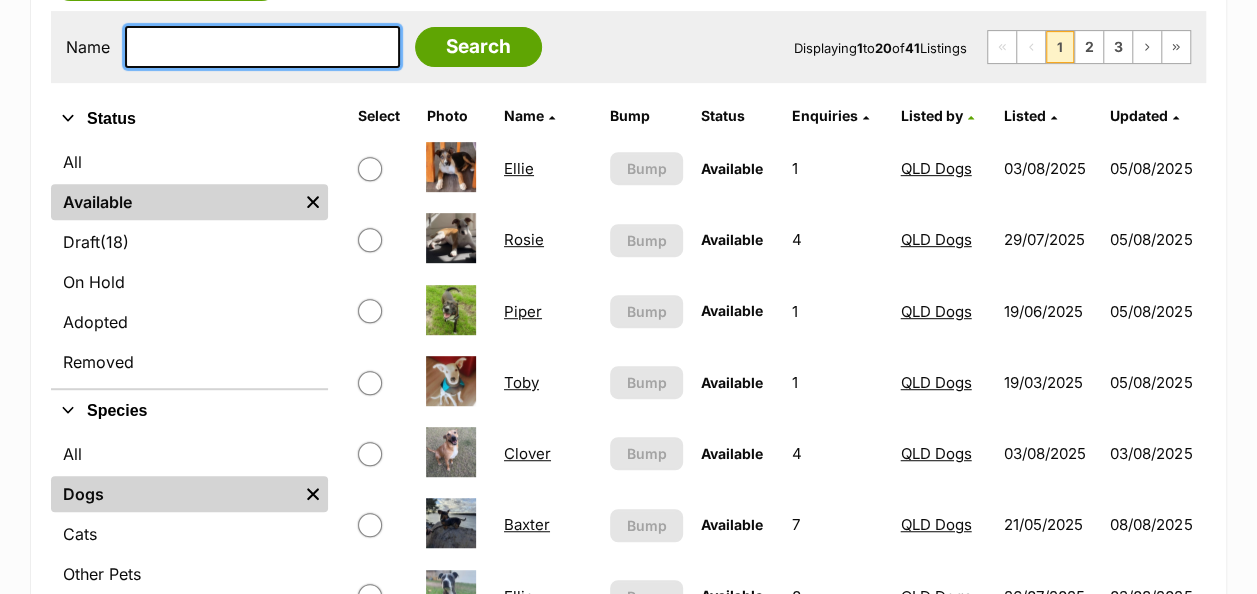 click at bounding box center [262, 47] 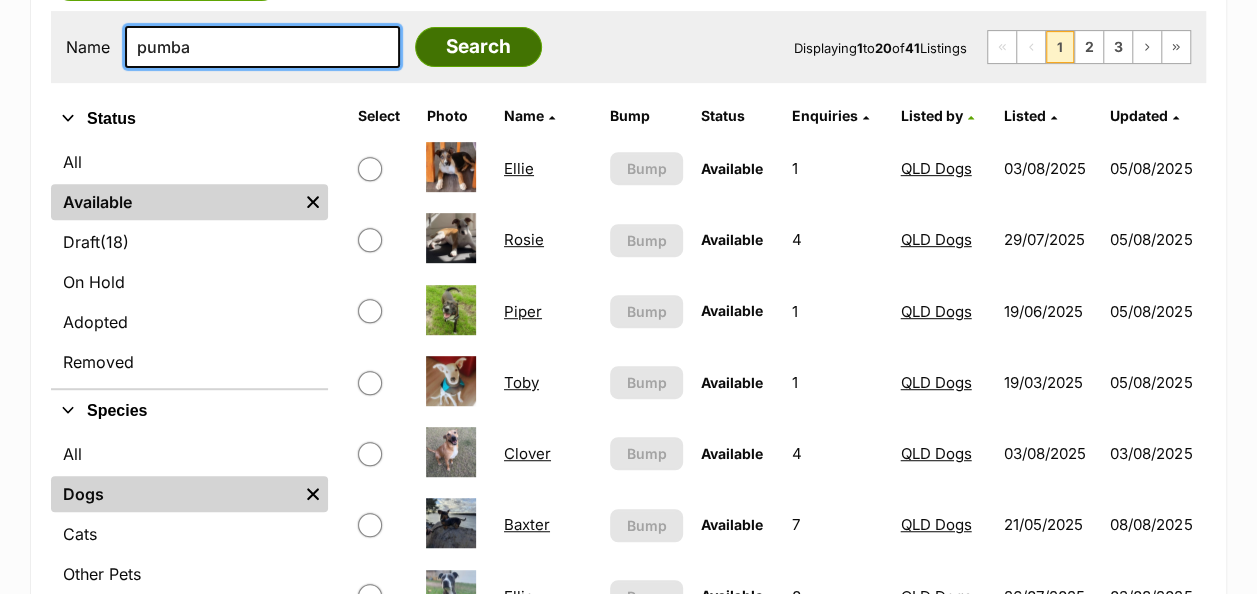 type on "pumba" 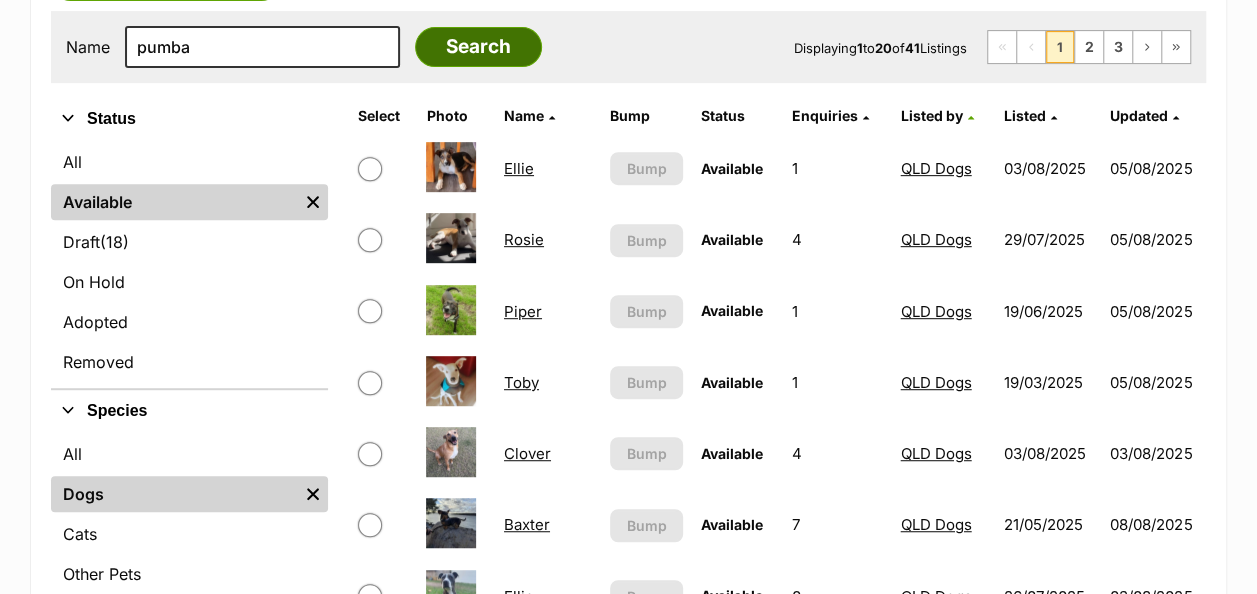 click on "Search" at bounding box center [478, 47] 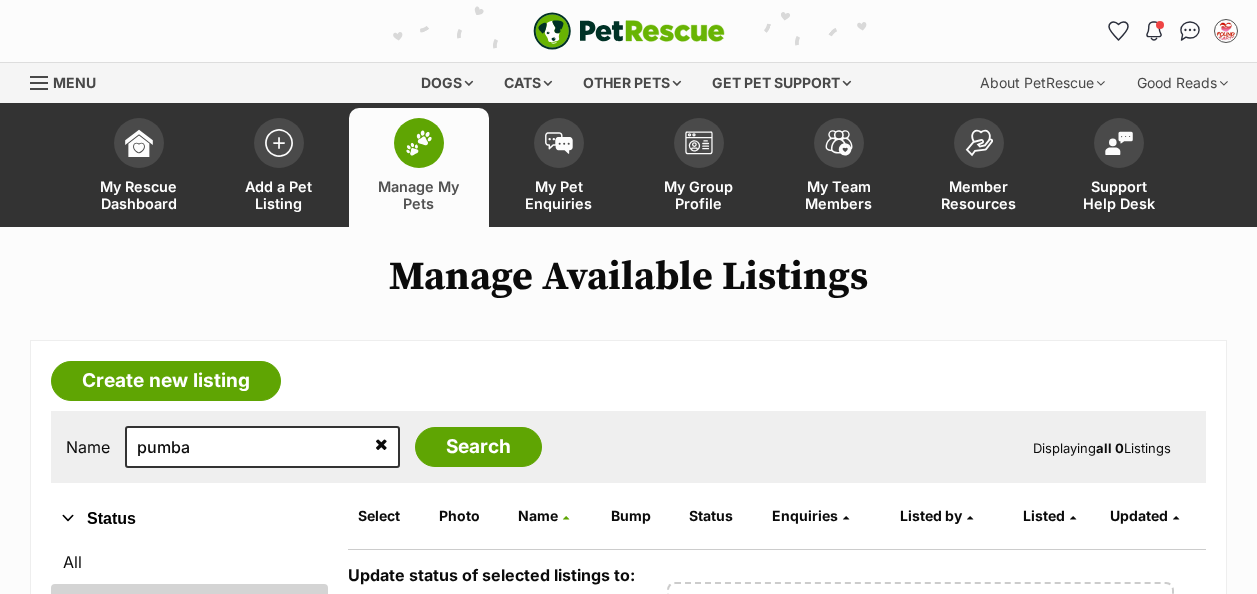 scroll, scrollTop: 0, scrollLeft: 0, axis: both 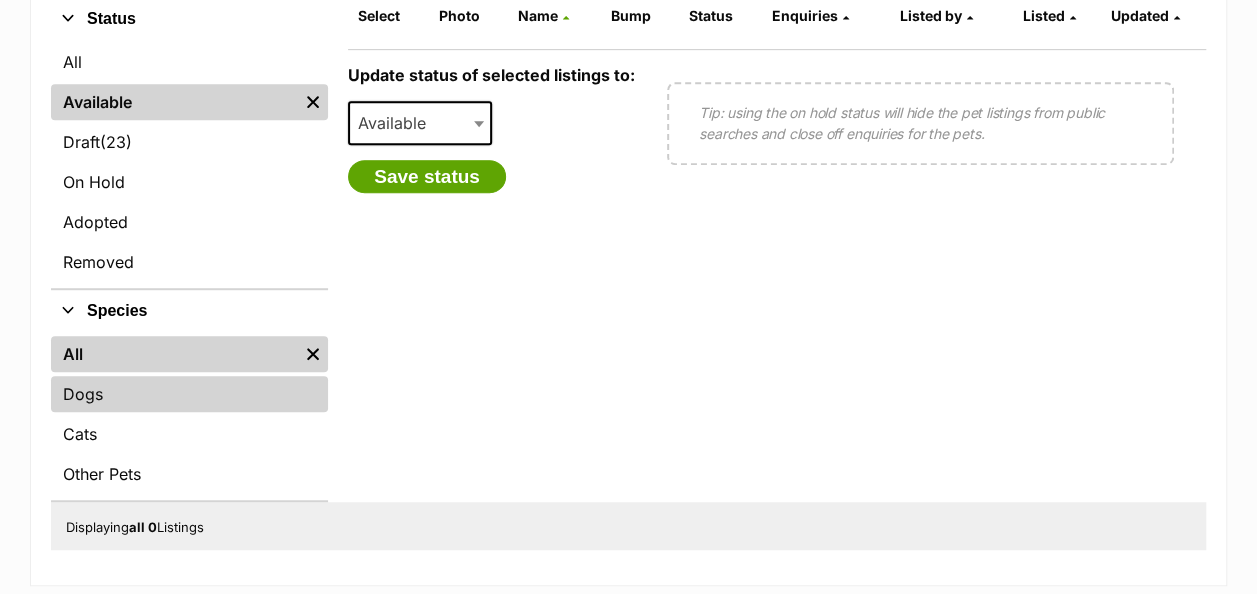 click on "Dogs" at bounding box center (189, 394) 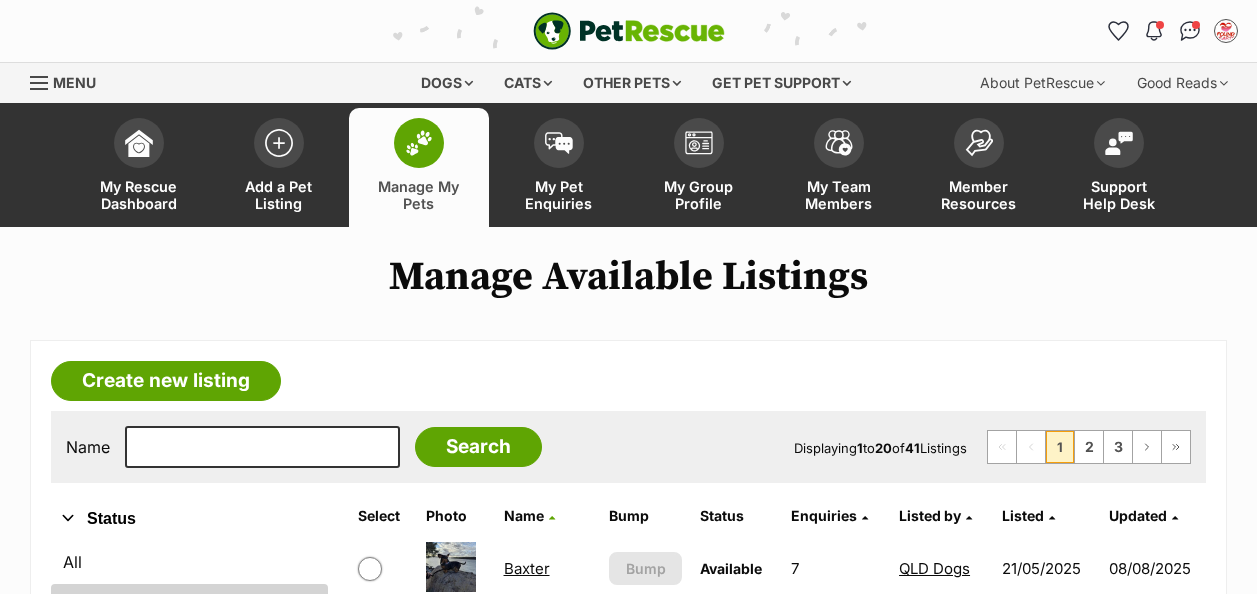 scroll, scrollTop: 0, scrollLeft: 0, axis: both 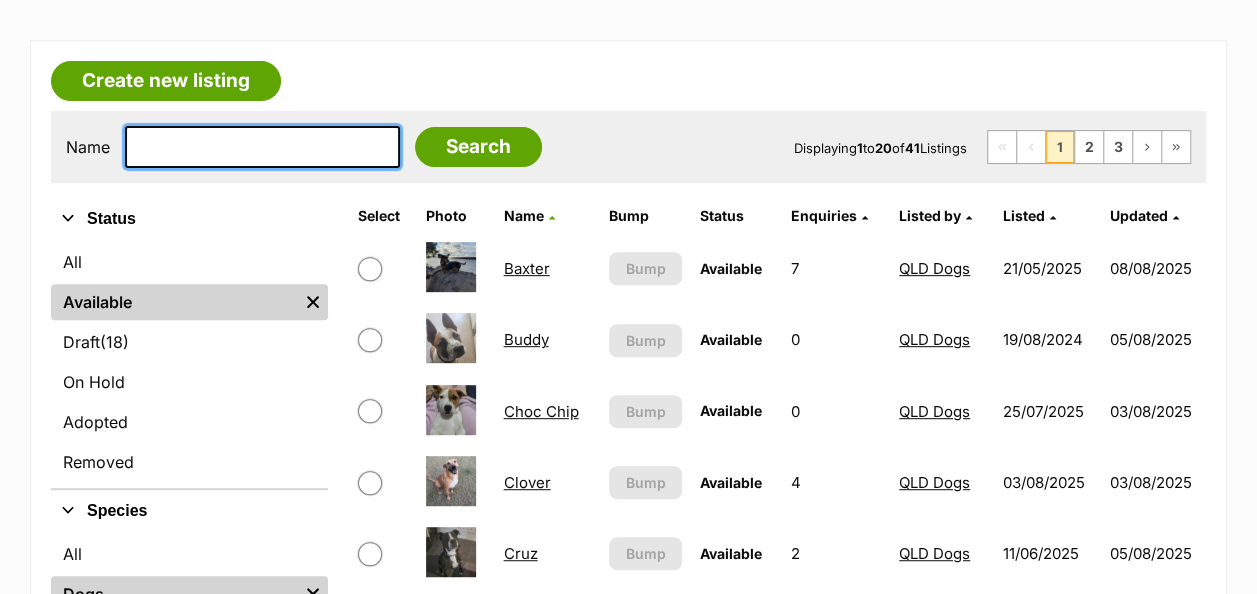 click at bounding box center [262, 147] 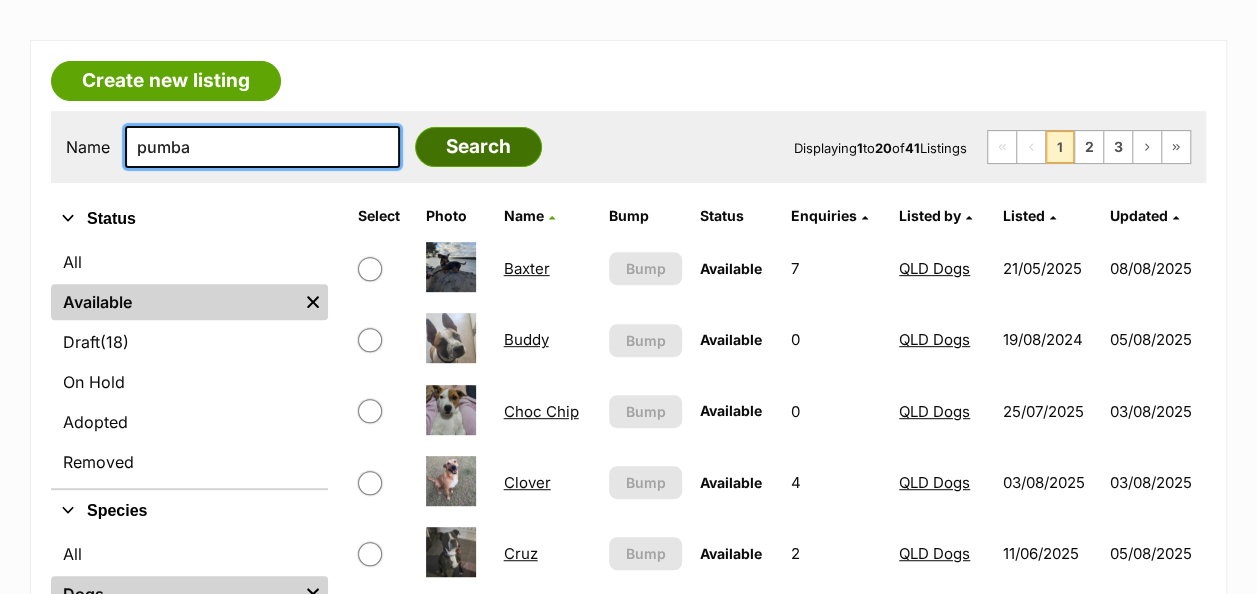 type on "pumba" 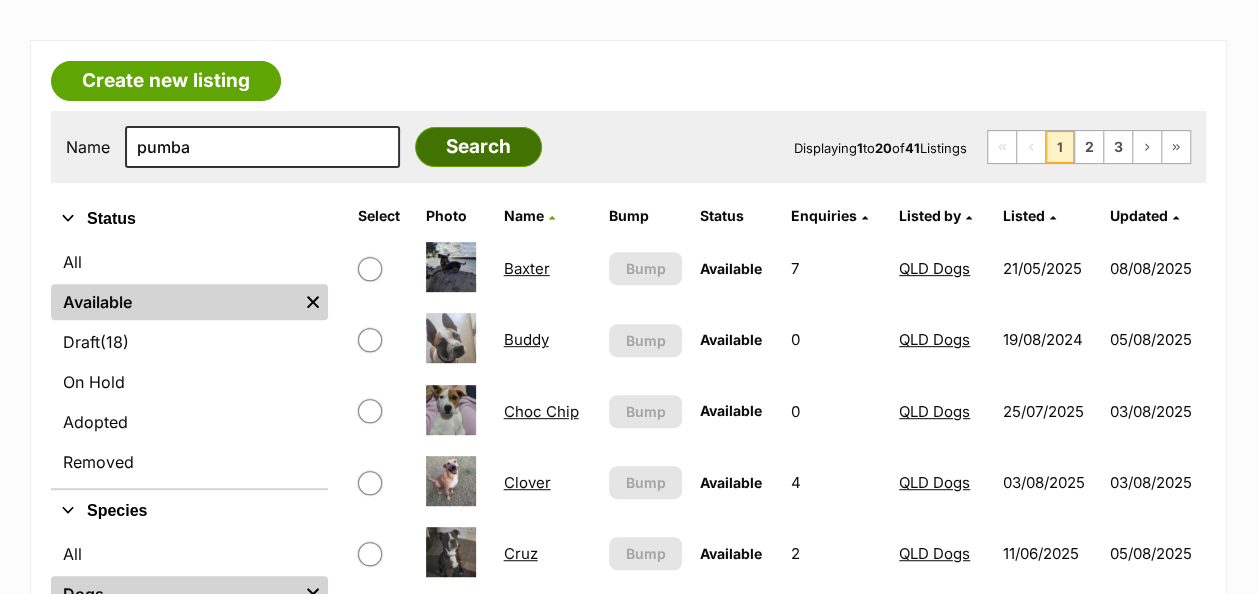 click on "Search" at bounding box center (478, 147) 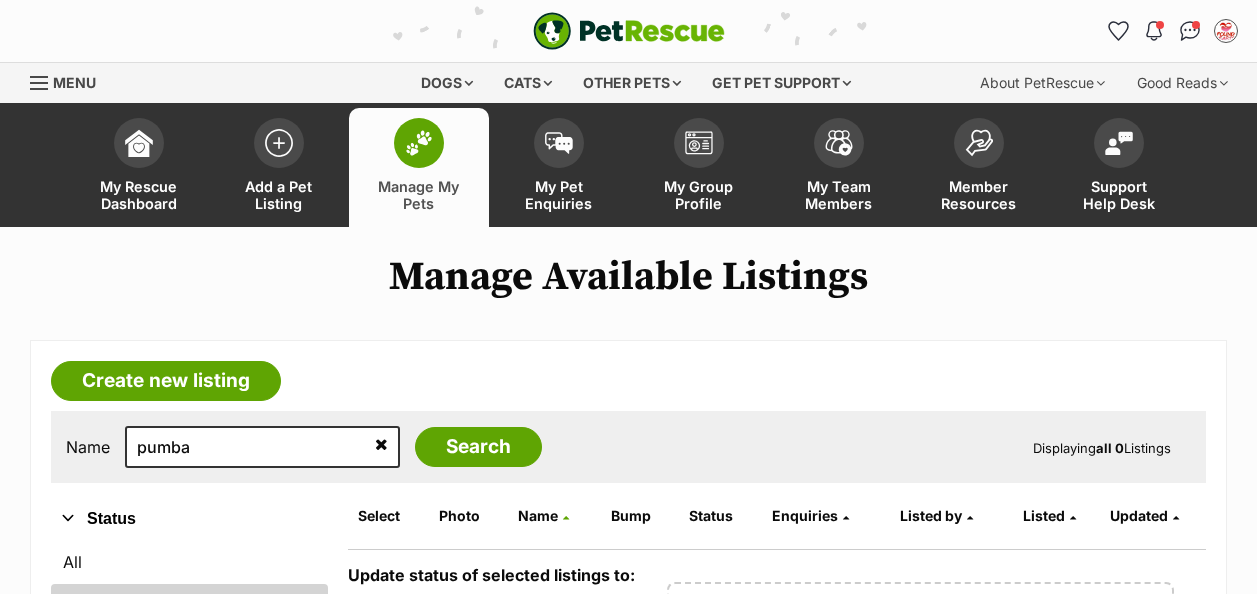 scroll, scrollTop: 0, scrollLeft: 0, axis: both 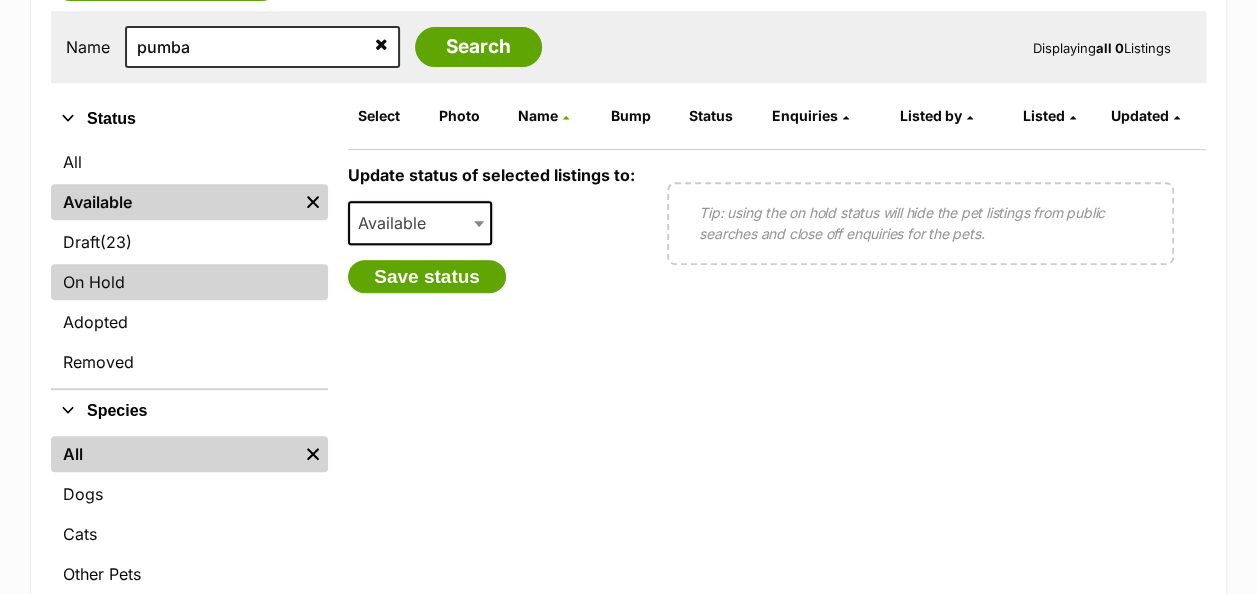 click on "On Hold" at bounding box center [189, 282] 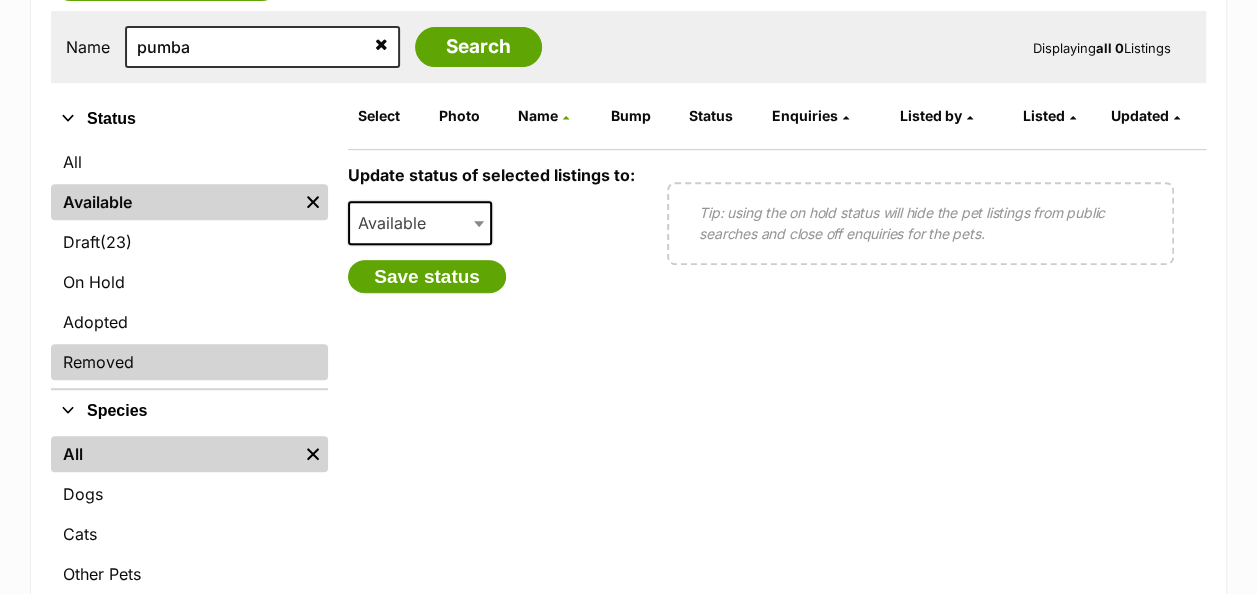 click on "Removed" at bounding box center [189, 362] 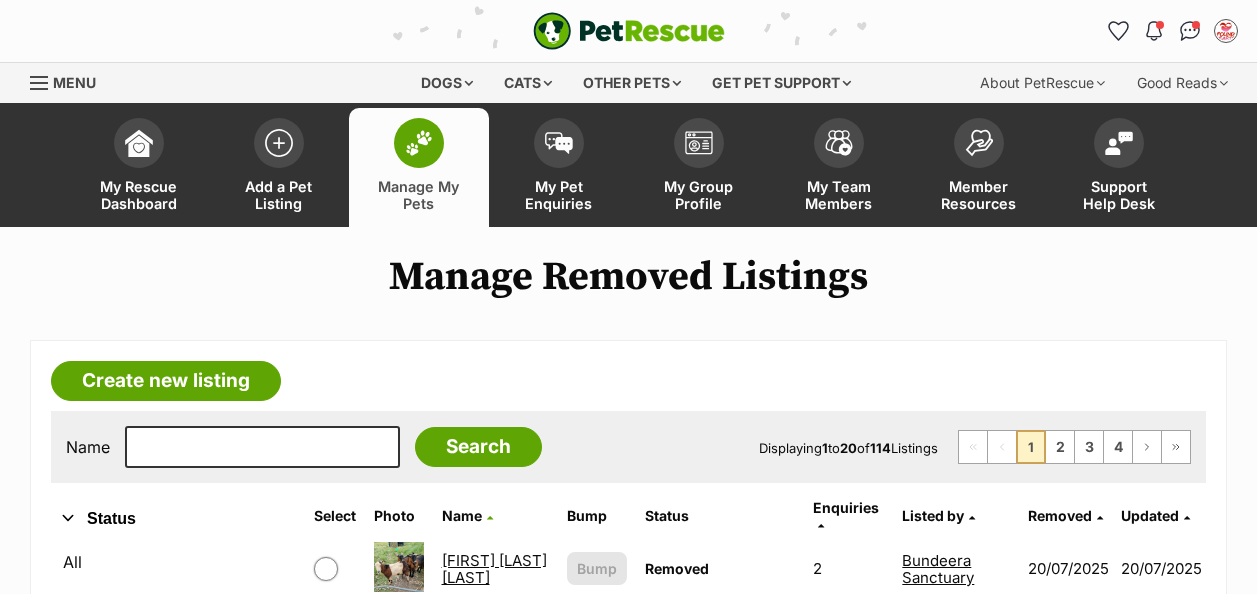 scroll, scrollTop: 0, scrollLeft: 0, axis: both 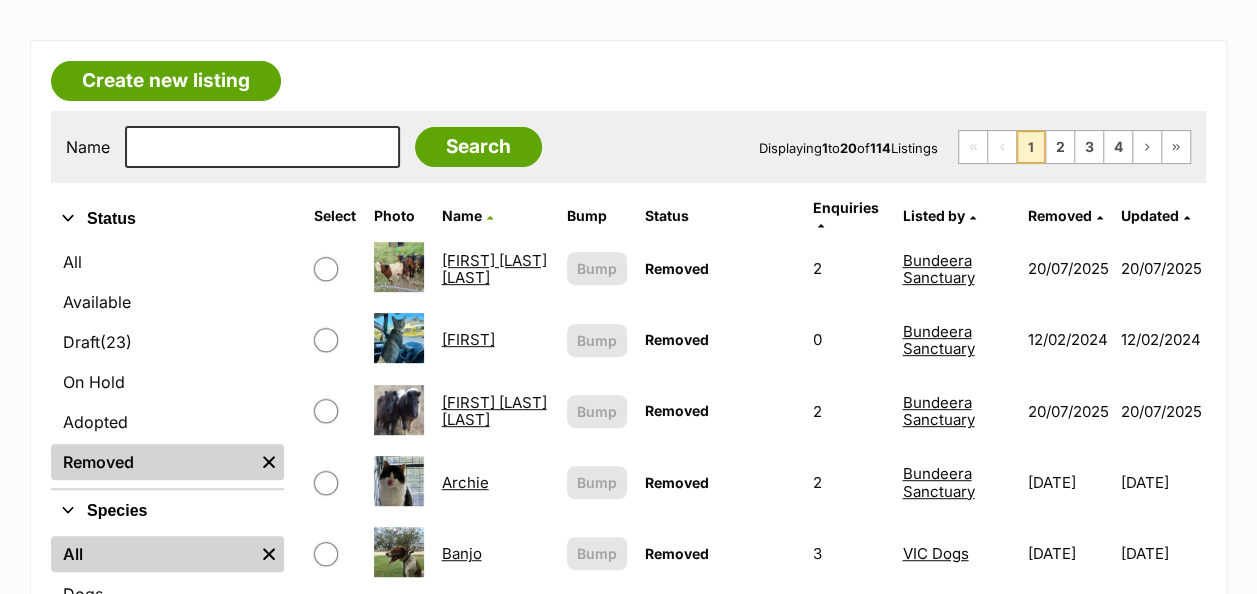 click on "Name
Search
Displaying  1  to  20  of  114  Listings
First Page
Previous Page
1
2
3
4
Next Page
Last Page" at bounding box center [628, 147] 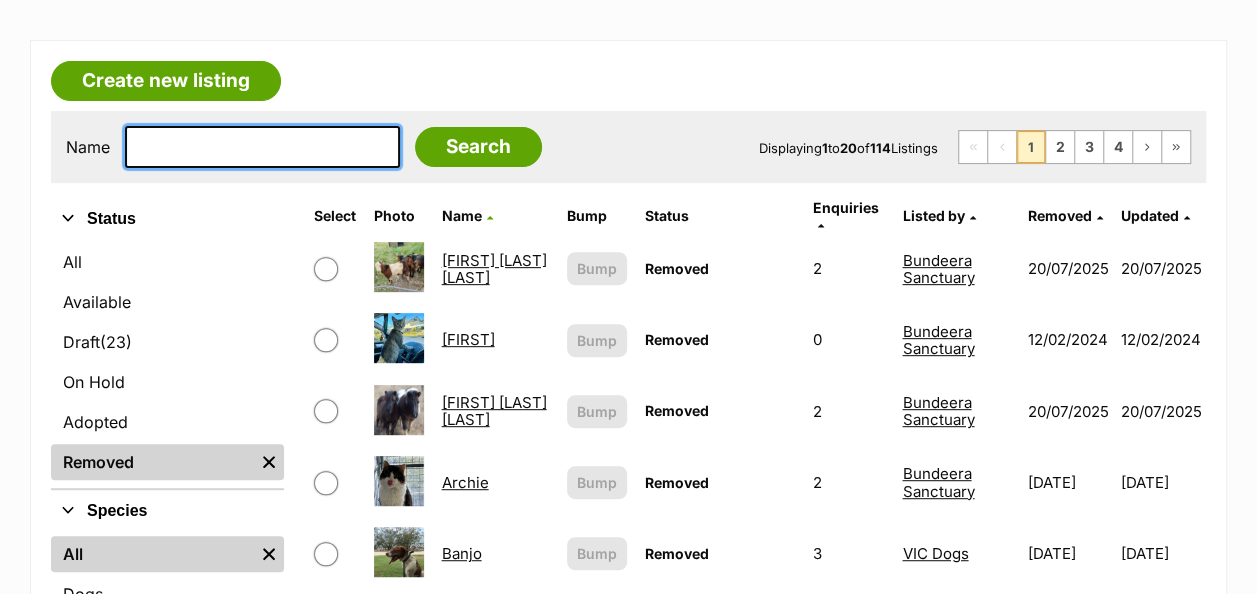click at bounding box center (262, 147) 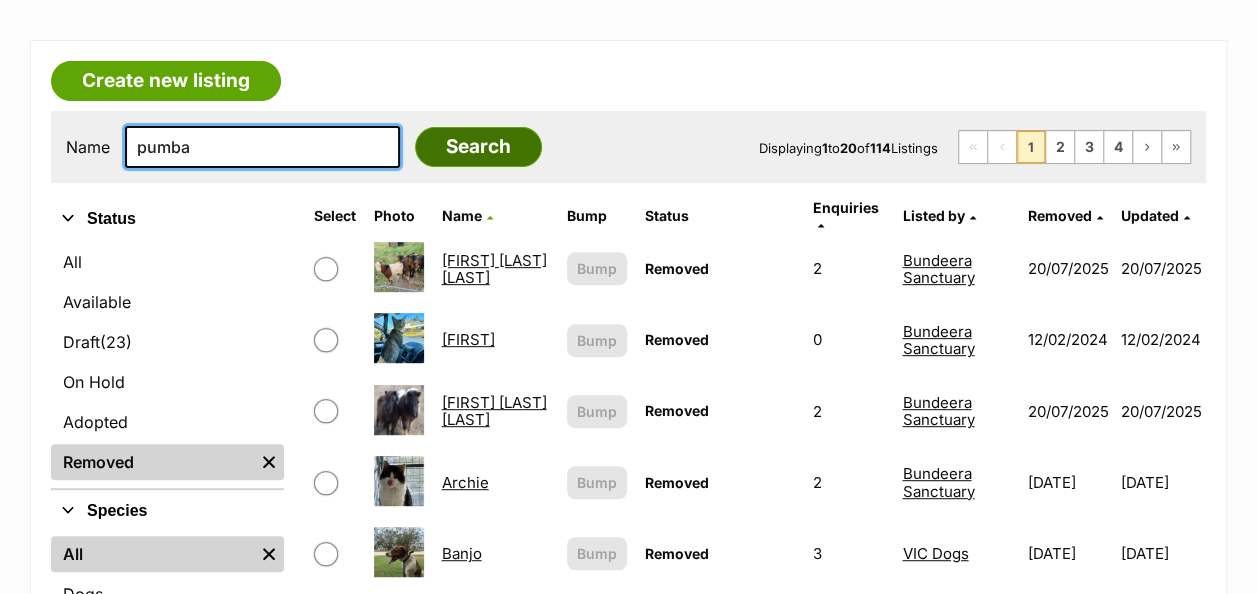type on "pumba" 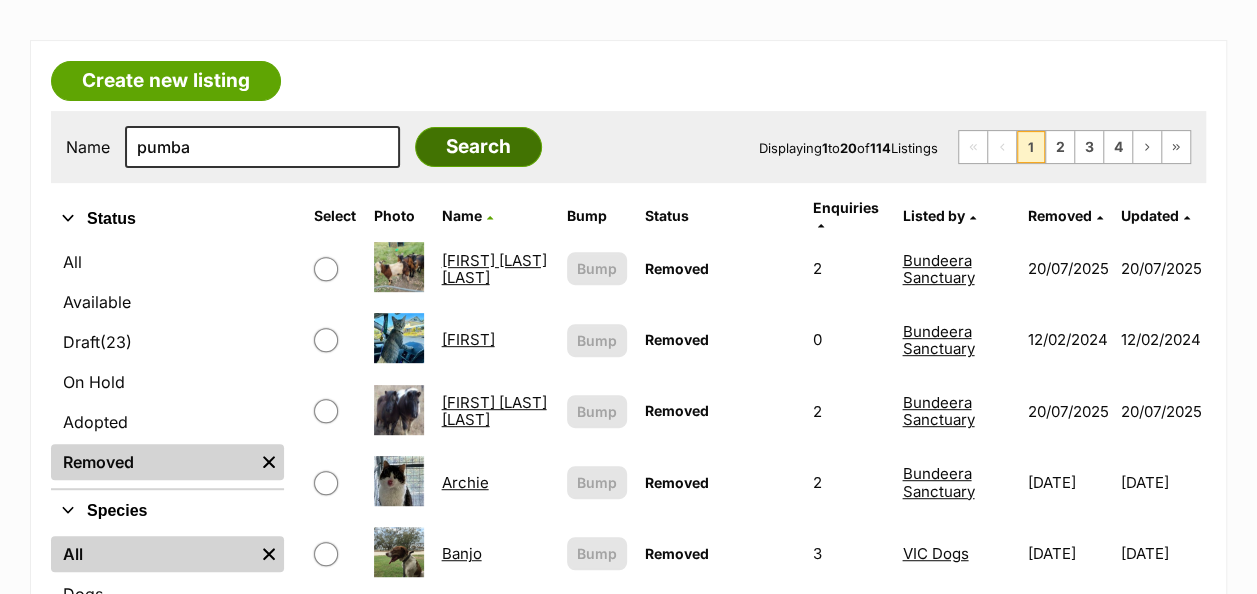 click on "Search" at bounding box center (478, 147) 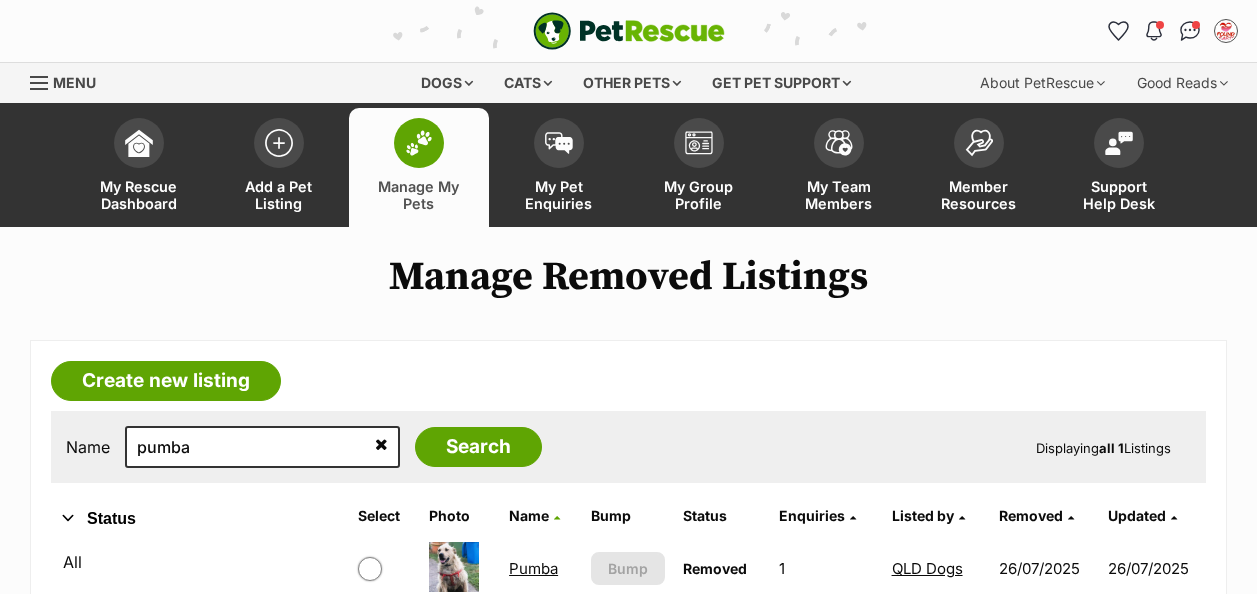 scroll, scrollTop: 0, scrollLeft: 0, axis: both 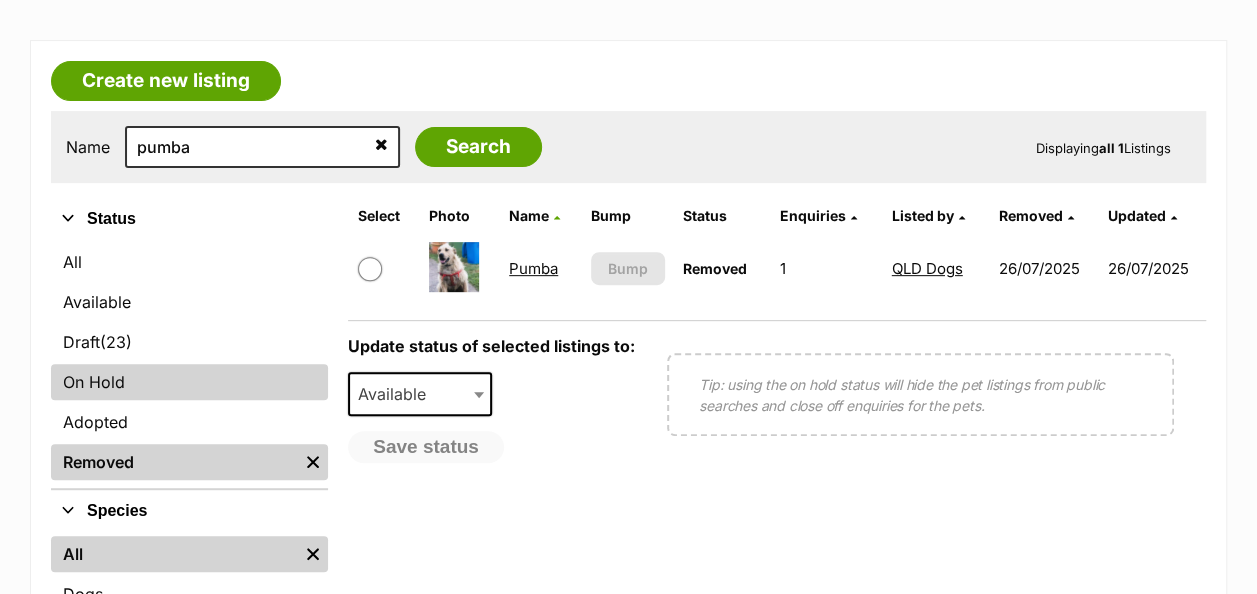 click on "On Hold" at bounding box center (189, 382) 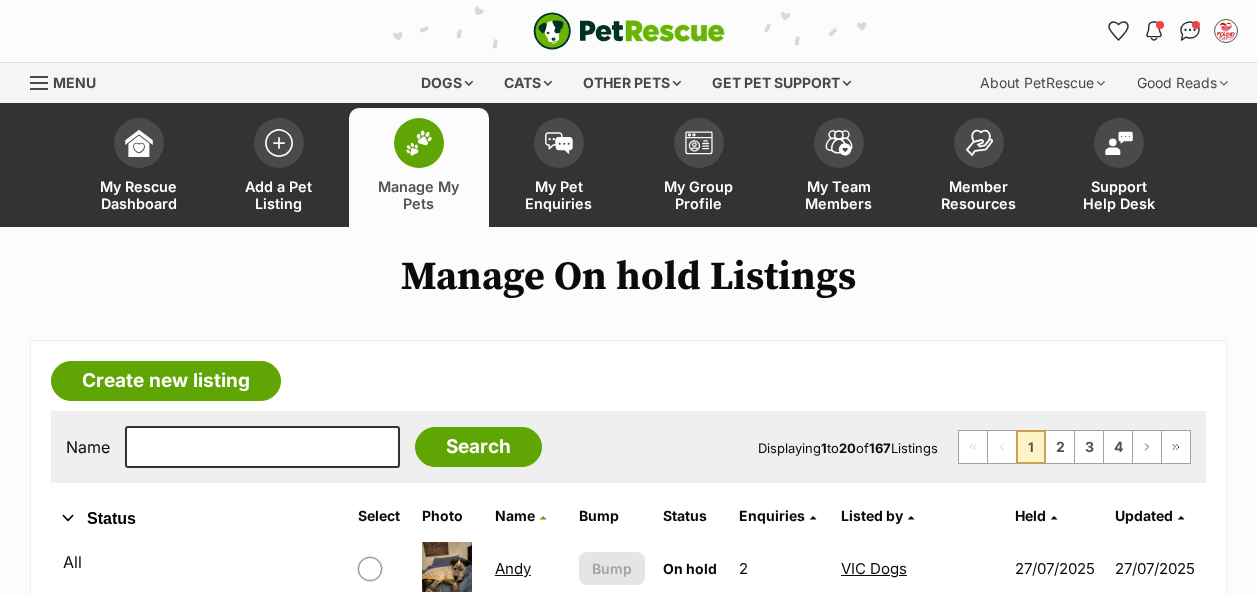 scroll, scrollTop: 0, scrollLeft: 0, axis: both 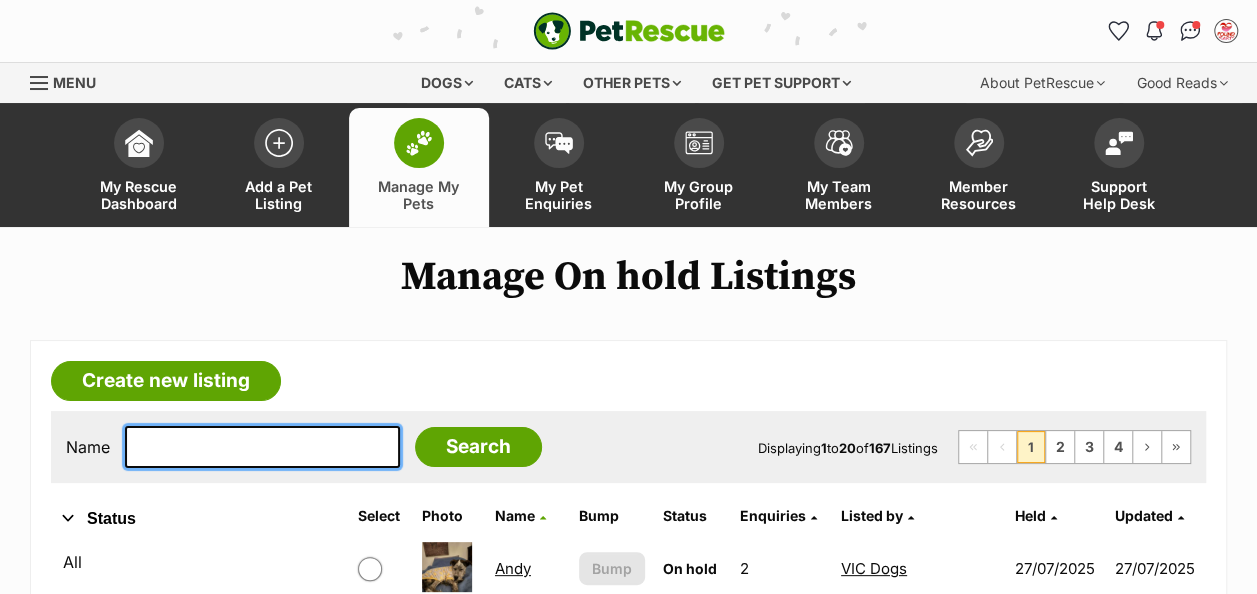 click at bounding box center [262, 447] 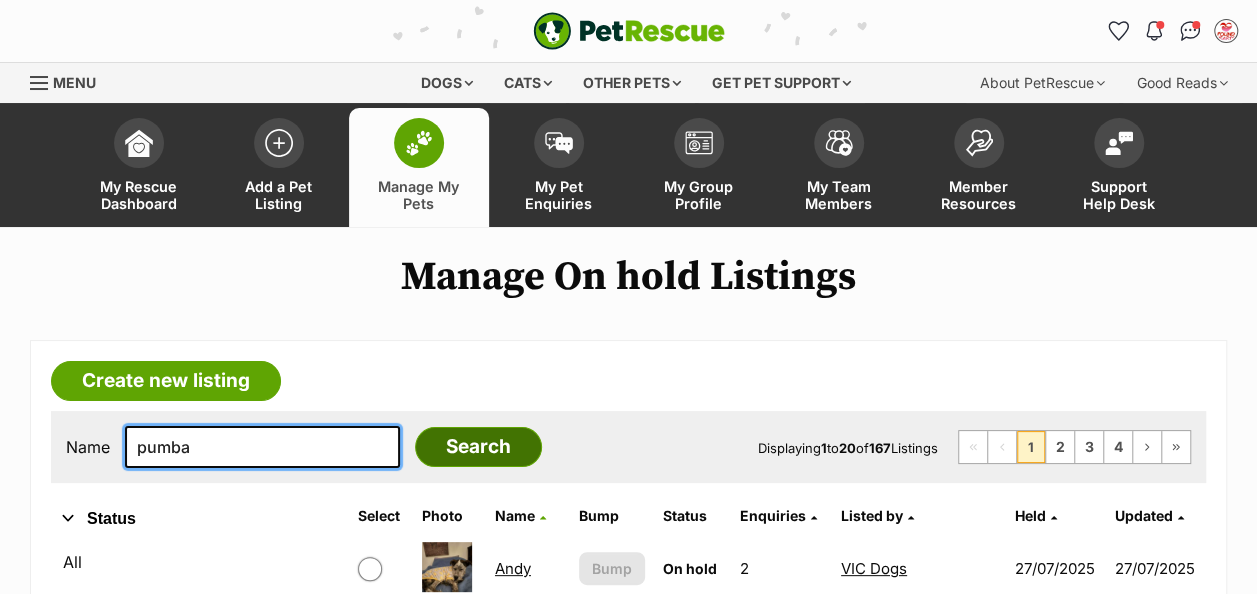 type on "pumba" 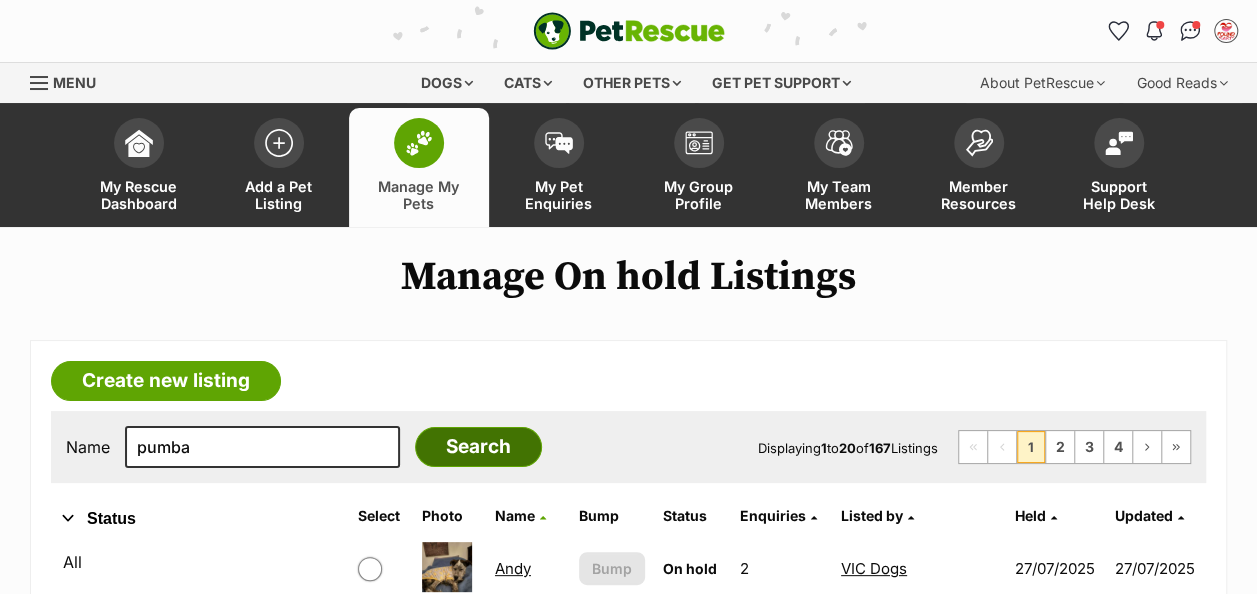 click on "Search" at bounding box center (478, 447) 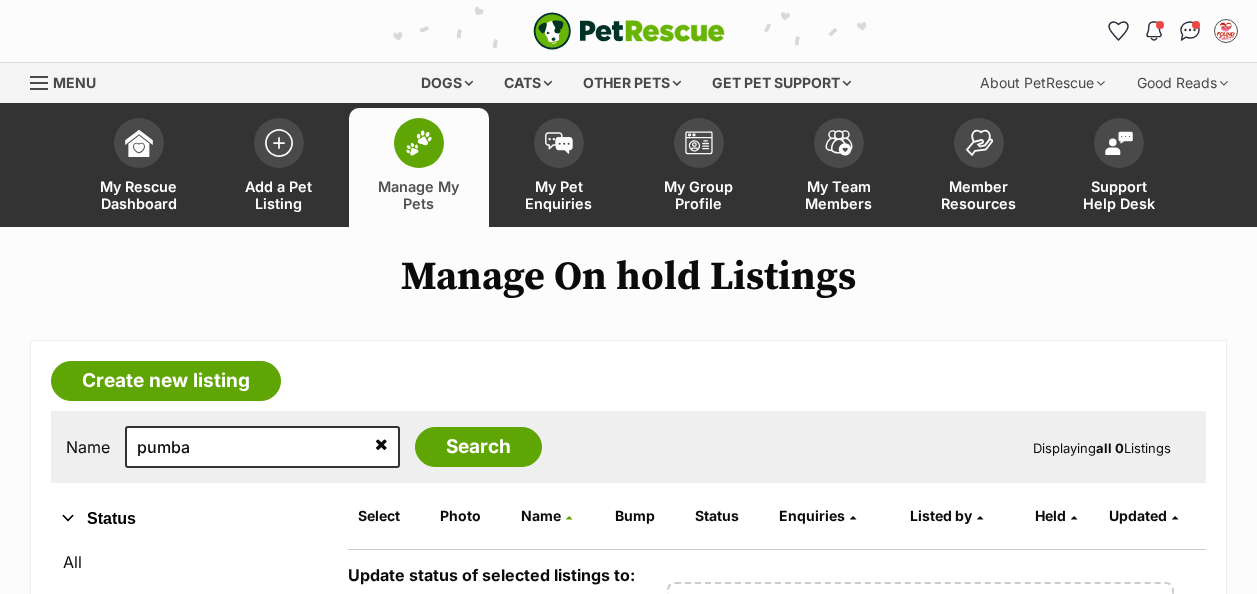 scroll, scrollTop: 300, scrollLeft: 0, axis: vertical 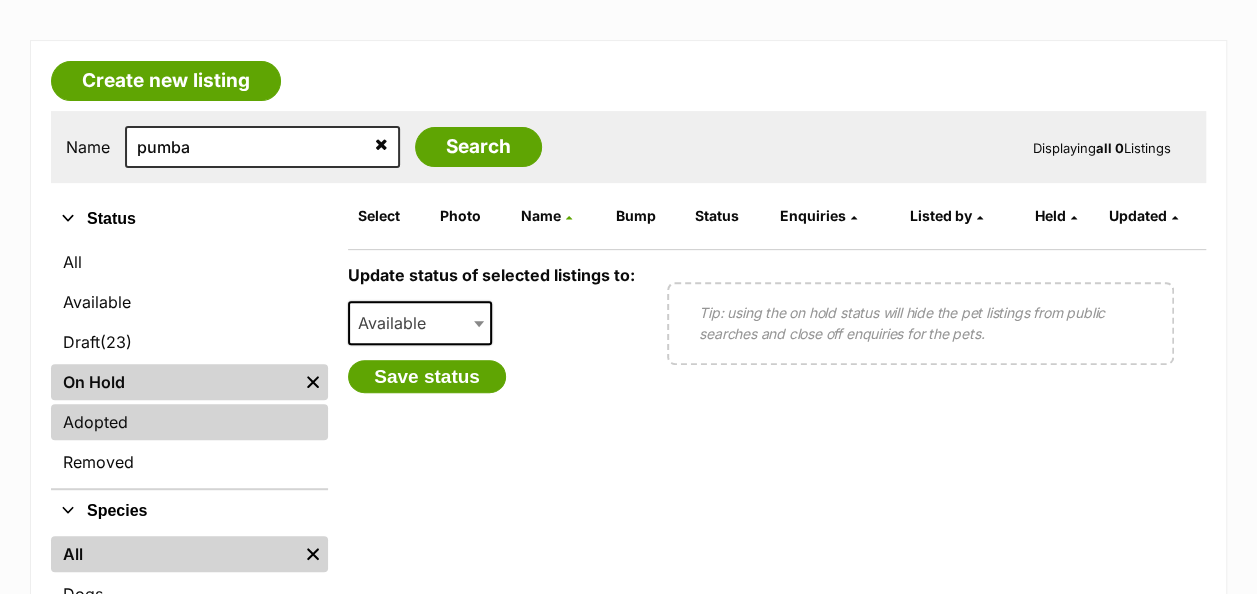 click on "Adopted" at bounding box center (189, 422) 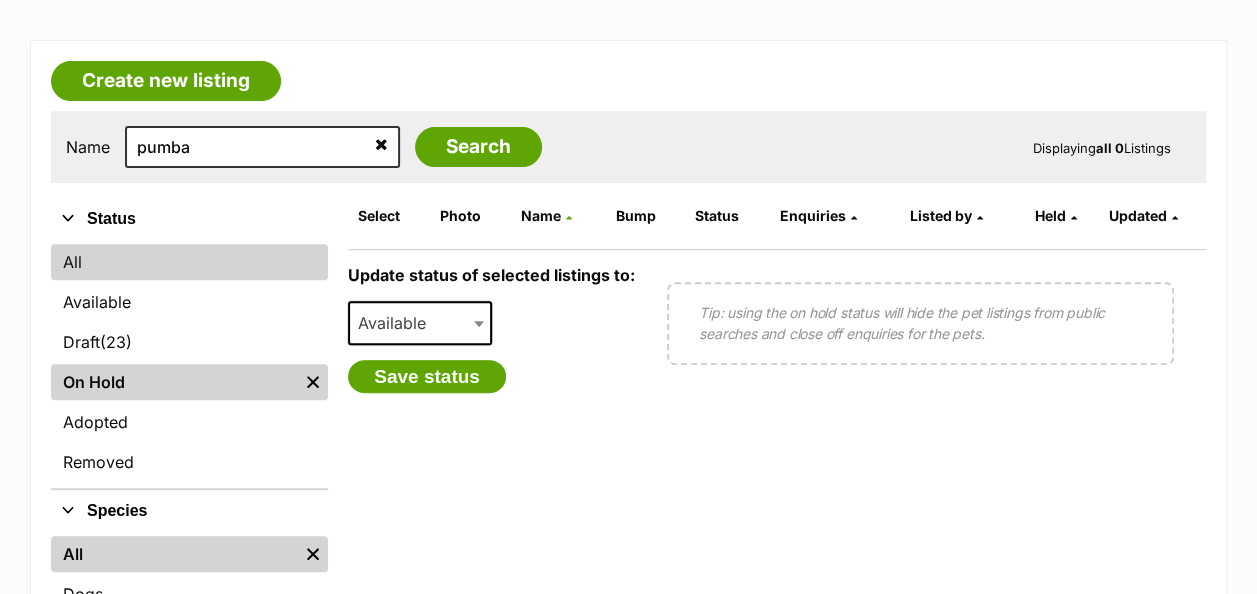 click on "All" at bounding box center (189, 262) 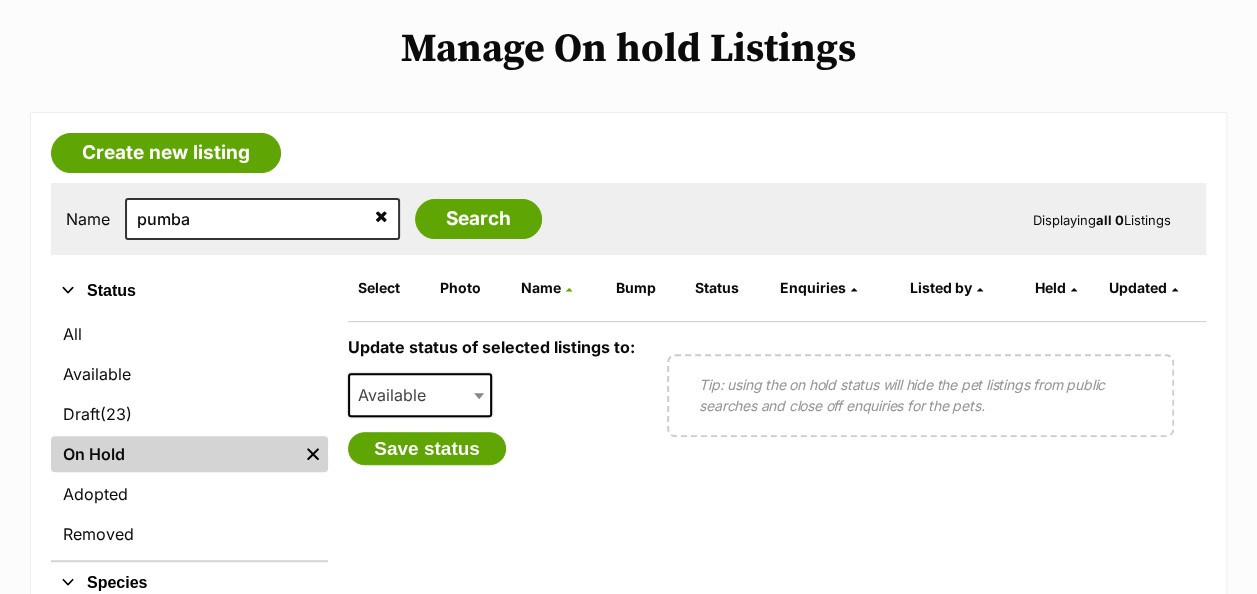 scroll, scrollTop: 100, scrollLeft: 0, axis: vertical 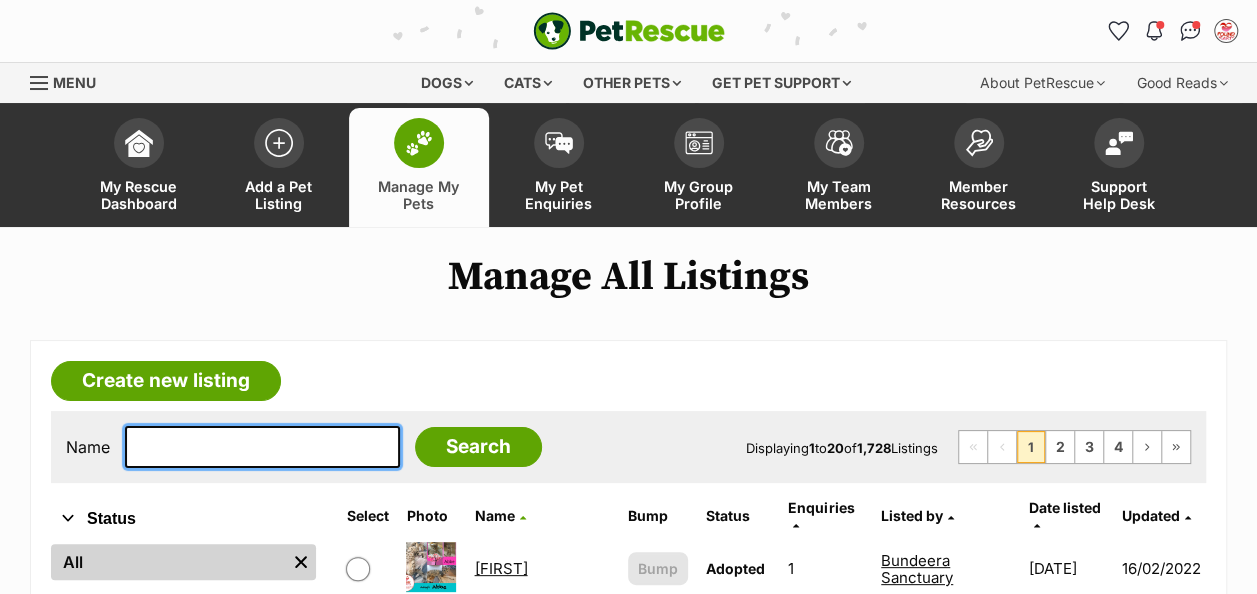 click at bounding box center (262, 447) 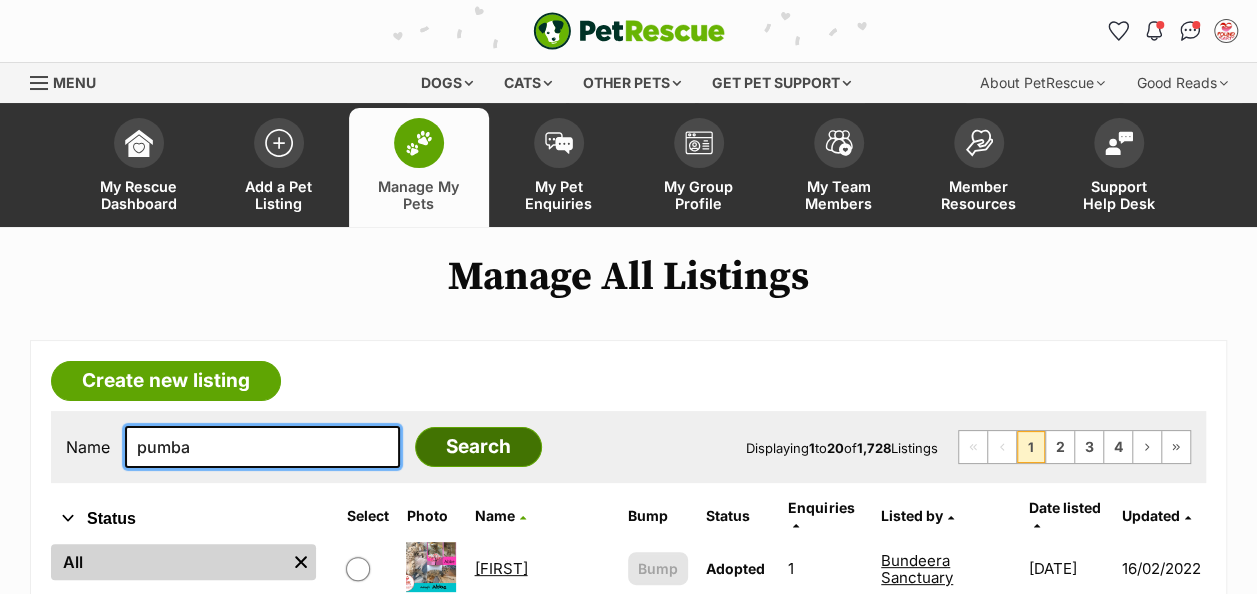 type on "pumba" 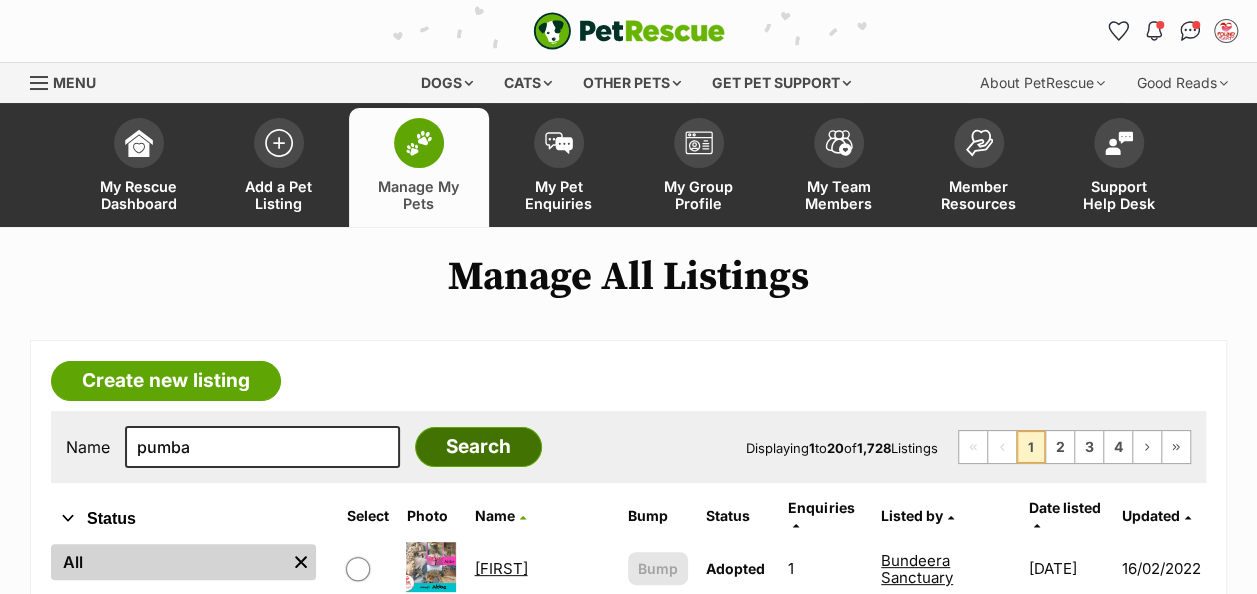 click on "Search" at bounding box center (478, 447) 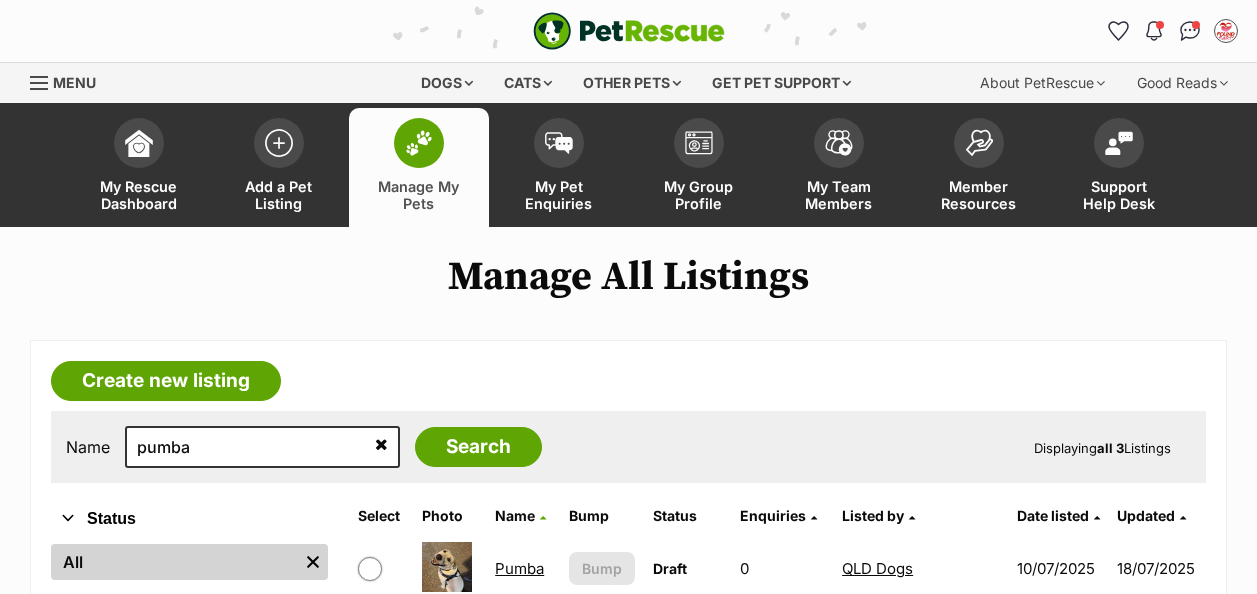 scroll, scrollTop: 0, scrollLeft: 0, axis: both 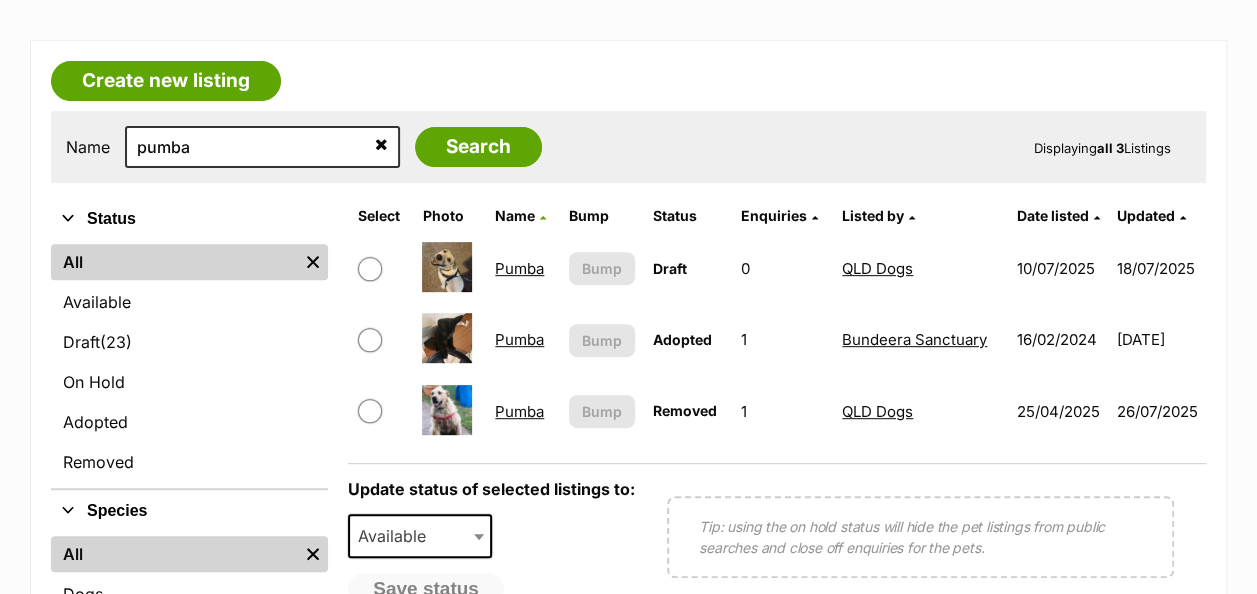 click on "Pumba" at bounding box center [519, 268] 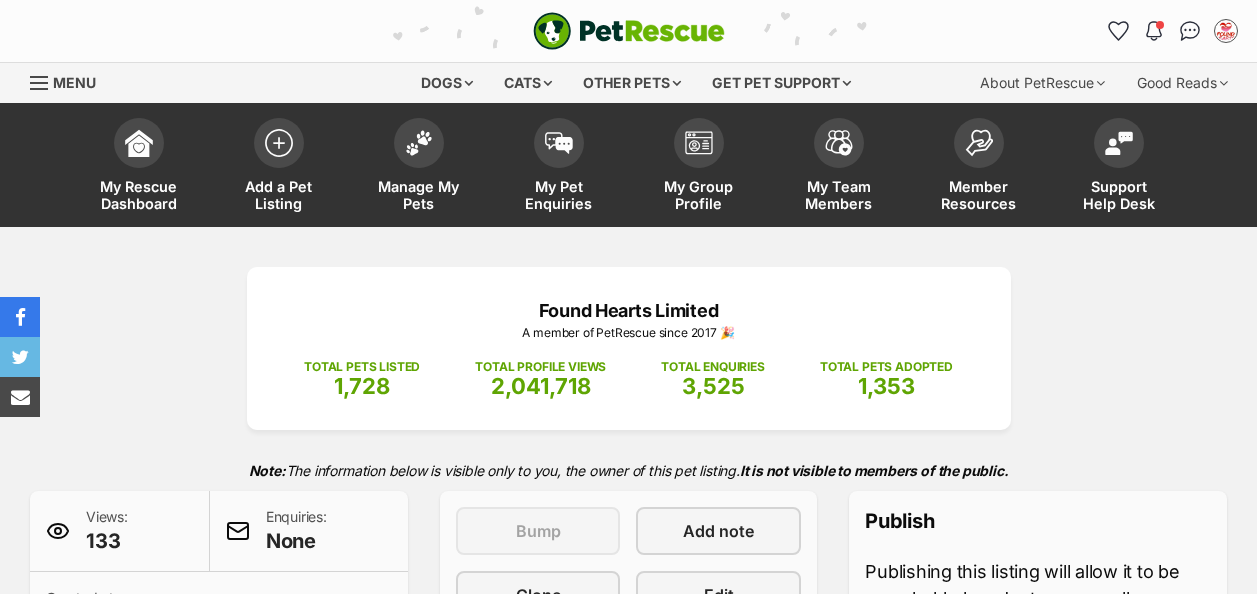 scroll, scrollTop: 0, scrollLeft: 0, axis: both 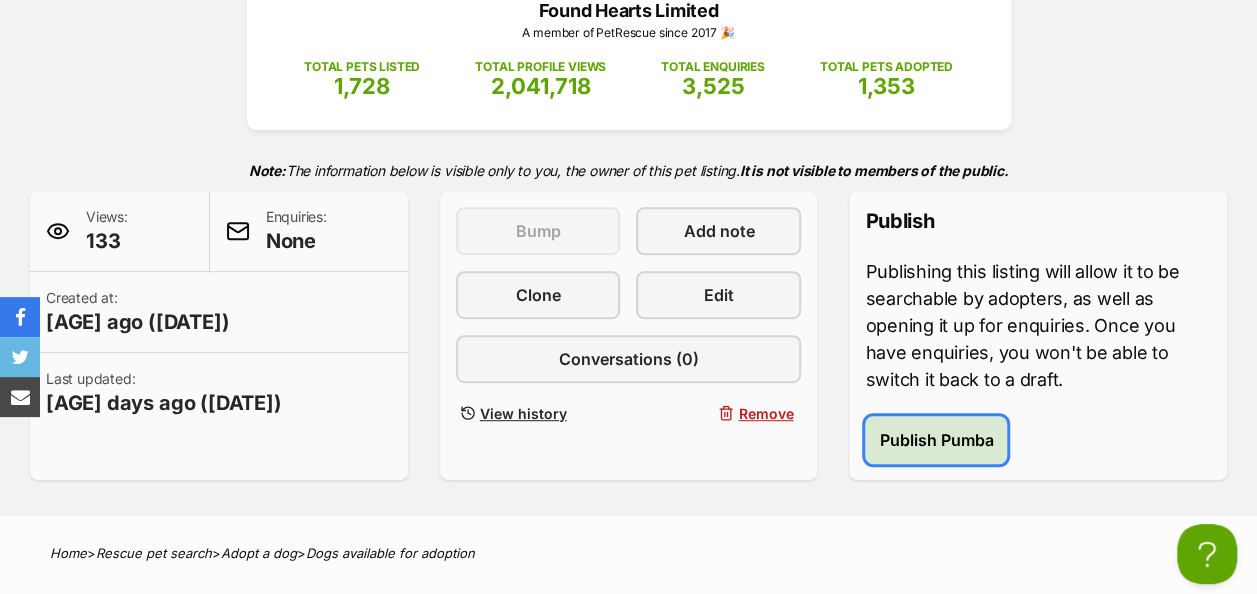 click on "Publish Pumba" at bounding box center [936, 440] 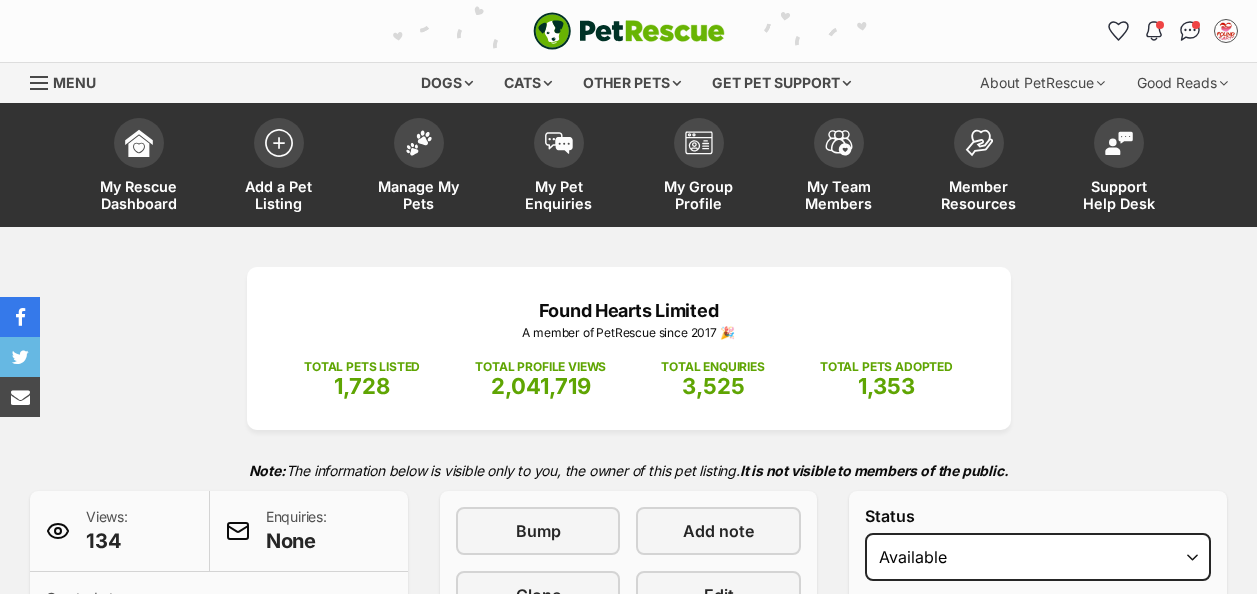 scroll, scrollTop: 0, scrollLeft: 0, axis: both 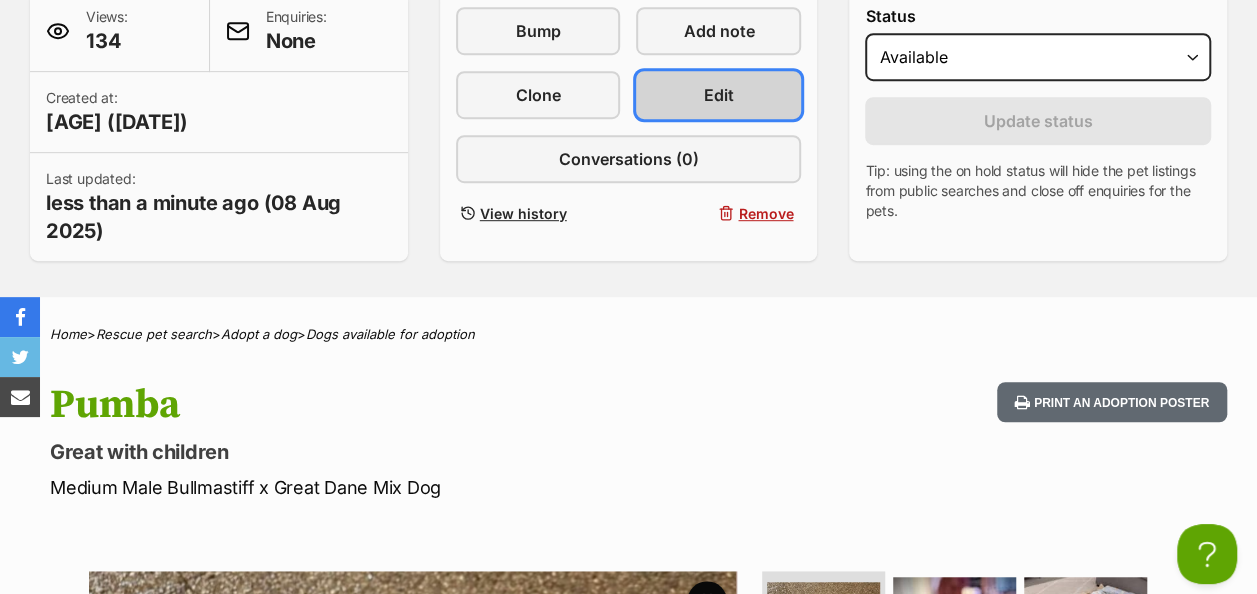 click on "Edit" at bounding box center [718, 95] 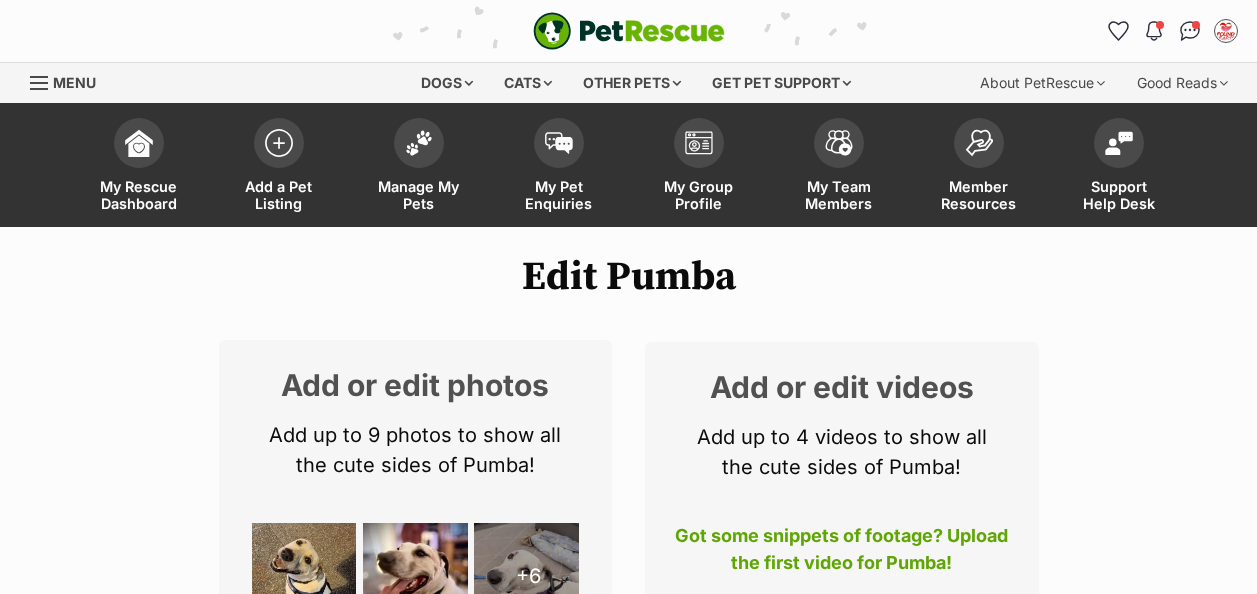 scroll, scrollTop: 0, scrollLeft: 0, axis: both 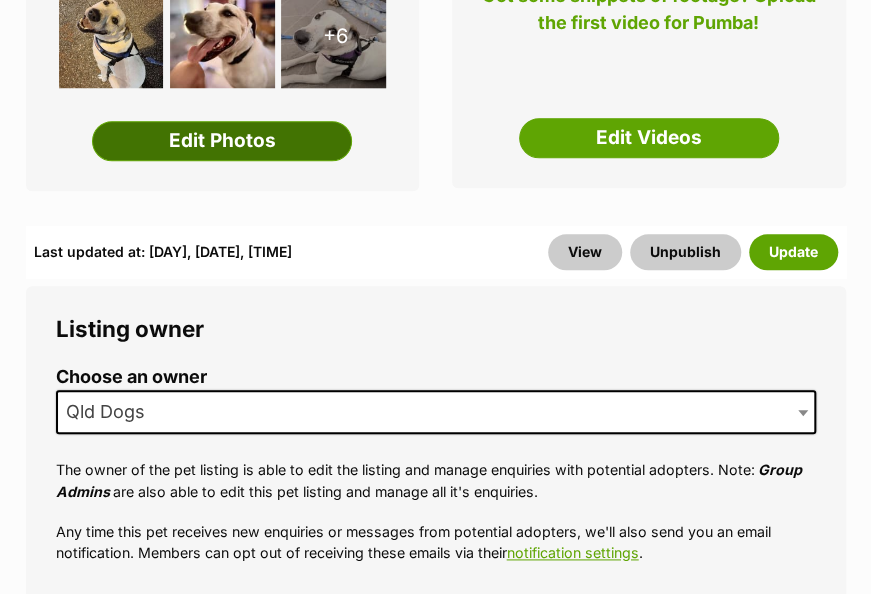 click on "Edit Photos" at bounding box center (222, 141) 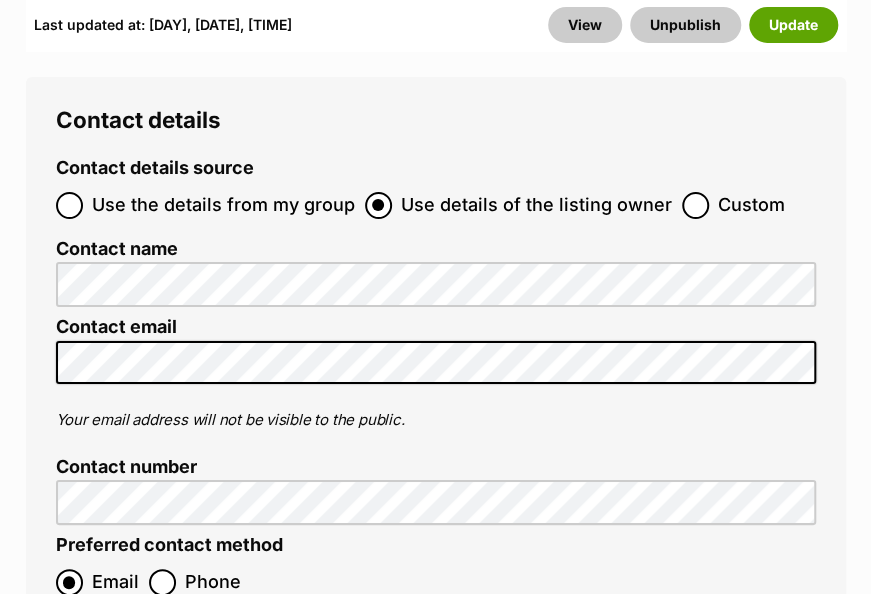 scroll, scrollTop: 8140, scrollLeft: 0, axis: vertical 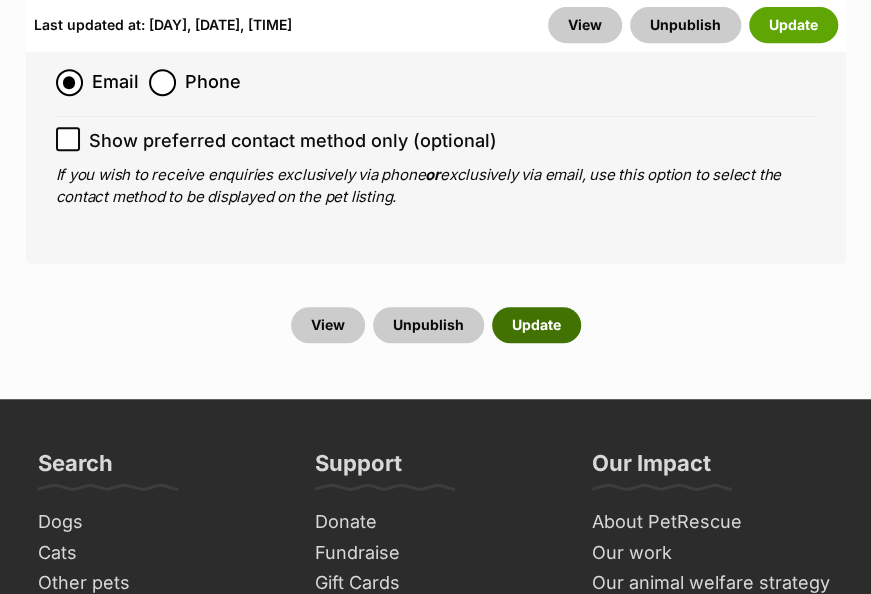 click on "Update" at bounding box center (536, 325) 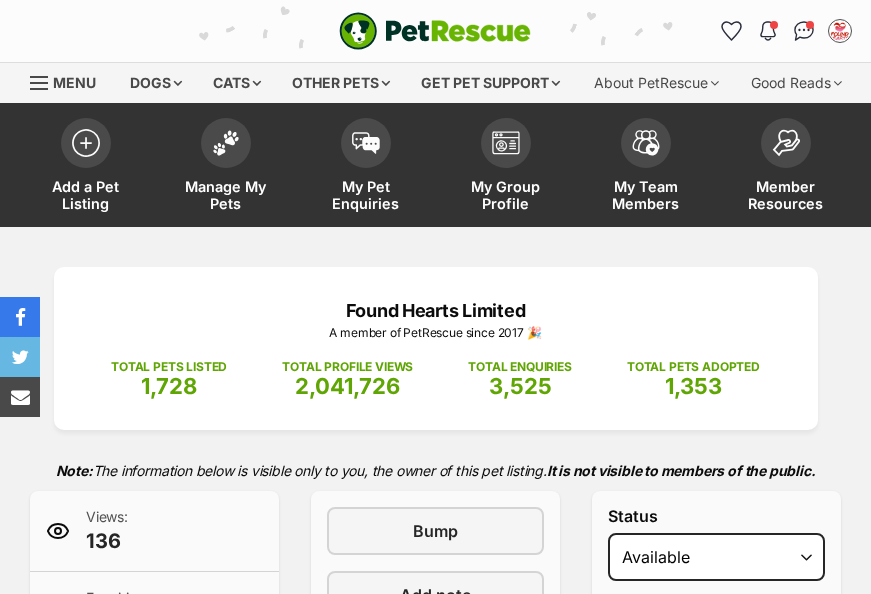 scroll, scrollTop: 600, scrollLeft: 0, axis: vertical 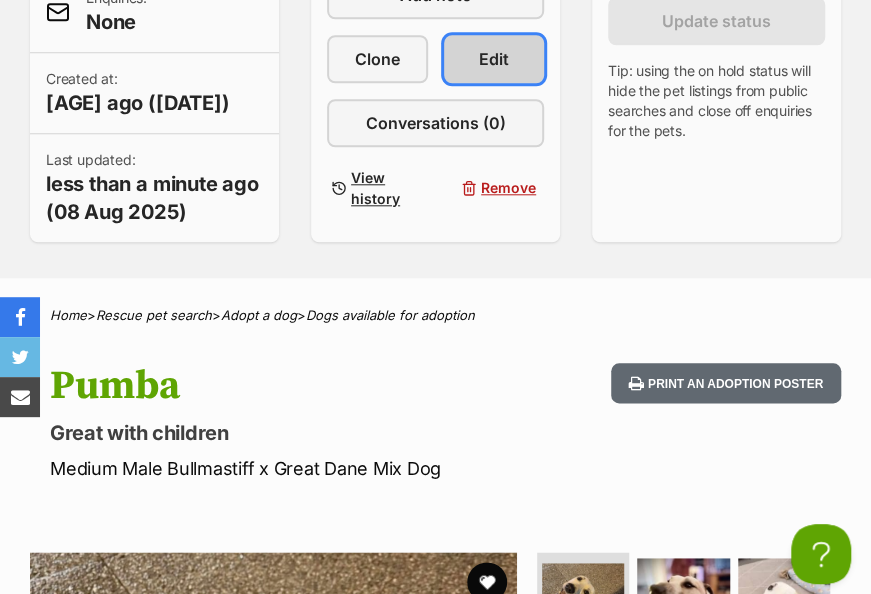 click on "Edit" at bounding box center (494, 59) 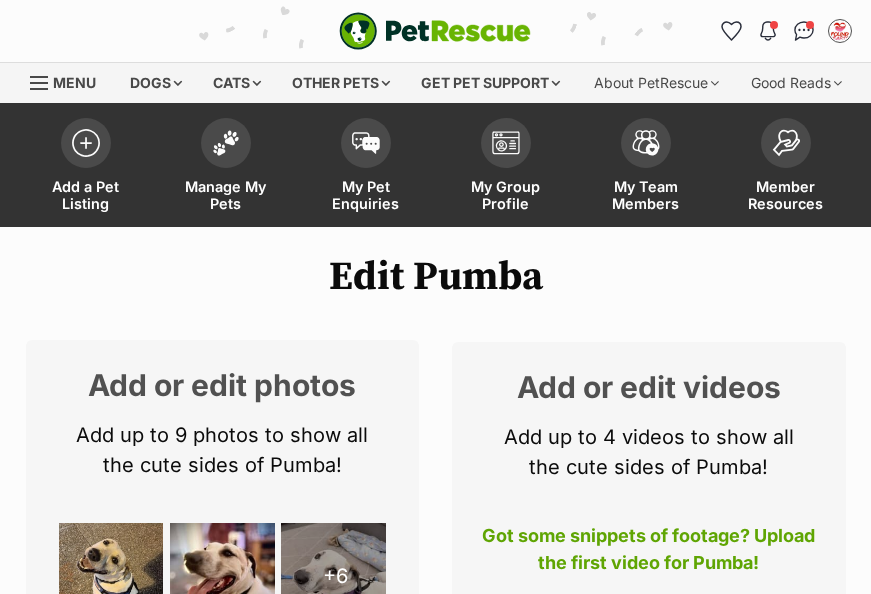 scroll, scrollTop: 0, scrollLeft: 0, axis: both 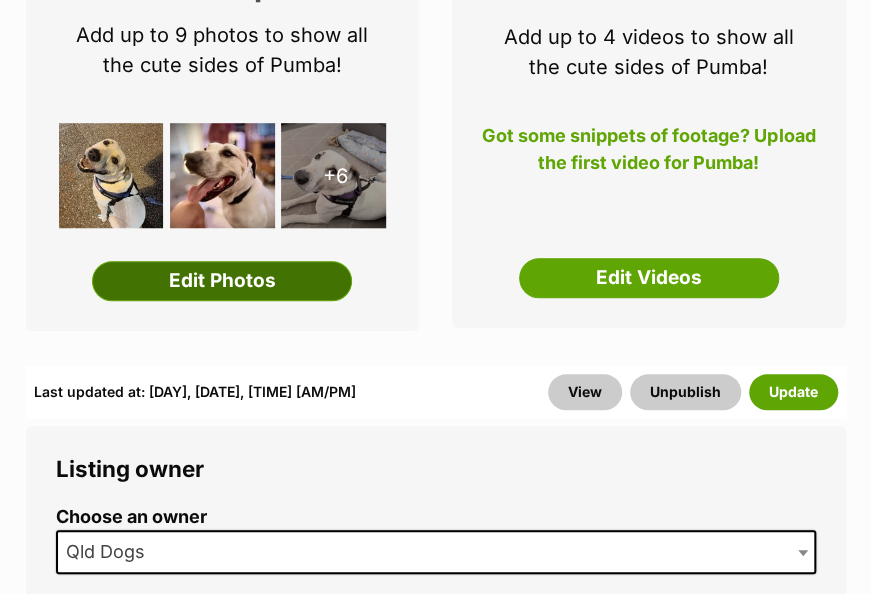 click on "Edit Photos" at bounding box center [222, 281] 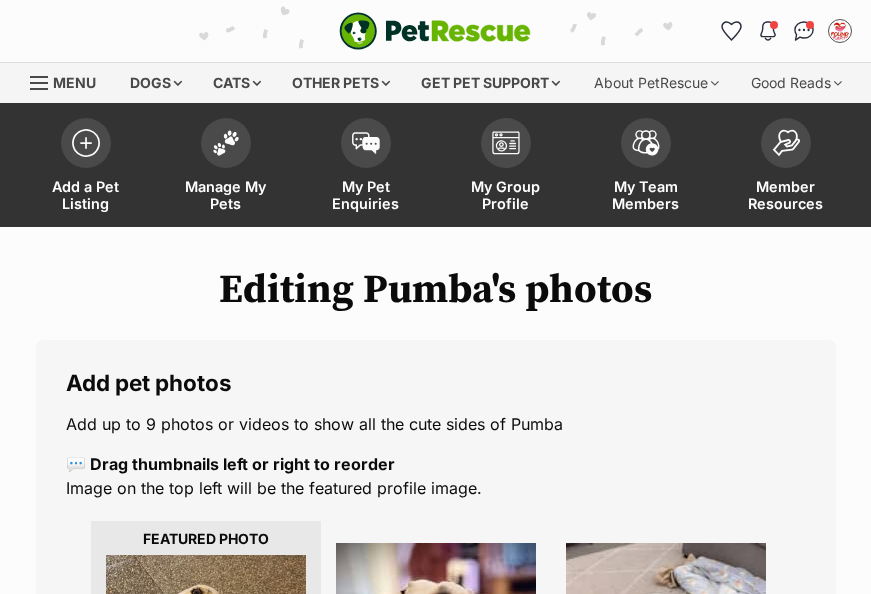 scroll, scrollTop: 0, scrollLeft: 0, axis: both 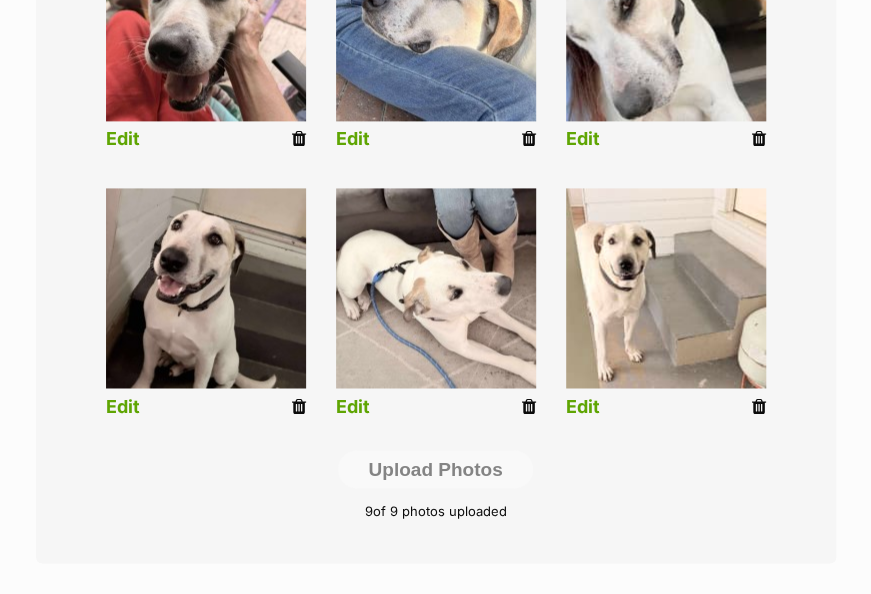 click at bounding box center [529, 406] 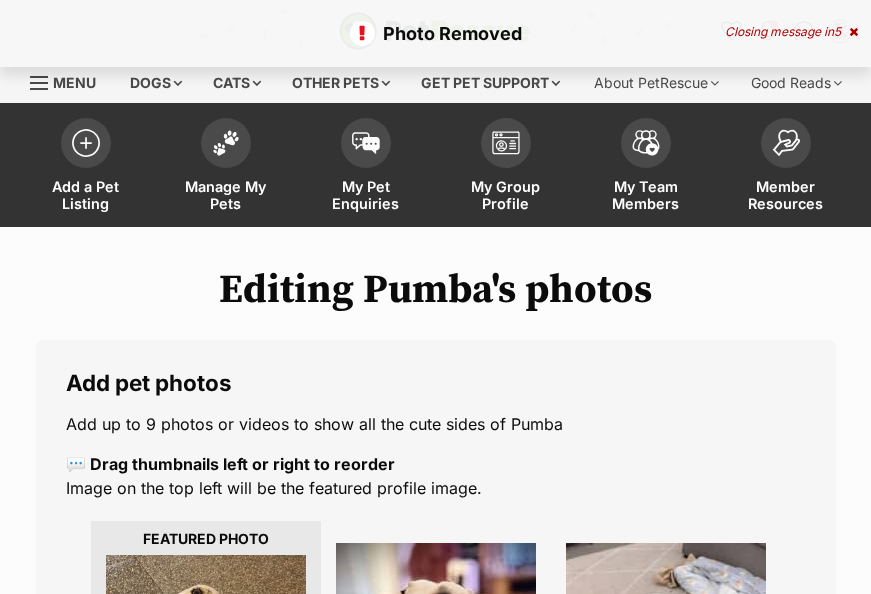 scroll, scrollTop: 0, scrollLeft: 0, axis: both 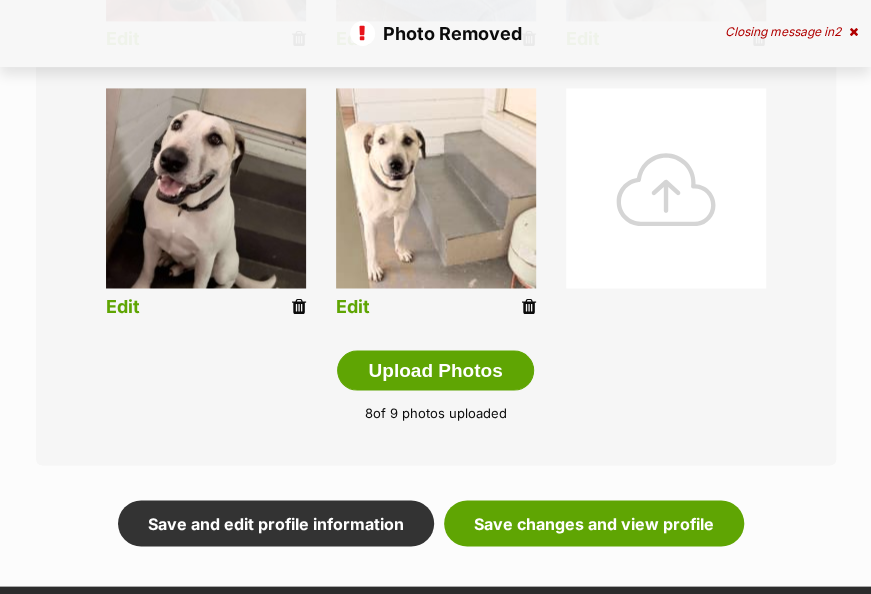 drag, startPoint x: 534, startPoint y: 346, endPoint x: 718, endPoint y: 94, distance: 312.02563 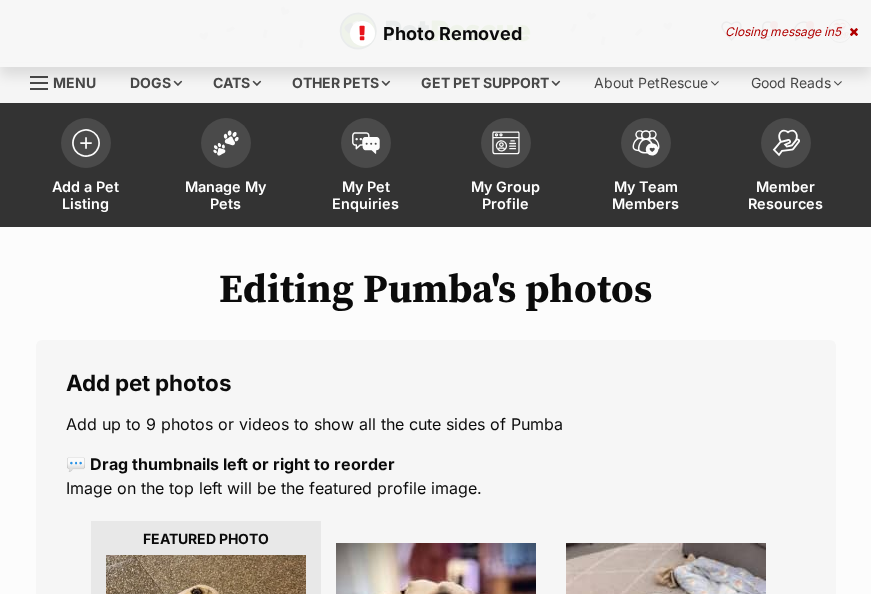 scroll, scrollTop: 0, scrollLeft: 0, axis: both 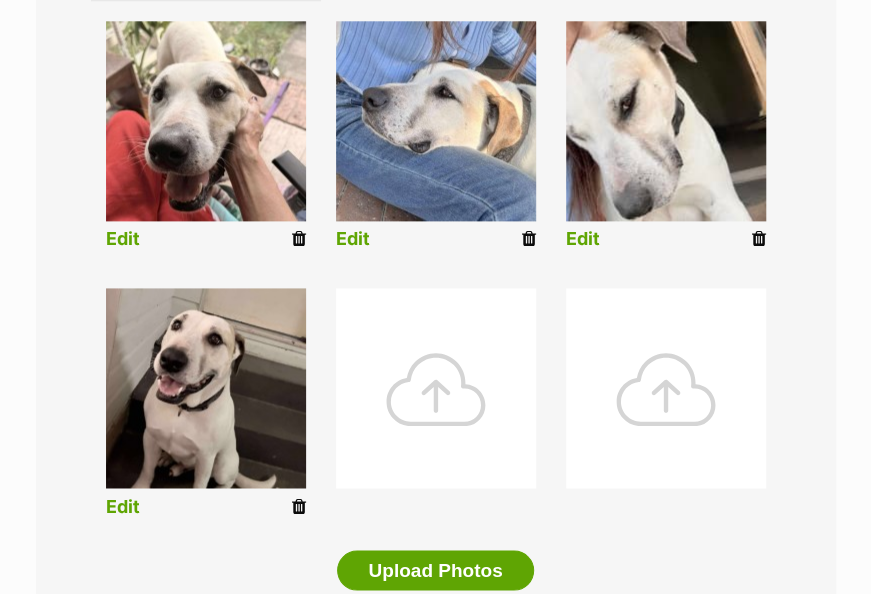 click at bounding box center (436, 388) 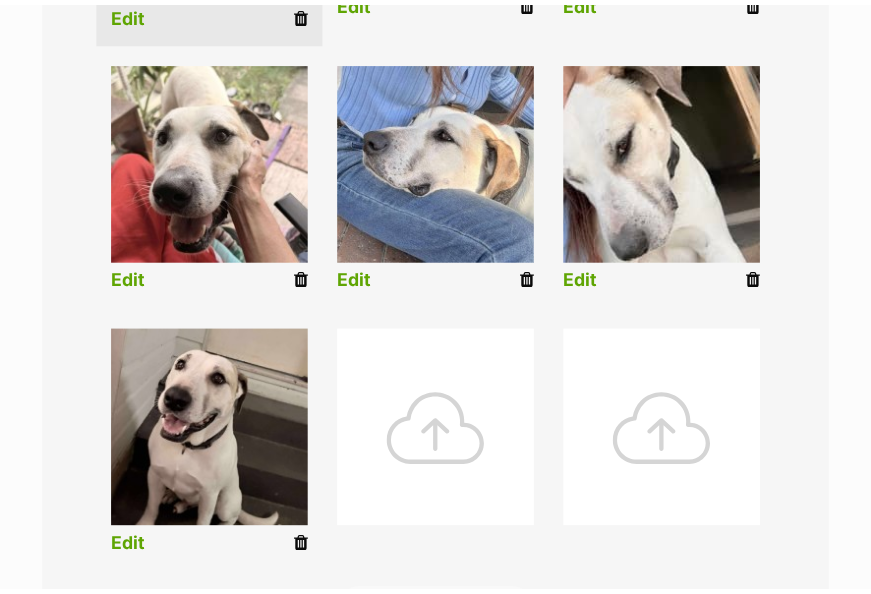 scroll, scrollTop: 800, scrollLeft: 0, axis: vertical 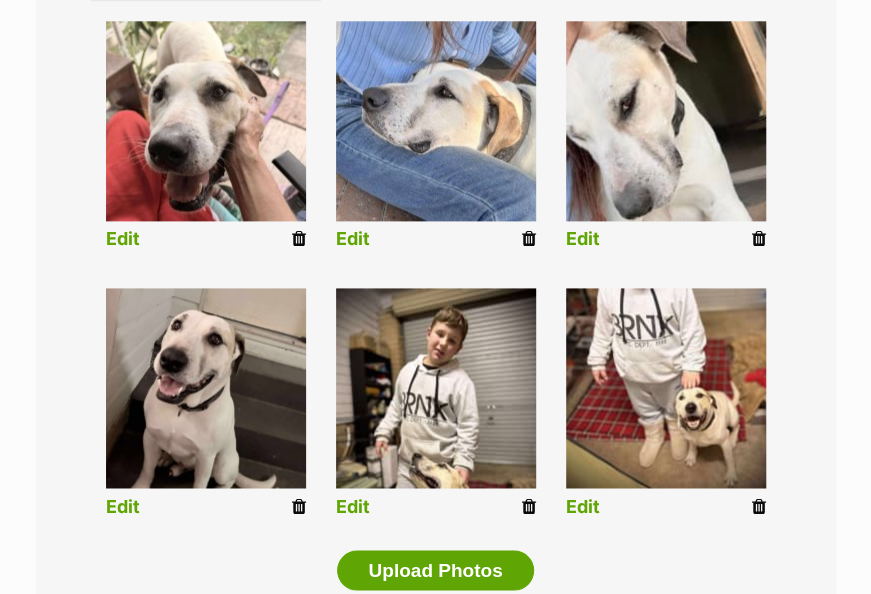 click on "Edit" at bounding box center (353, 506) 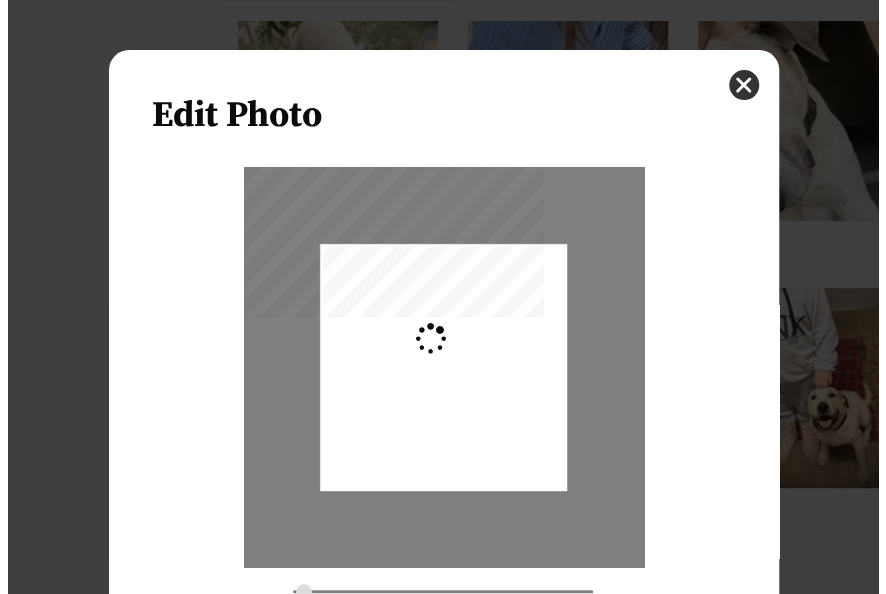 scroll, scrollTop: 0, scrollLeft: 0, axis: both 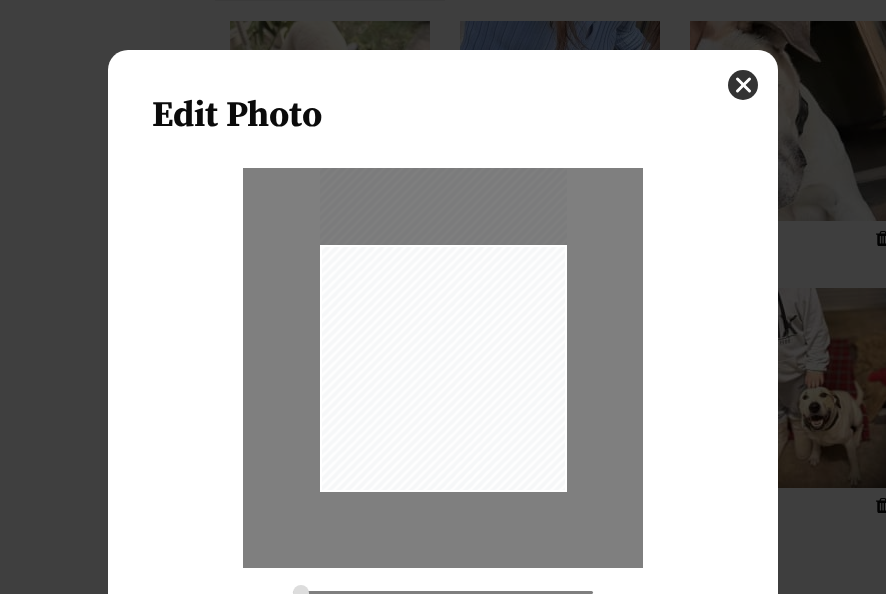 drag, startPoint x: 453, startPoint y: 422, endPoint x: 458, endPoint y: 209, distance: 213.05867 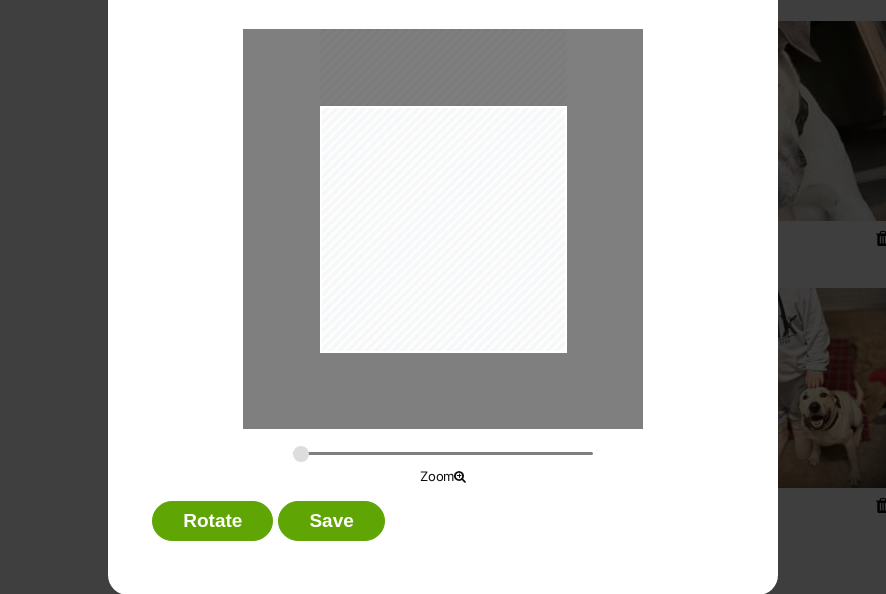 scroll, scrollTop: 140, scrollLeft: 0, axis: vertical 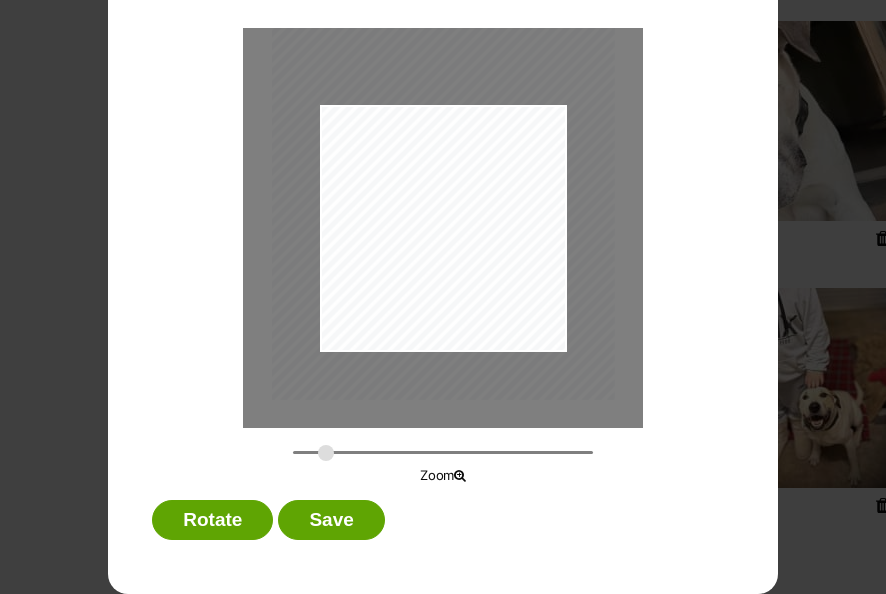 drag, startPoint x: 294, startPoint y: 452, endPoint x: 318, endPoint y: 449, distance: 24.186773 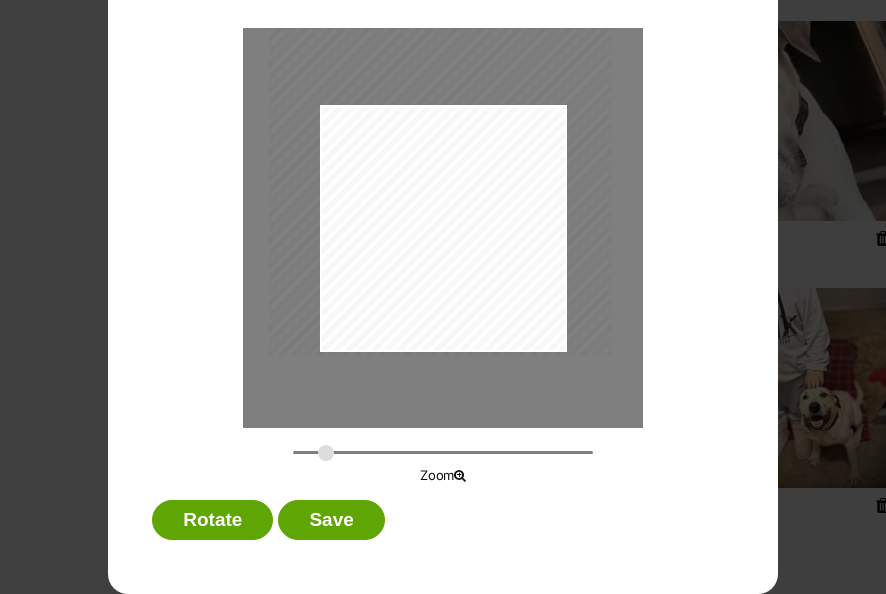 drag, startPoint x: 386, startPoint y: 262, endPoint x: 383, endPoint y: 181, distance: 81.055534 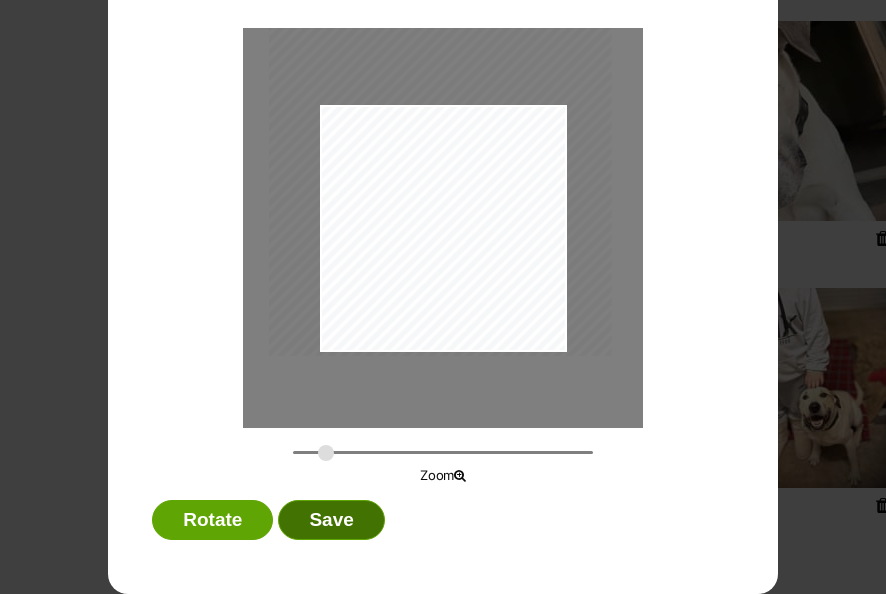 click on "Save" at bounding box center (331, 520) 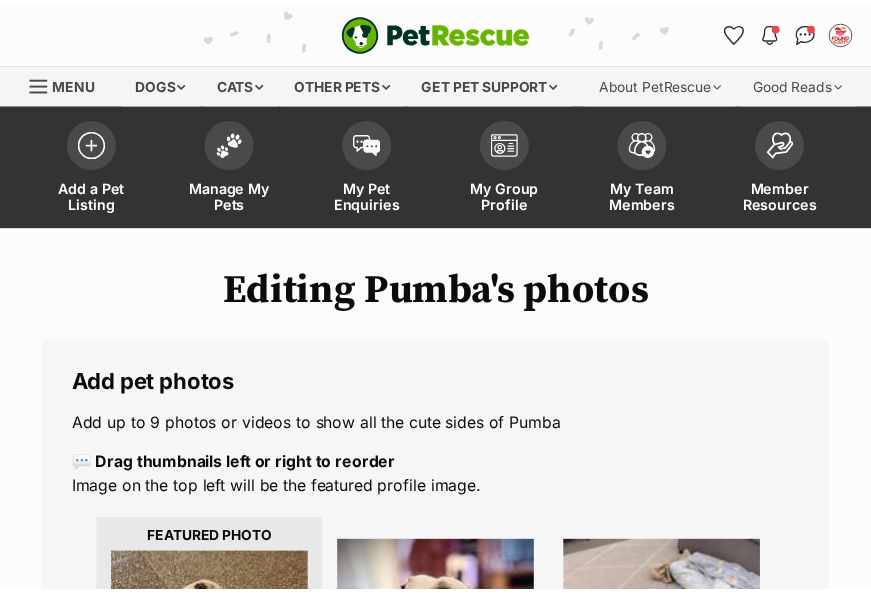 scroll, scrollTop: 800, scrollLeft: 0, axis: vertical 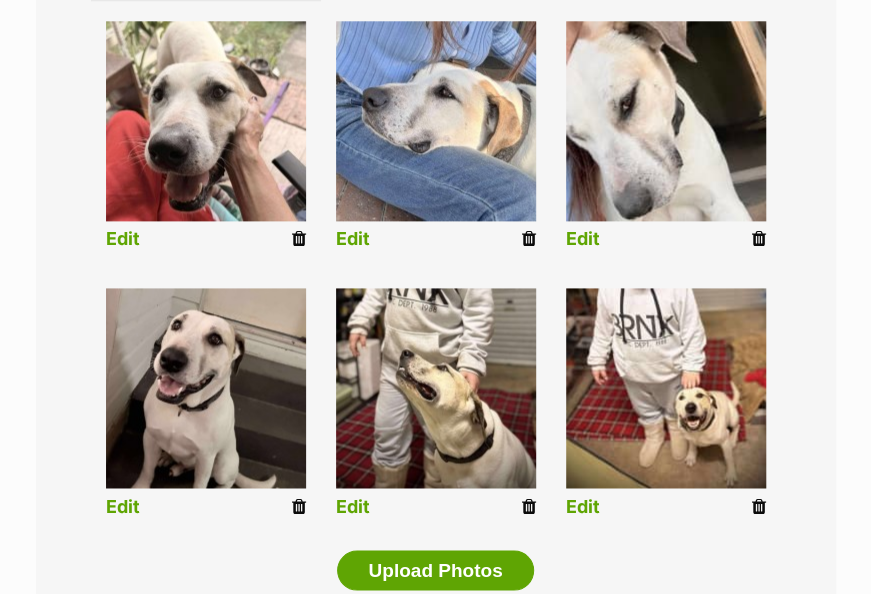 click on "Edit" at bounding box center [583, 506] 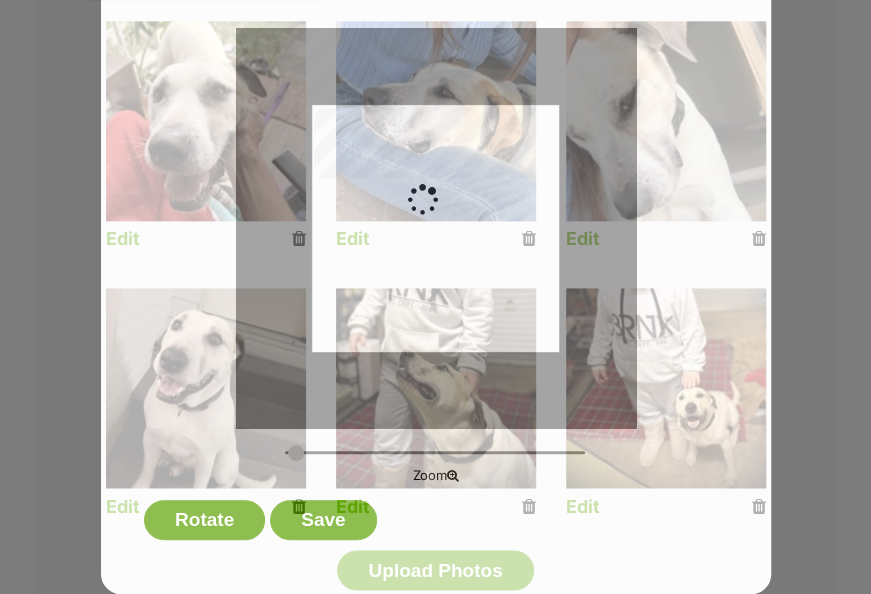 scroll, scrollTop: 0, scrollLeft: 0, axis: both 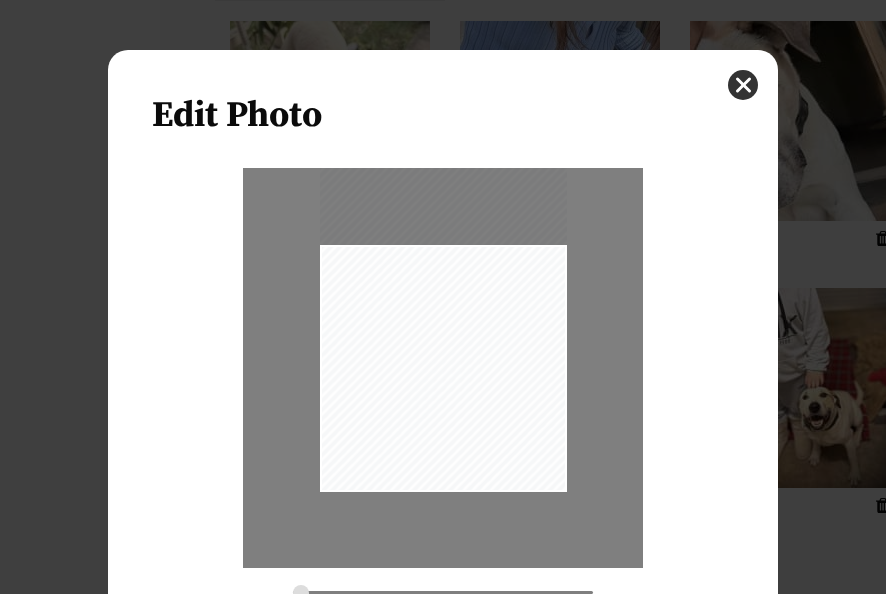 drag, startPoint x: 458, startPoint y: 401, endPoint x: 457, endPoint y: 268, distance: 133.00375 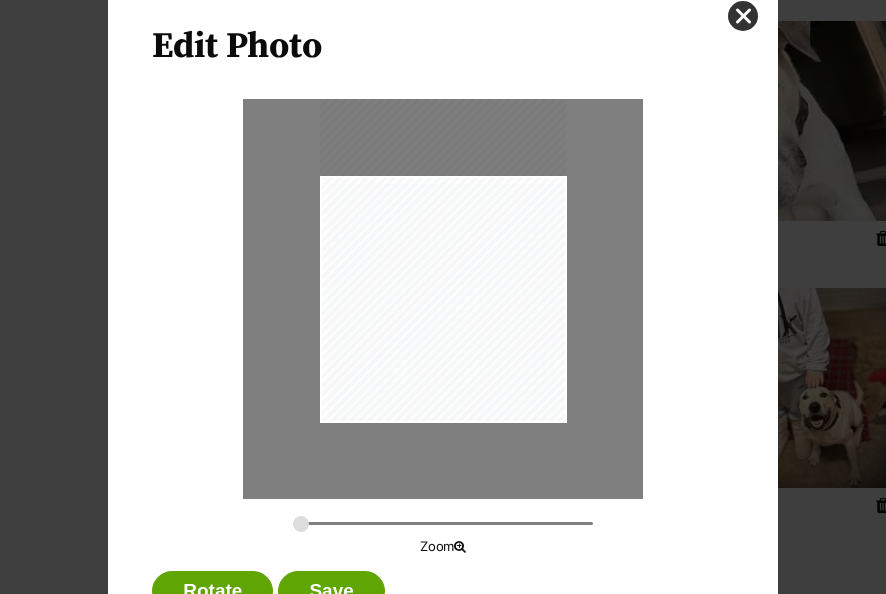 scroll, scrollTop: 140, scrollLeft: 0, axis: vertical 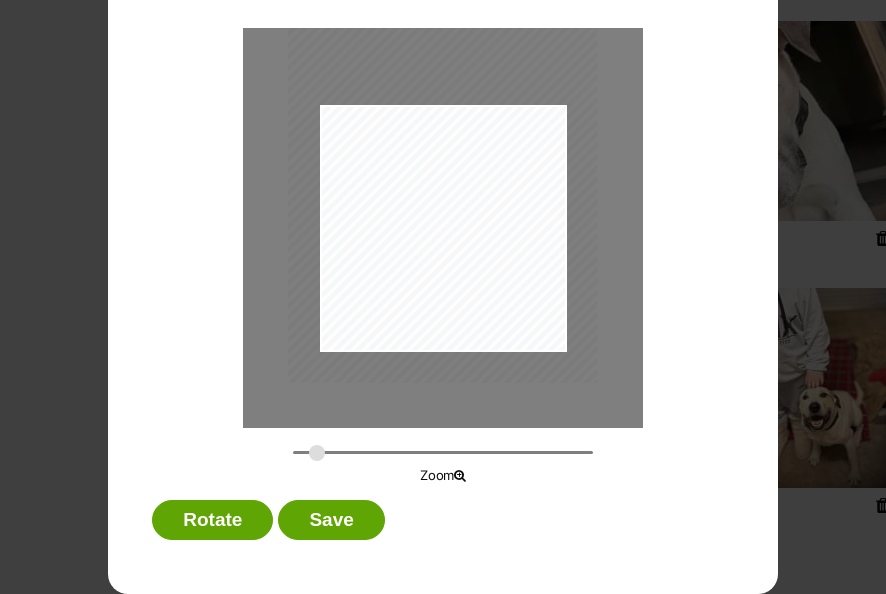 drag, startPoint x: 290, startPoint y: 451, endPoint x: 309, endPoint y: 451, distance: 19 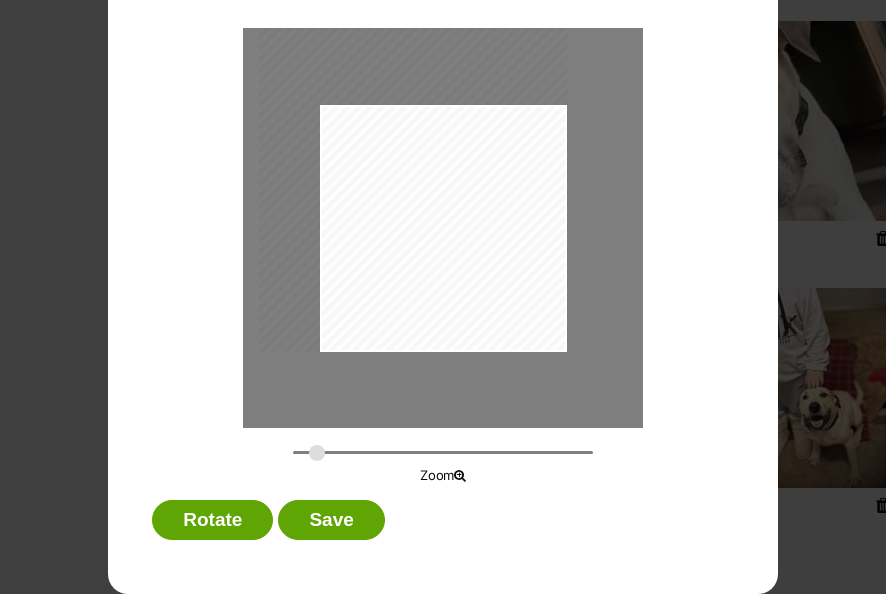 drag, startPoint x: 434, startPoint y: 274, endPoint x: 391, endPoint y: 220, distance: 69.02898 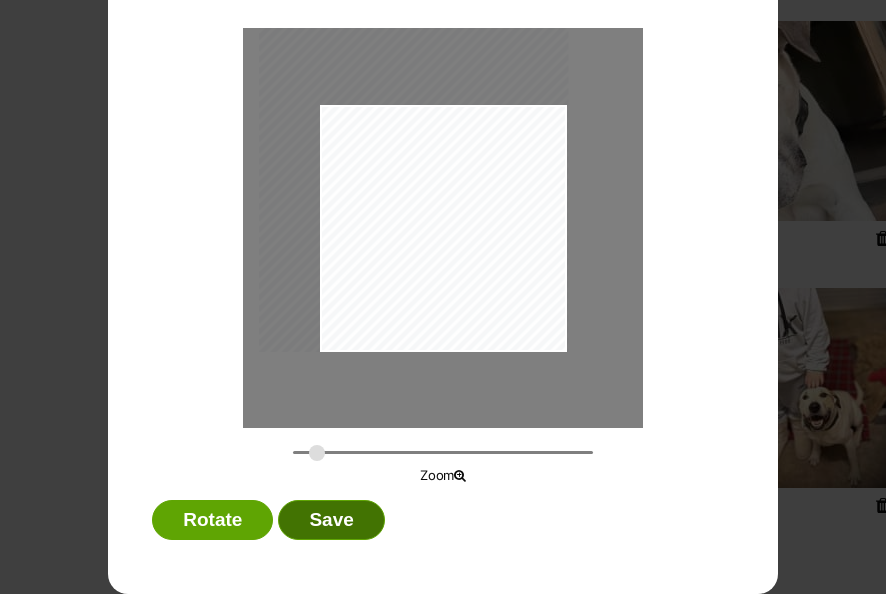 click on "Save" at bounding box center [331, 520] 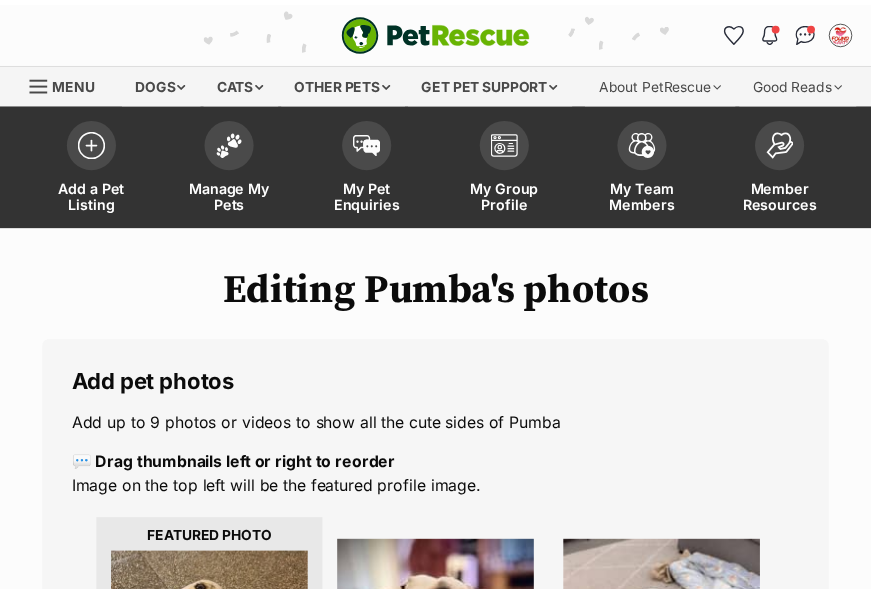 scroll, scrollTop: 800, scrollLeft: 0, axis: vertical 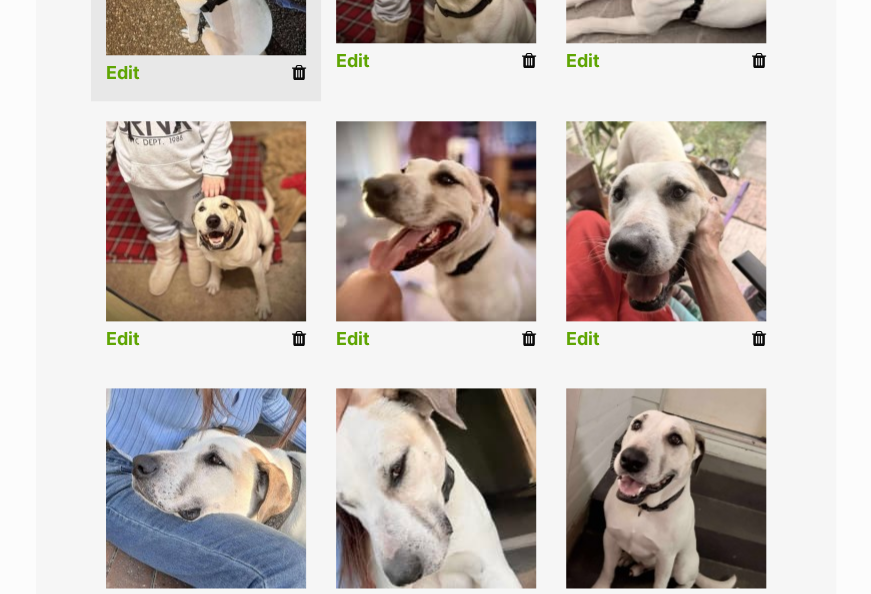 drag, startPoint x: 762, startPoint y: 377, endPoint x: 726, endPoint y: 83, distance: 296.1959 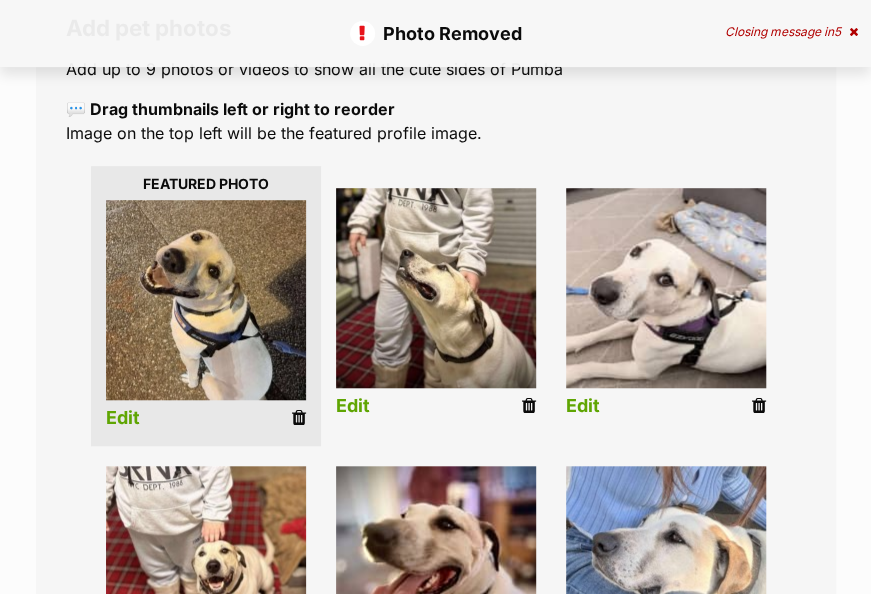 scroll, scrollTop: 0, scrollLeft: 0, axis: both 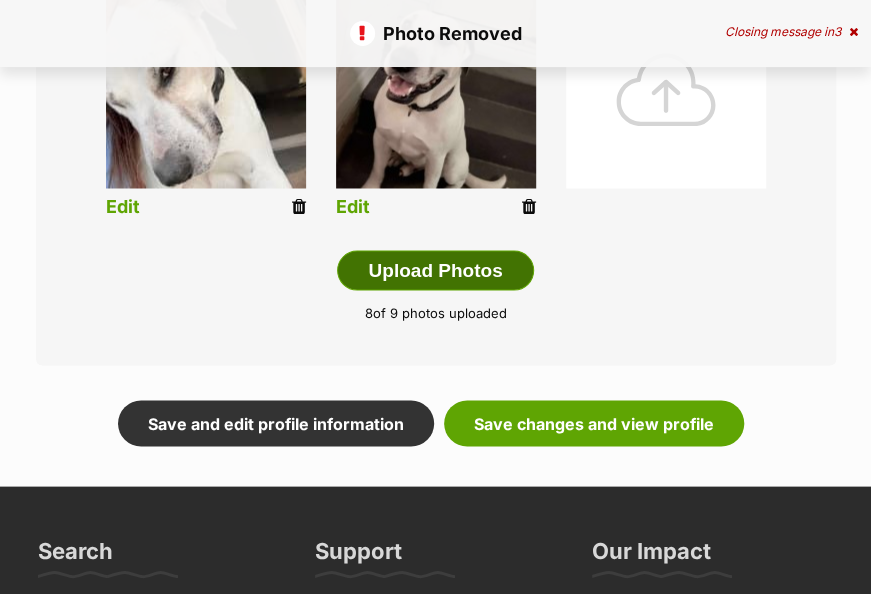 click on "Upload Photos" at bounding box center (435, 270) 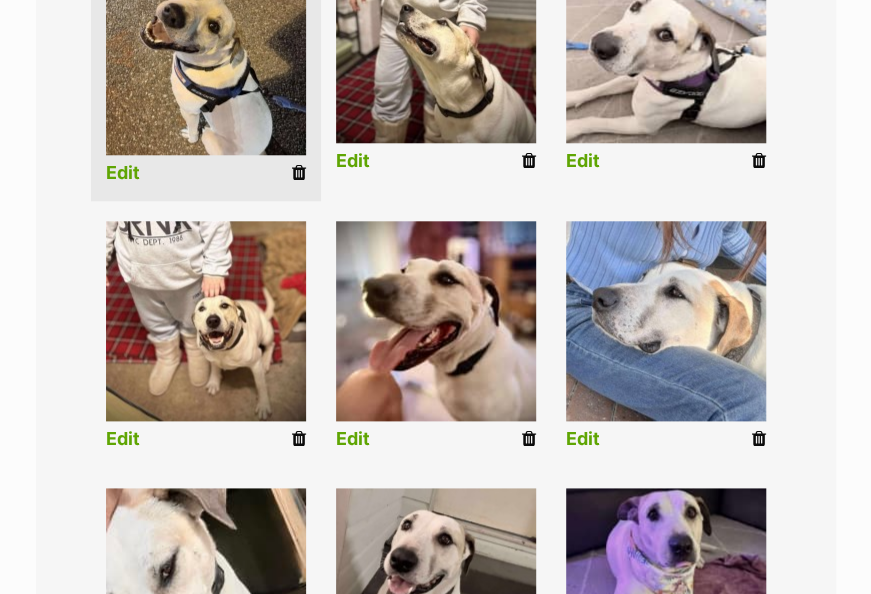scroll, scrollTop: 900, scrollLeft: 0, axis: vertical 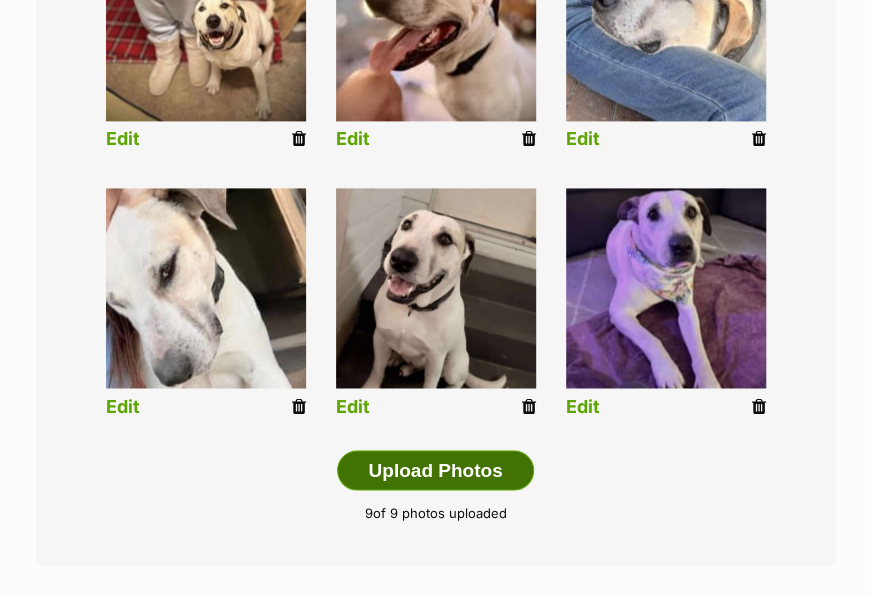 click on "Upload Photos" at bounding box center (435, 470) 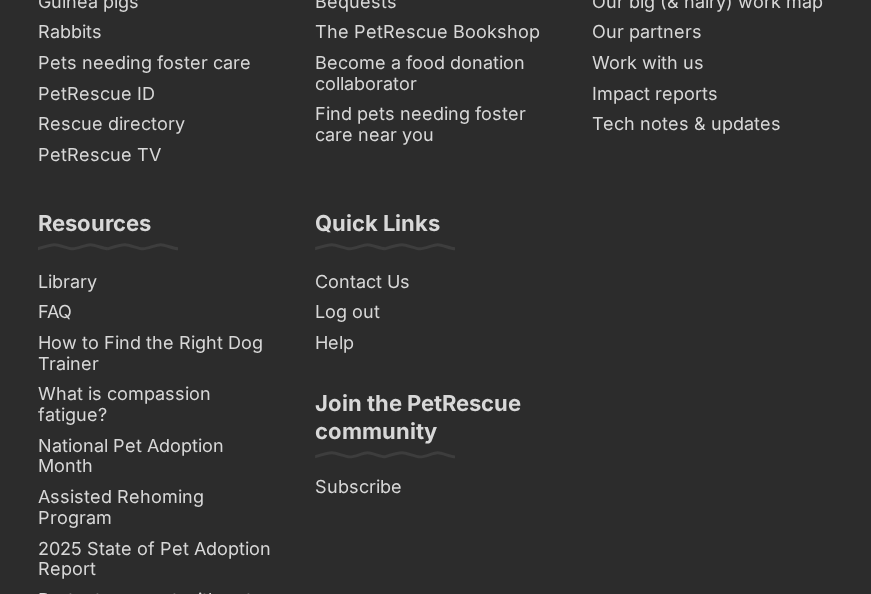 scroll, scrollTop: 1300, scrollLeft: 0, axis: vertical 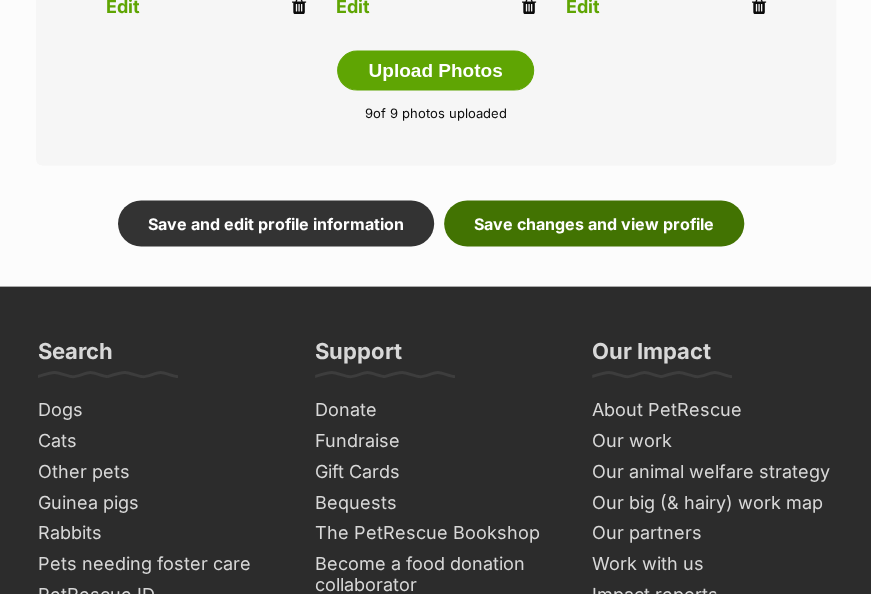 click on "Save changes and view profile" at bounding box center (594, 223) 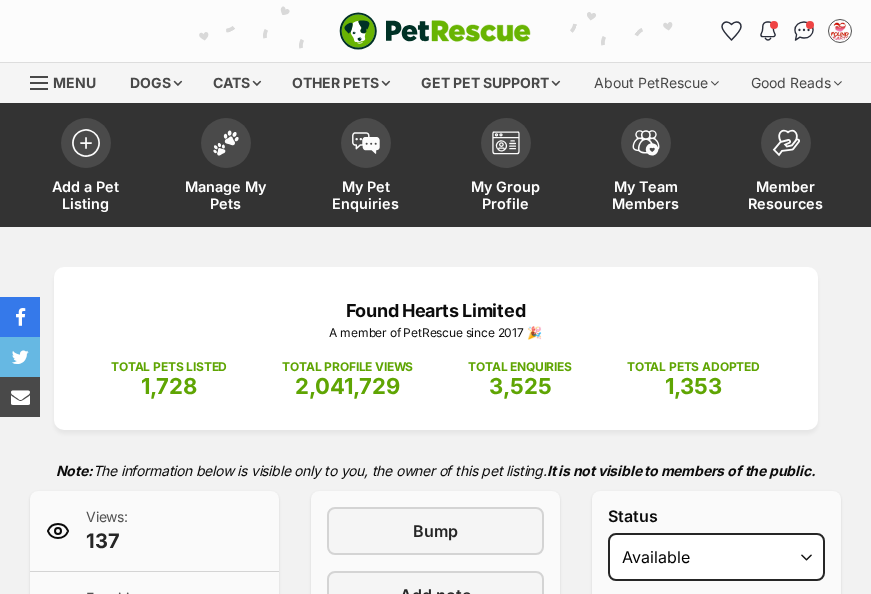 scroll, scrollTop: 0, scrollLeft: 0, axis: both 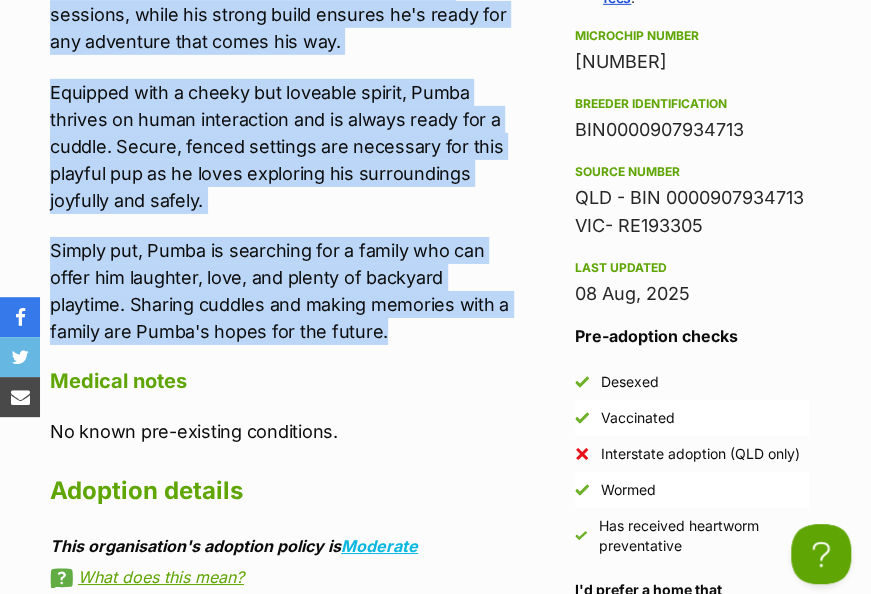 drag, startPoint x: 56, startPoint y: 97, endPoint x: 443, endPoint y: 380, distance: 479.4351 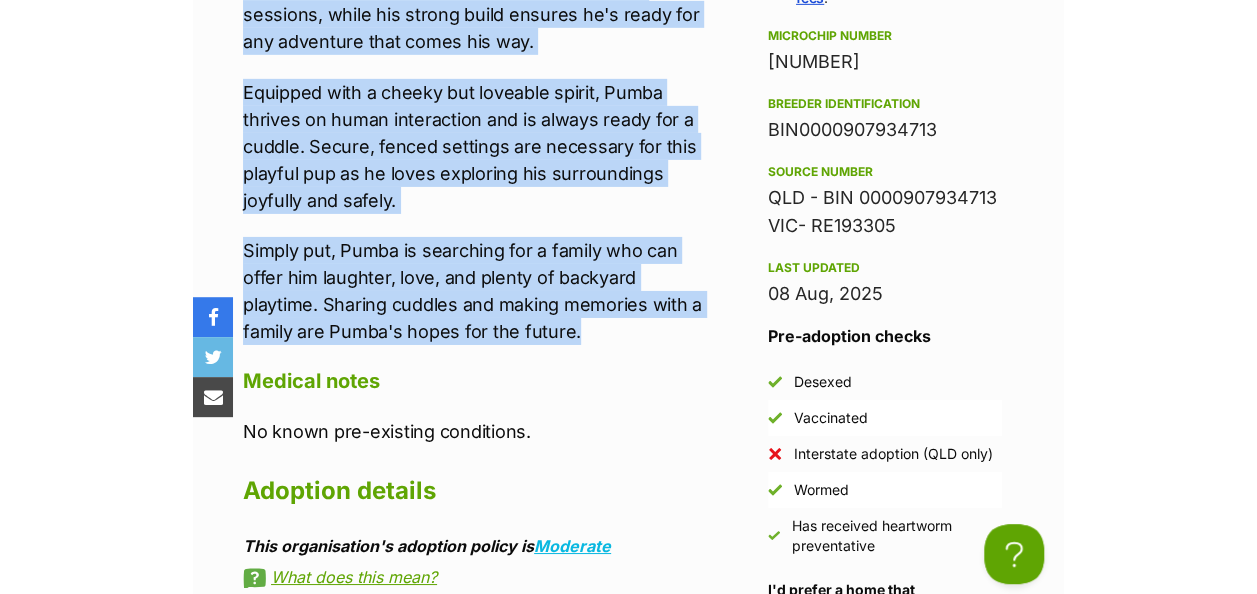 scroll, scrollTop: 2115, scrollLeft: 0, axis: vertical 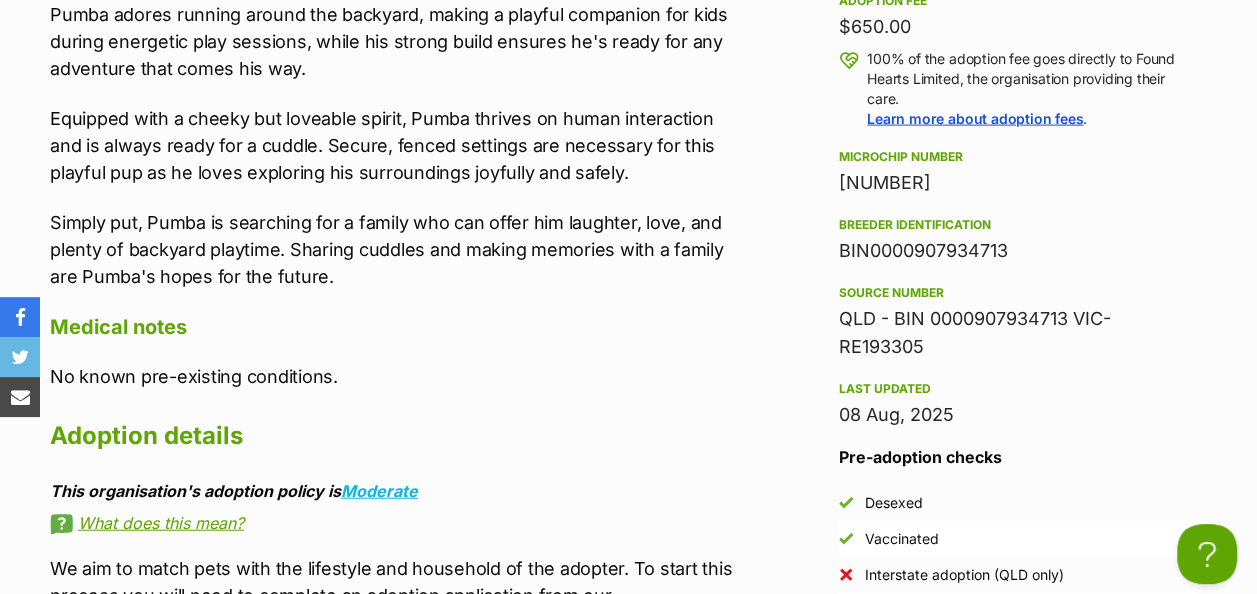 click on "Upload Videos
About Pumba
Meet Pumba, the delightful dog who wins hearts everywhere he goes with his cheeky grin and adorable white eyelashes. Pumba is more than just a bundle of love—he's the ultimate companion for those looking for a playful, affectionate addition to their family, especially families with children.
Pumba is not only lovable but also incredibly social, relishing every opportunity to make new friends, especially children. His warm nature ensures he fits right into a household bustling with energy and laughter.
Pumba adores running around the backyard, making a playful companion for kids during energetic play sessions, while his strong build ensures he's ready for any adventure that comes his way.
Equipped with a cheeky but loveable spirit, Pumba thrives on human interaction and is always ready for a cuddle. Secure, fenced settings are necessary for this playful pup as he loves exploring his surroundings joyfully and safely.
Medical notes
Adoption details" at bounding box center [399, 132] 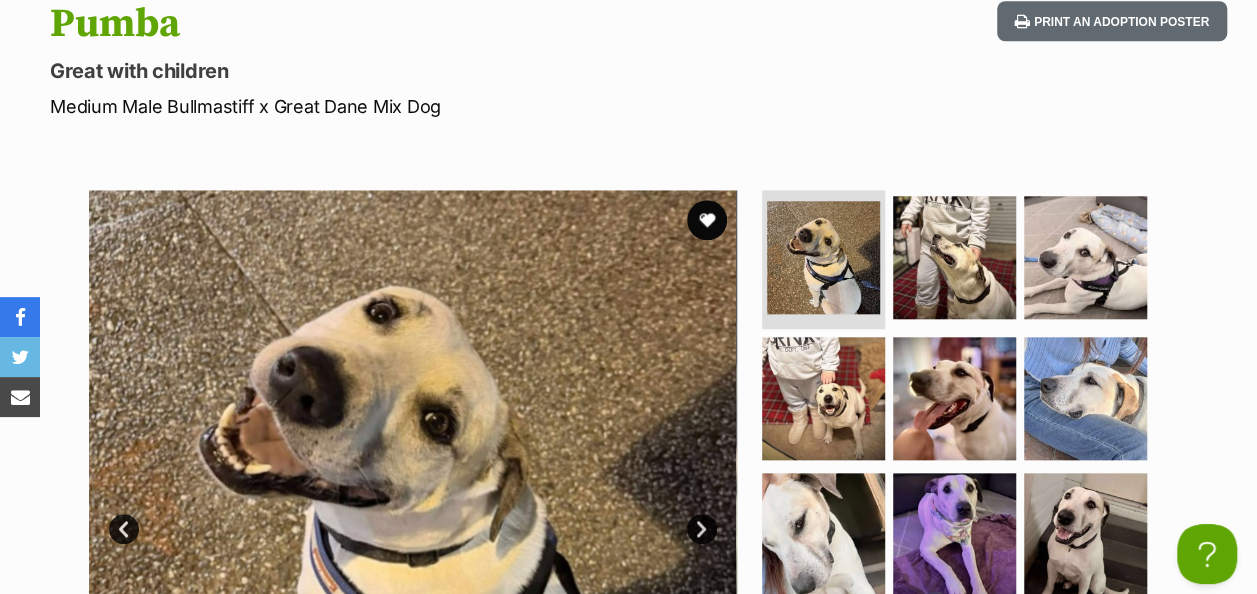 scroll, scrollTop: 515, scrollLeft: 0, axis: vertical 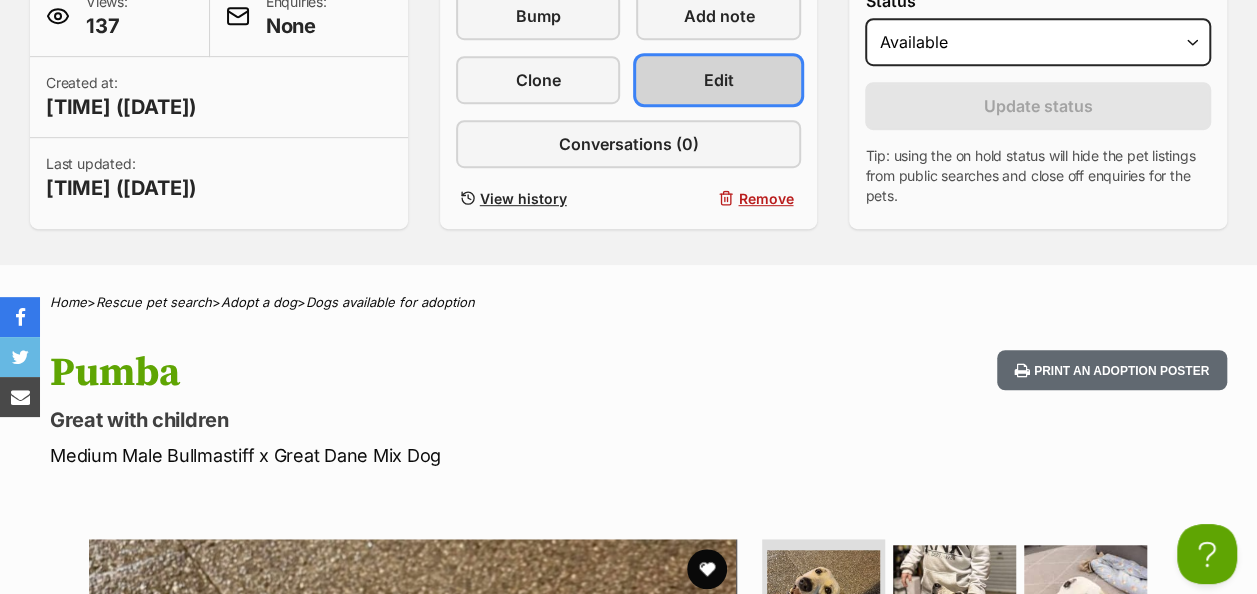 click on "Edit" at bounding box center (719, 80) 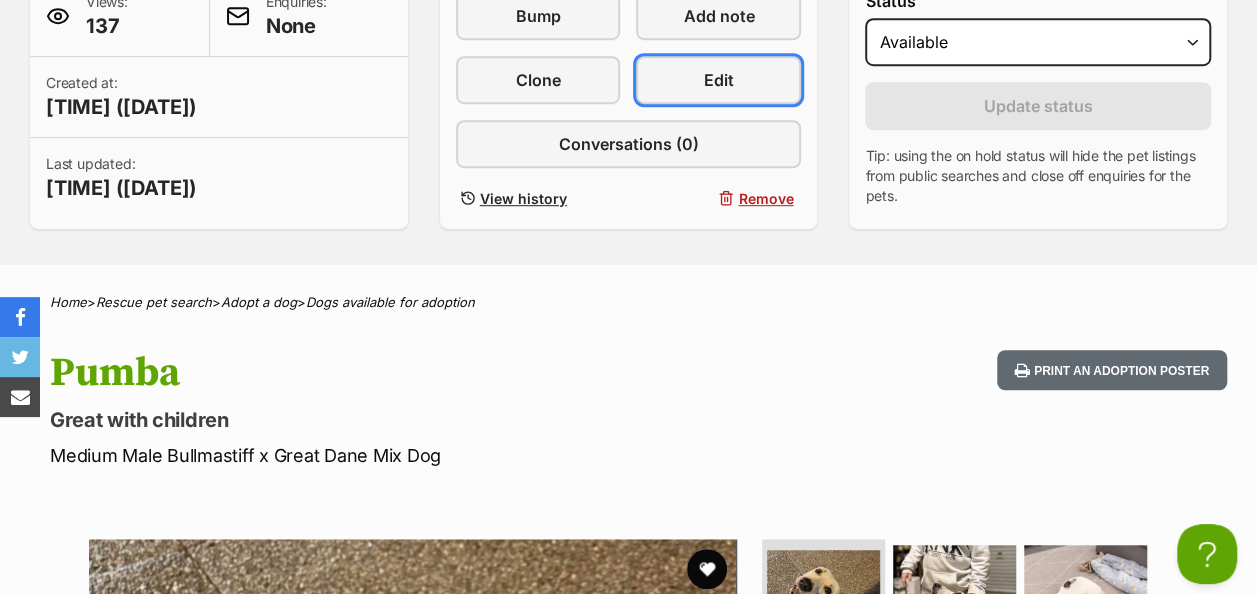 scroll, scrollTop: 0, scrollLeft: 0, axis: both 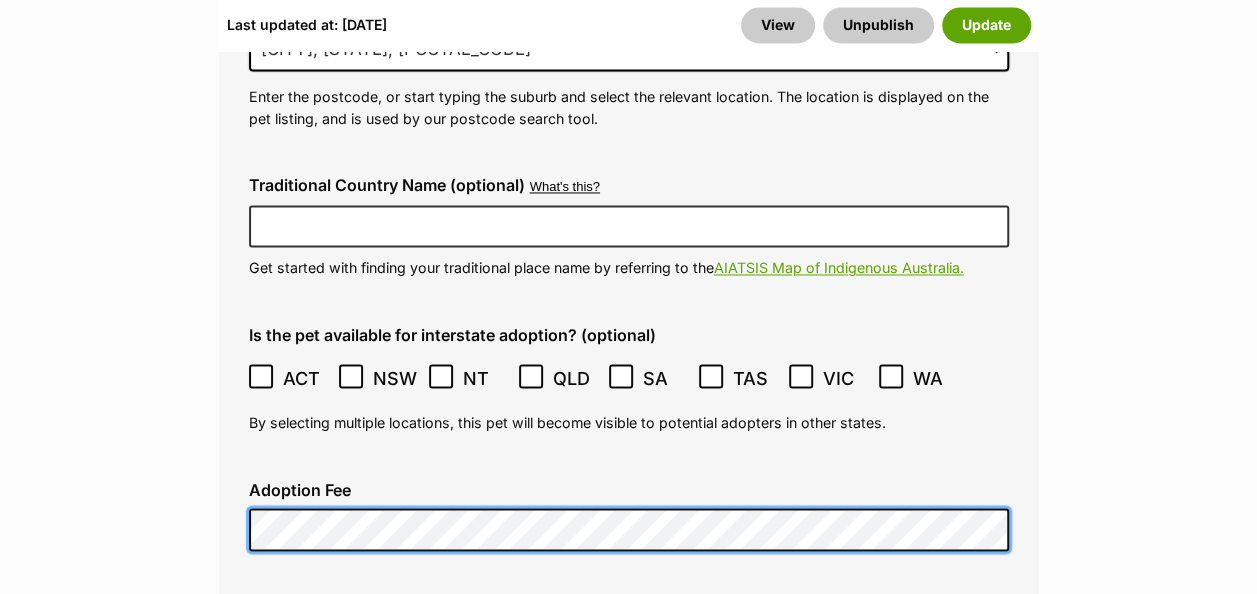 click on "Adoption Fee" at bounding box center (629, 516) 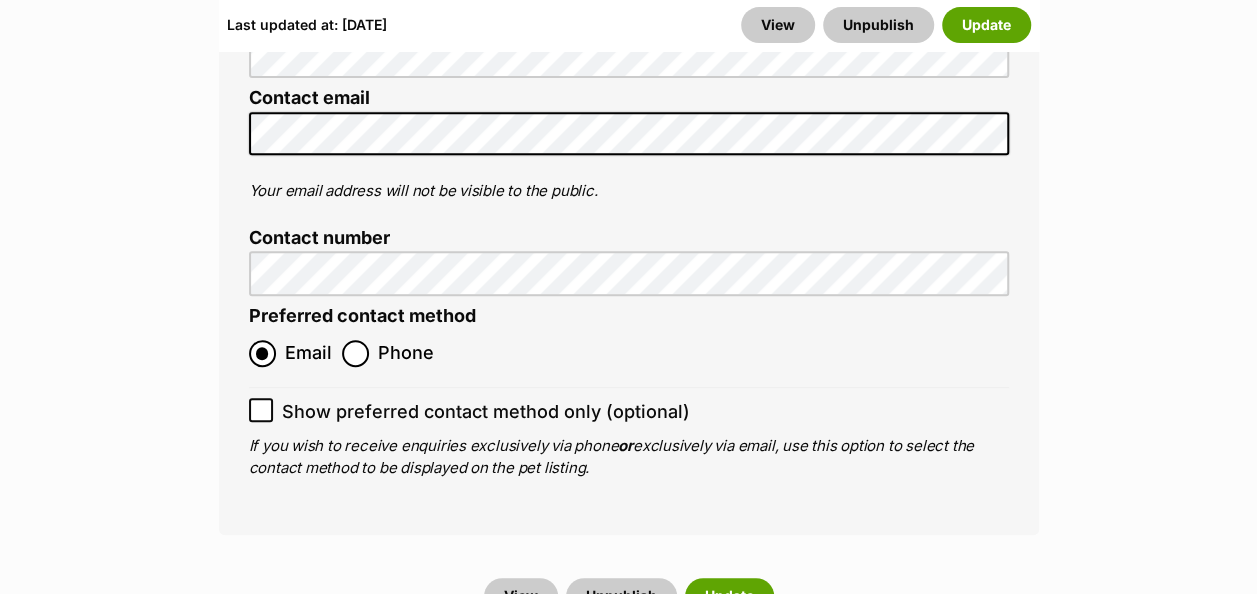 scroll, scrollTop: 8000, scrollLeft: 0, axis: vertical 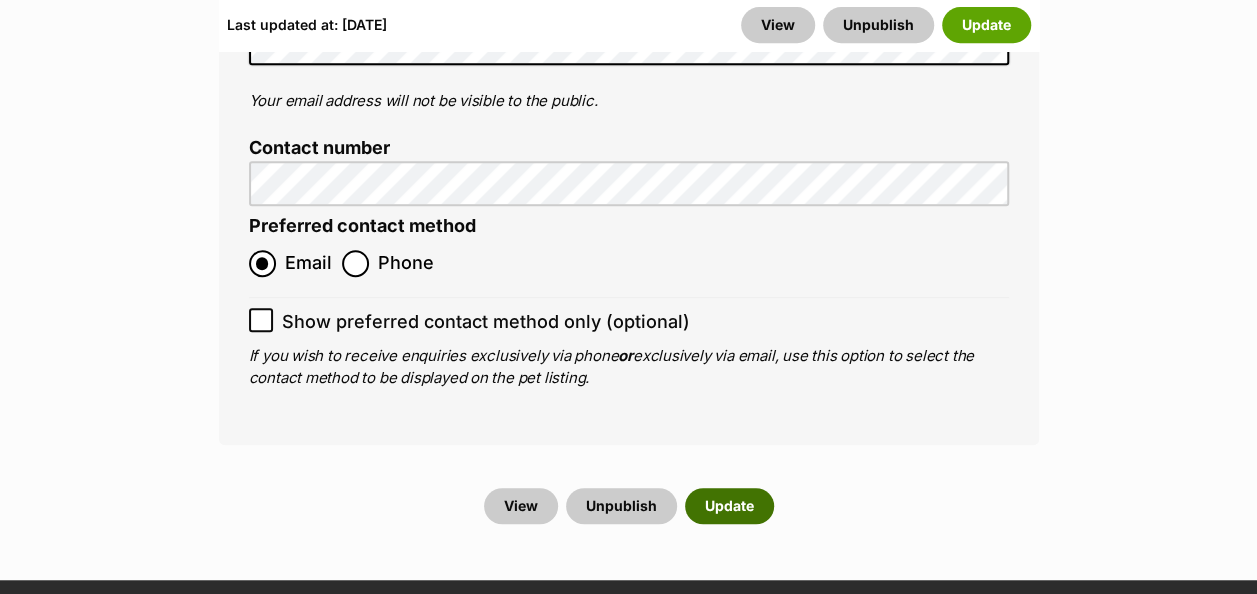 click on "Update" at bounding box center [729, 506] 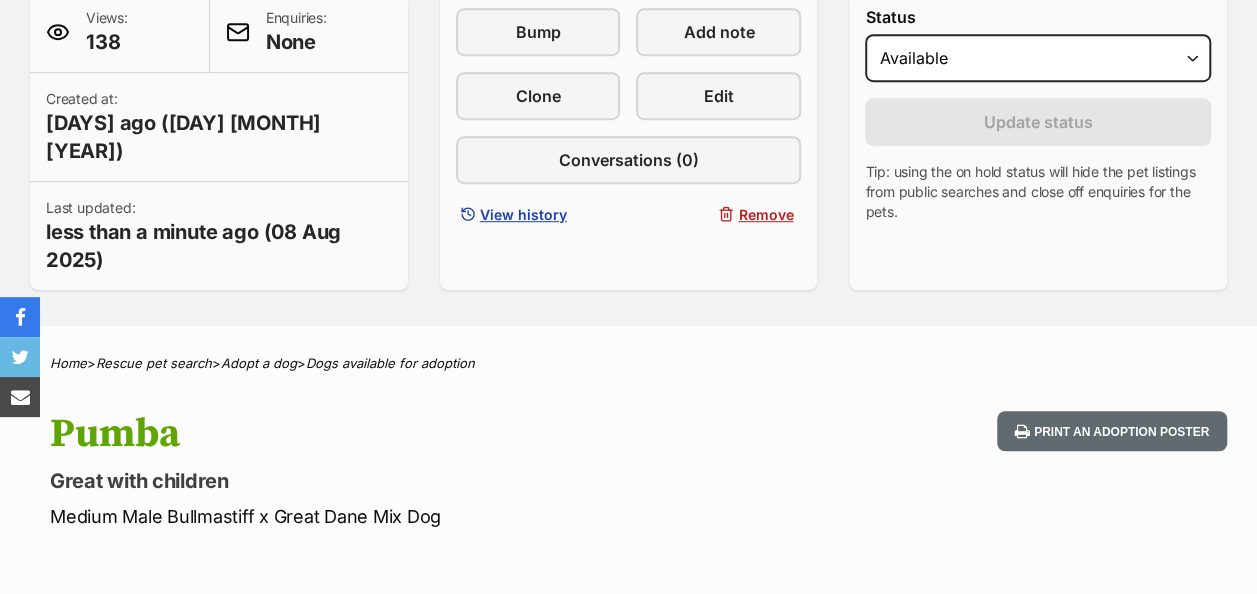 scroll, scrollTop: 0, scrollLeft: 0, axis: both 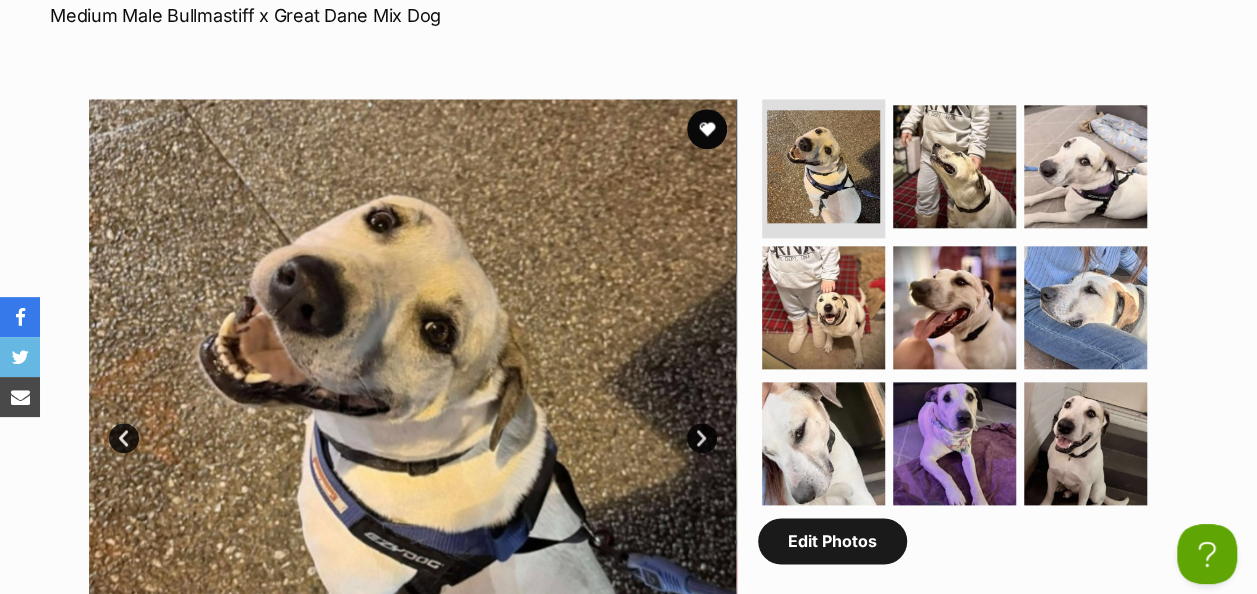 click on "Edit Photos" at bounding box center (832, 541) 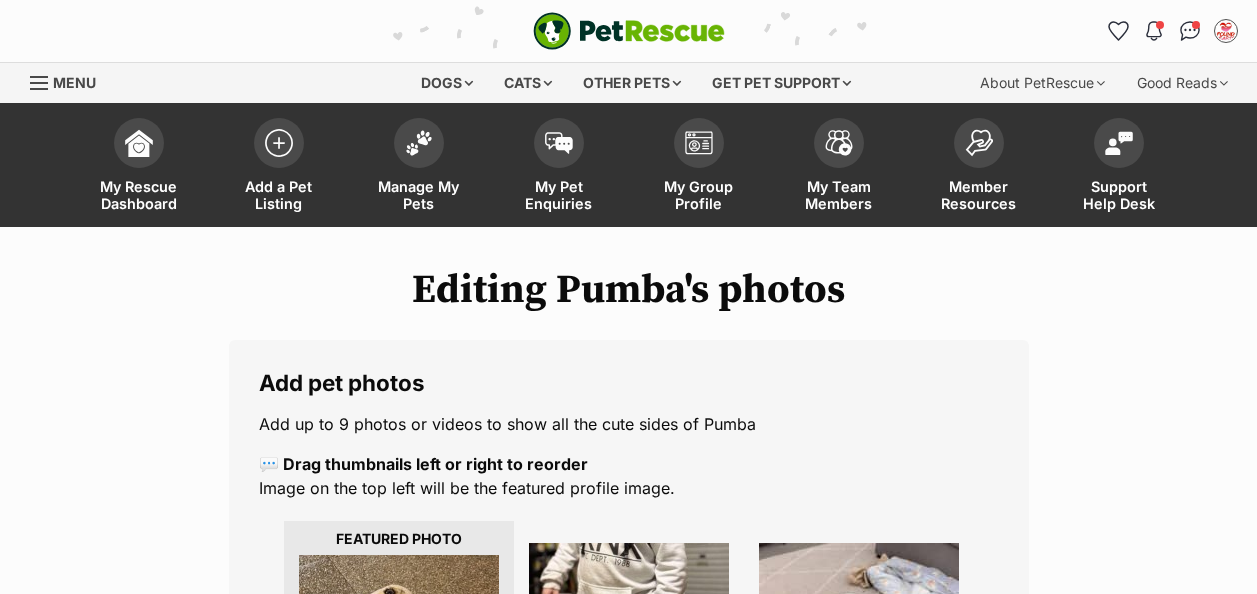 scroll, scrollTop: 0, scrollLeft: 0, axis: both 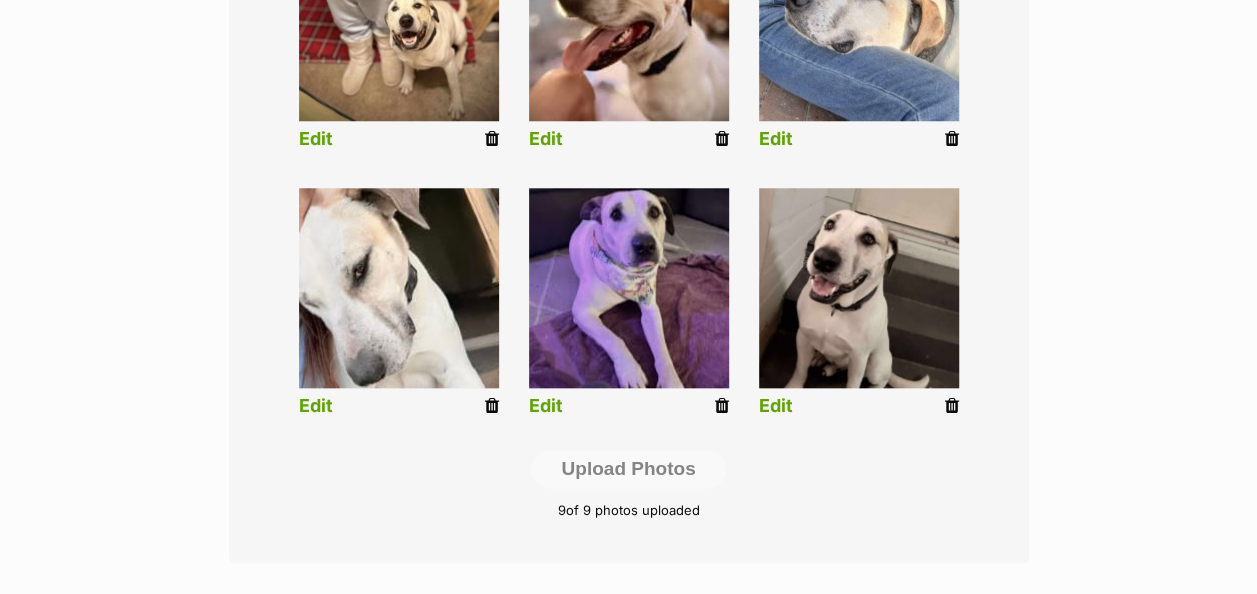 click at bounding box center (952, 406) 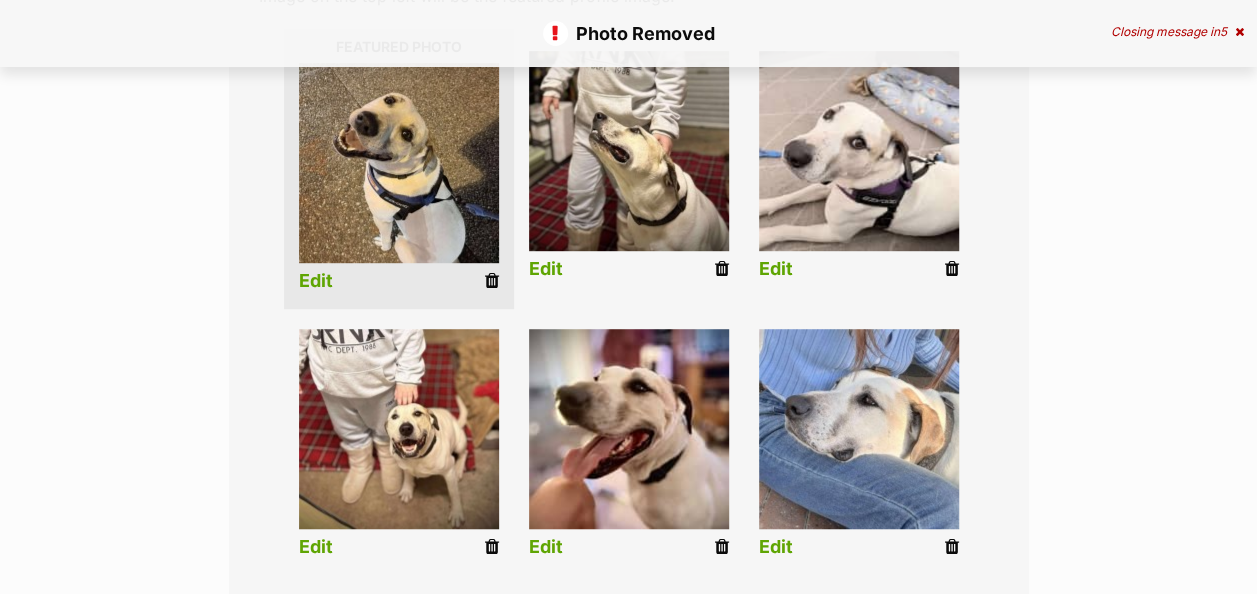 scroll, scrollTop: 500, scrollLeft: 0, axis: vertical 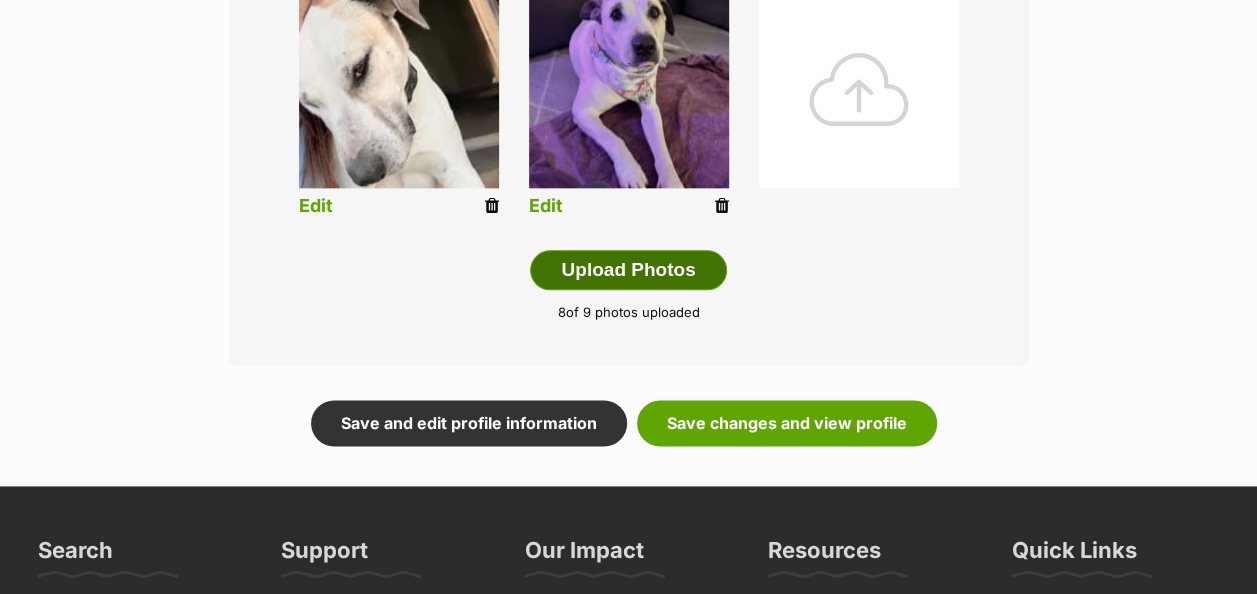 click on "Upload Photos" at bounding box center (628, 270) 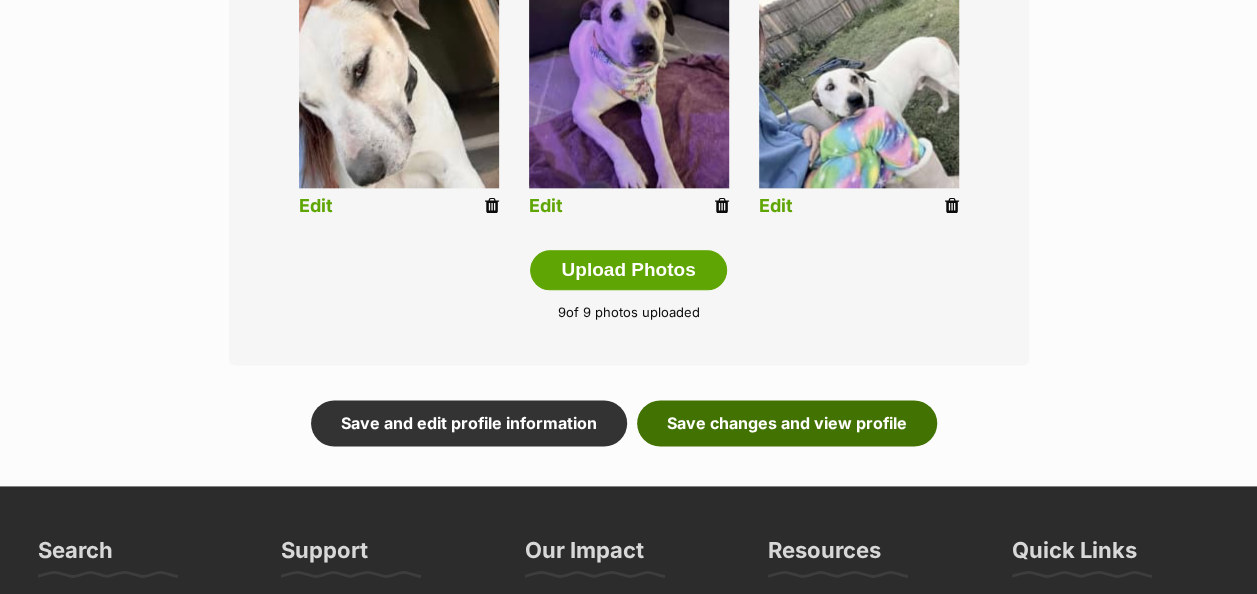 click on "Save changes and view profile" at bounding box center [787, 423] 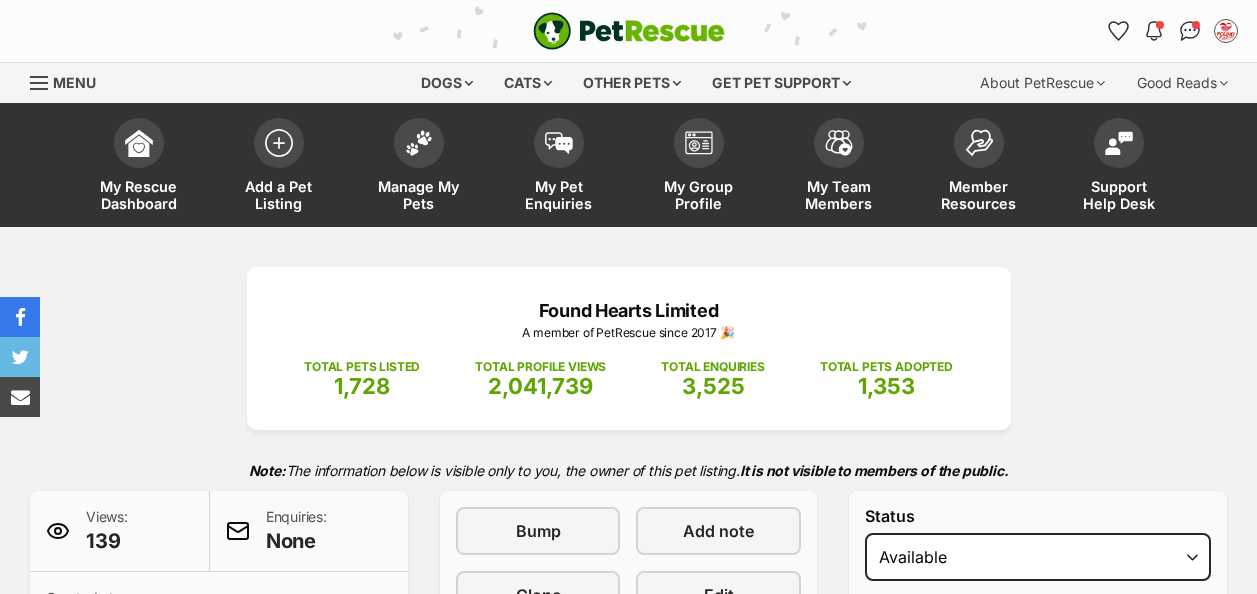 scroll, scrollTop: 0, scrollLeft: 0, axis: both 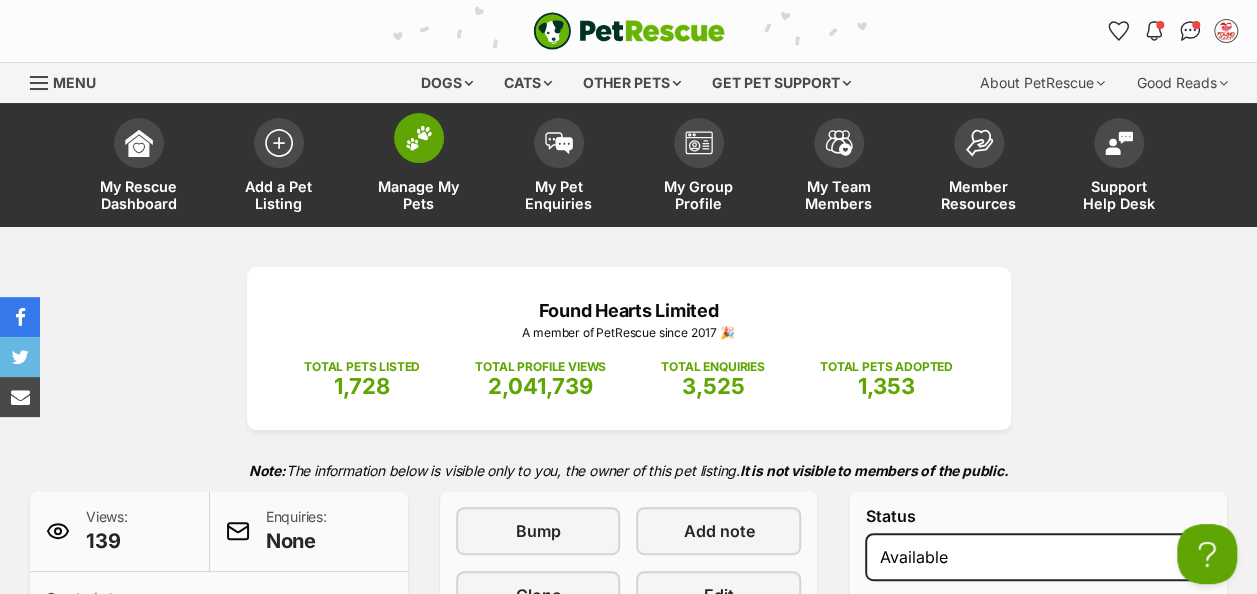 click at bounding box center (419, 138) 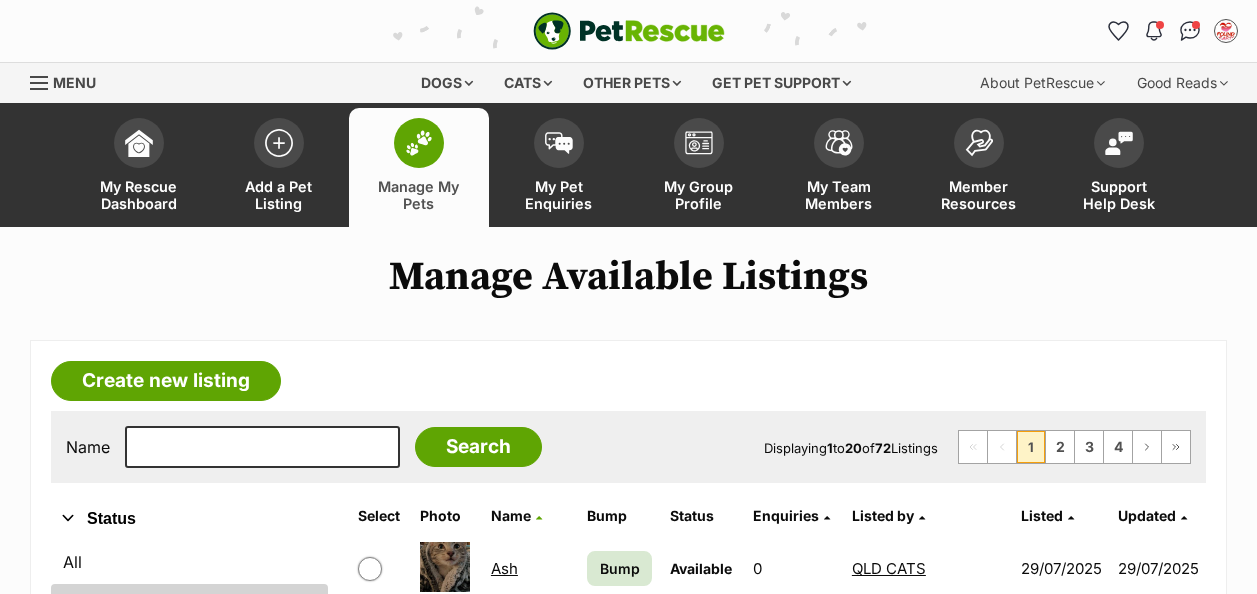 scroll, scrollTop: 0, scrollLeft: 0, axis: both 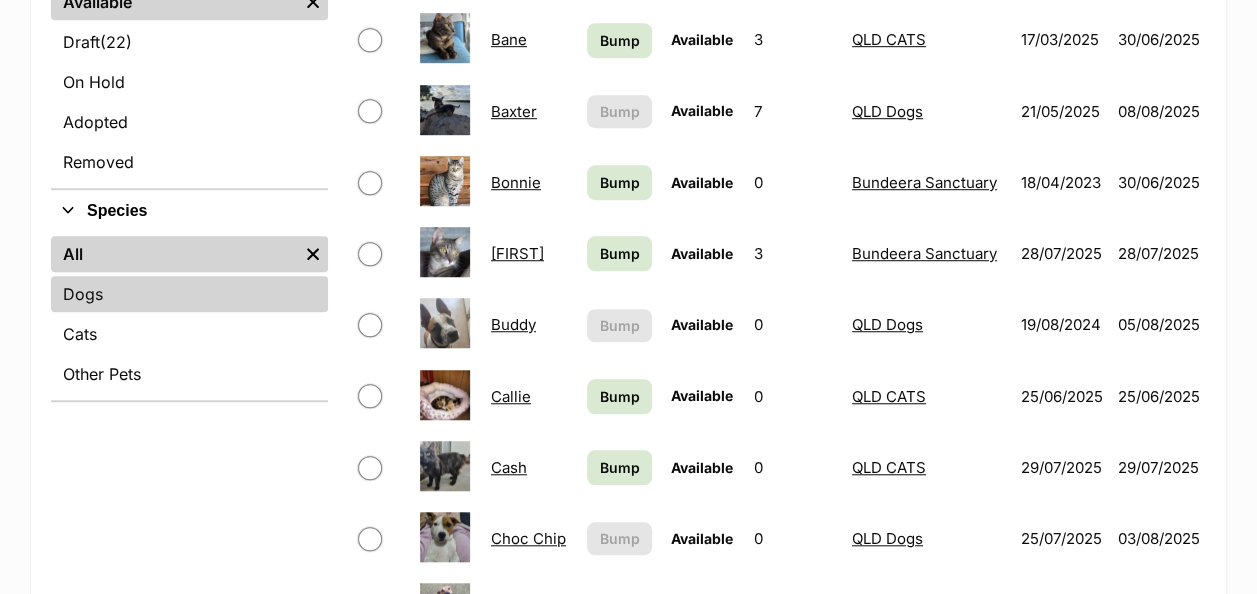 click on "Dogs" at bounding box center (189, 294) 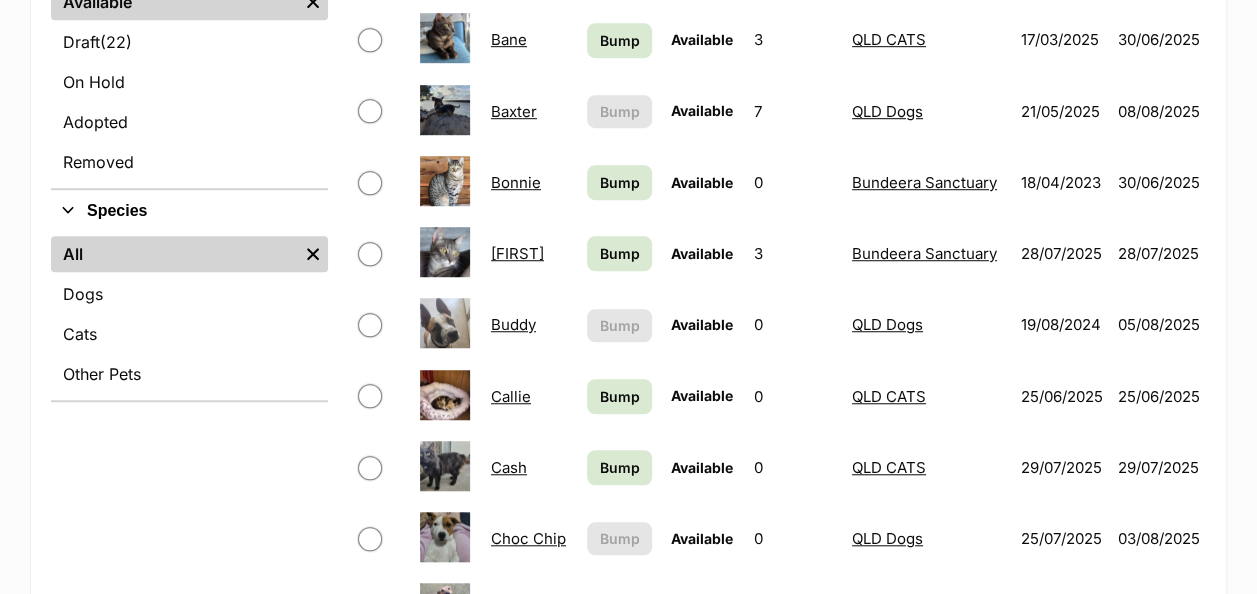 scroll, scrollTop: 100, scrollLeft: 0, axis: vertical 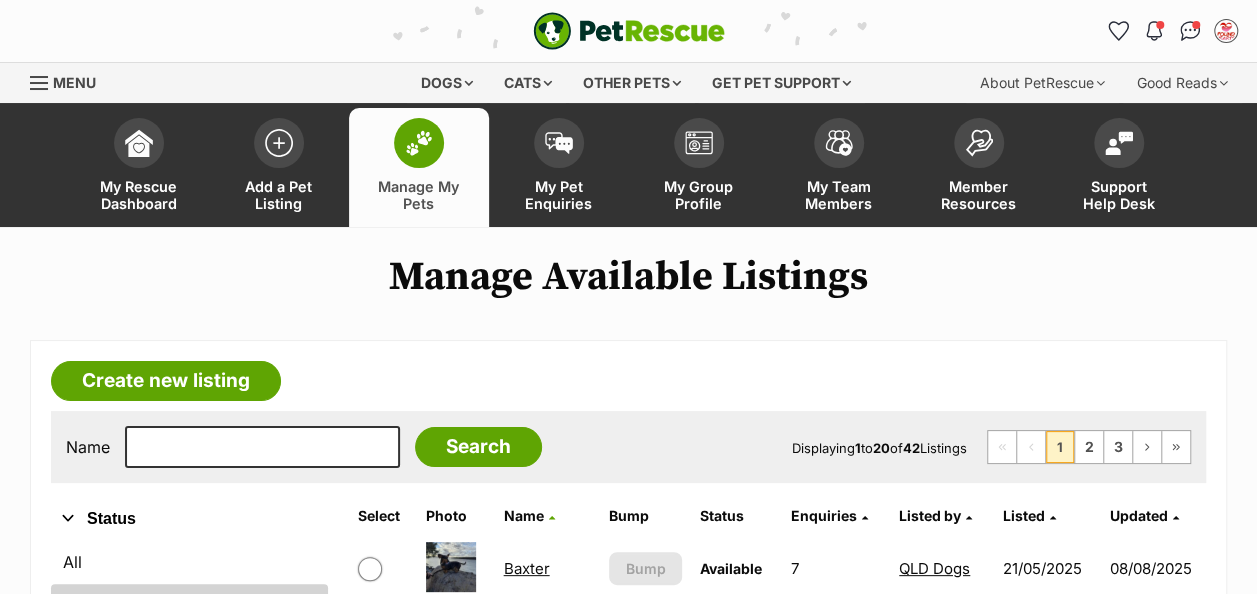 click on "Listed by" at bounding box center [930, 515] 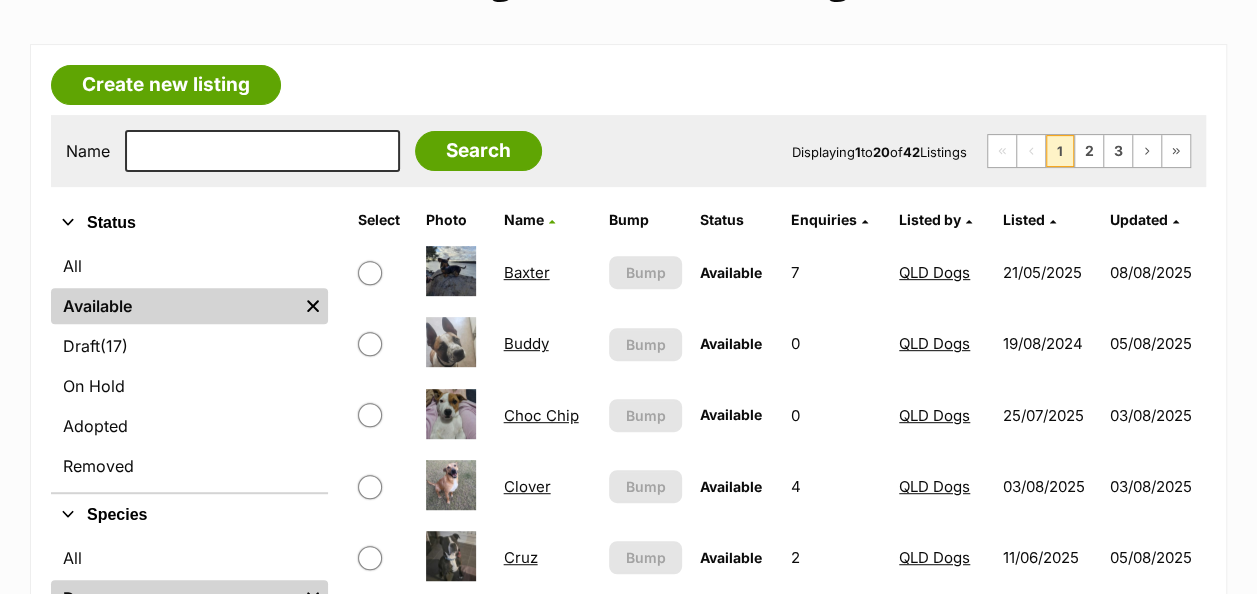 scroll, scrollTop: 300, scrollLeft: 0, axis: vertical 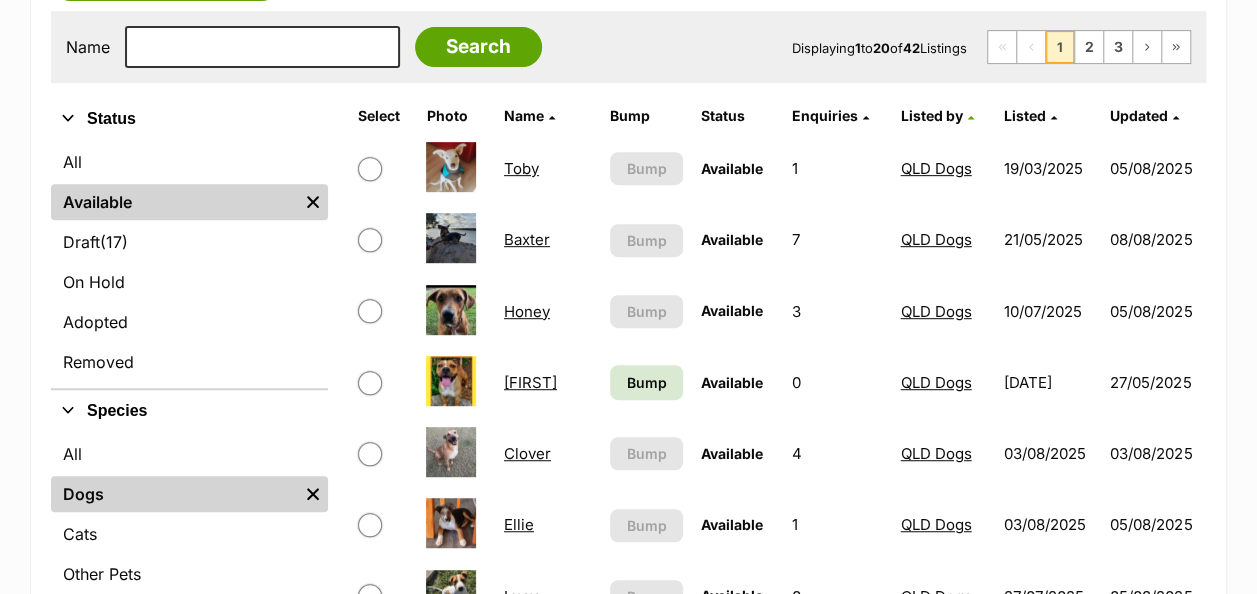 click on "Honey" at bounding box center [527, 311] 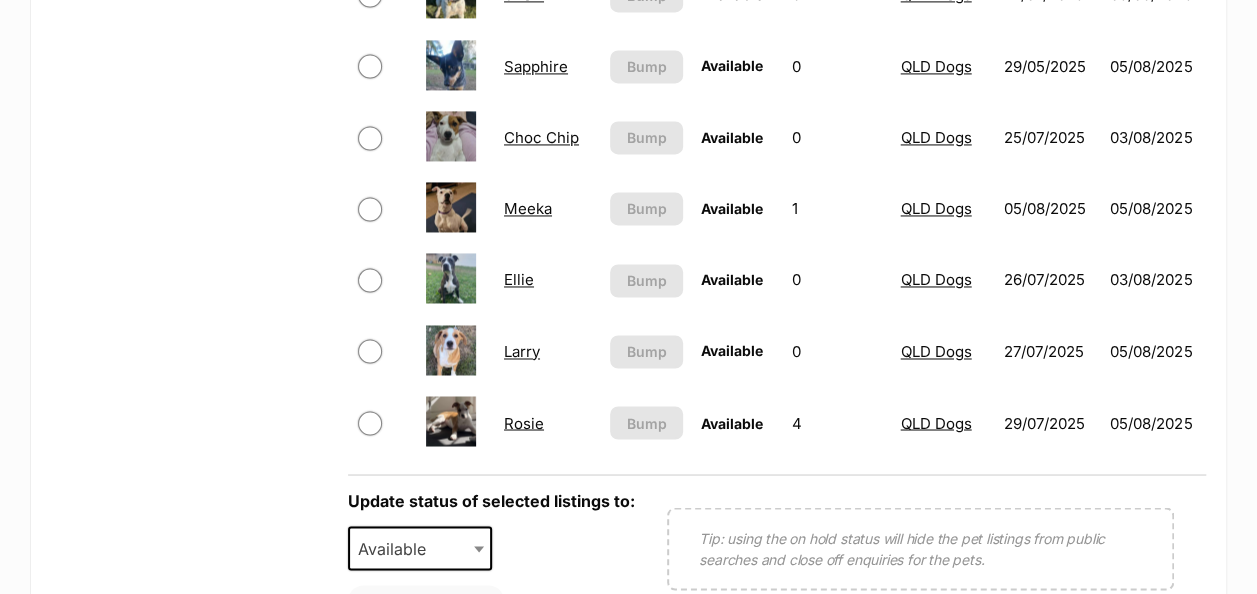 scroll, scrollTop: 1700, scrollLeft: 0, axis: vertical 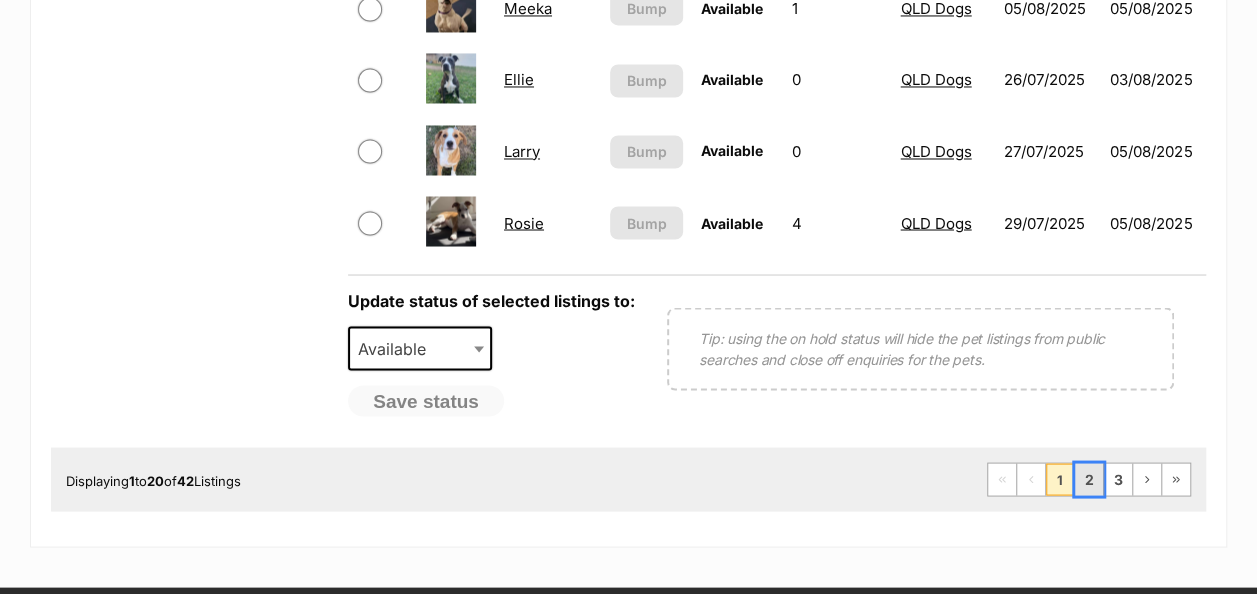 click on "2" at bounding box center (1089, 479) 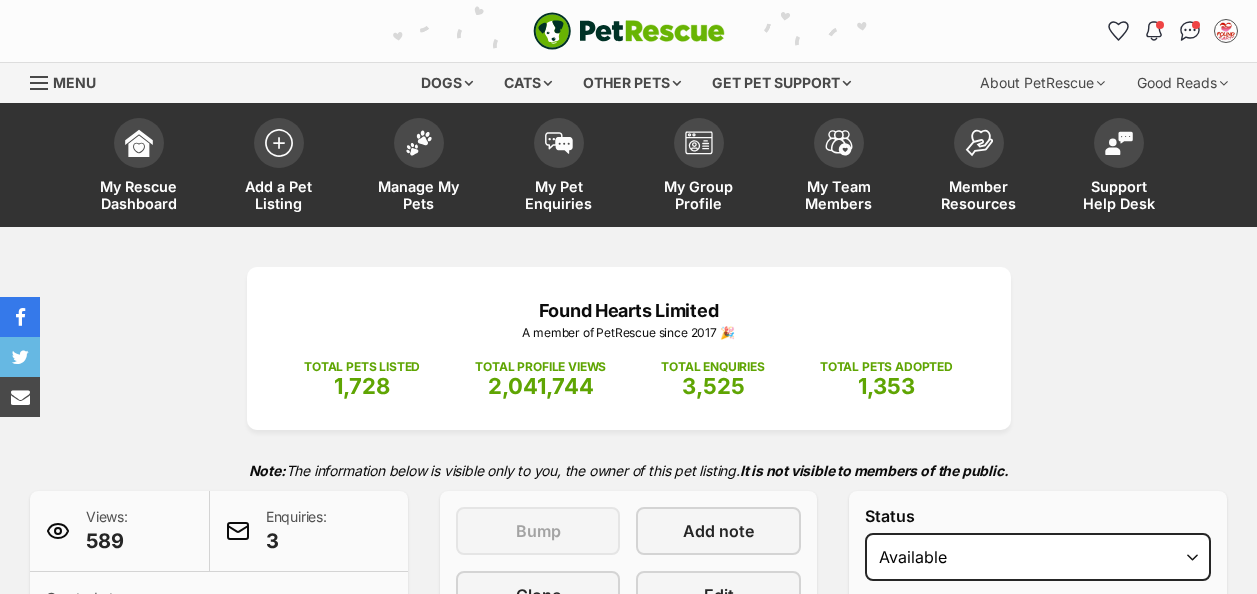 scroll, scrollTop: 400, scrollLeft: 0, axis: vertical 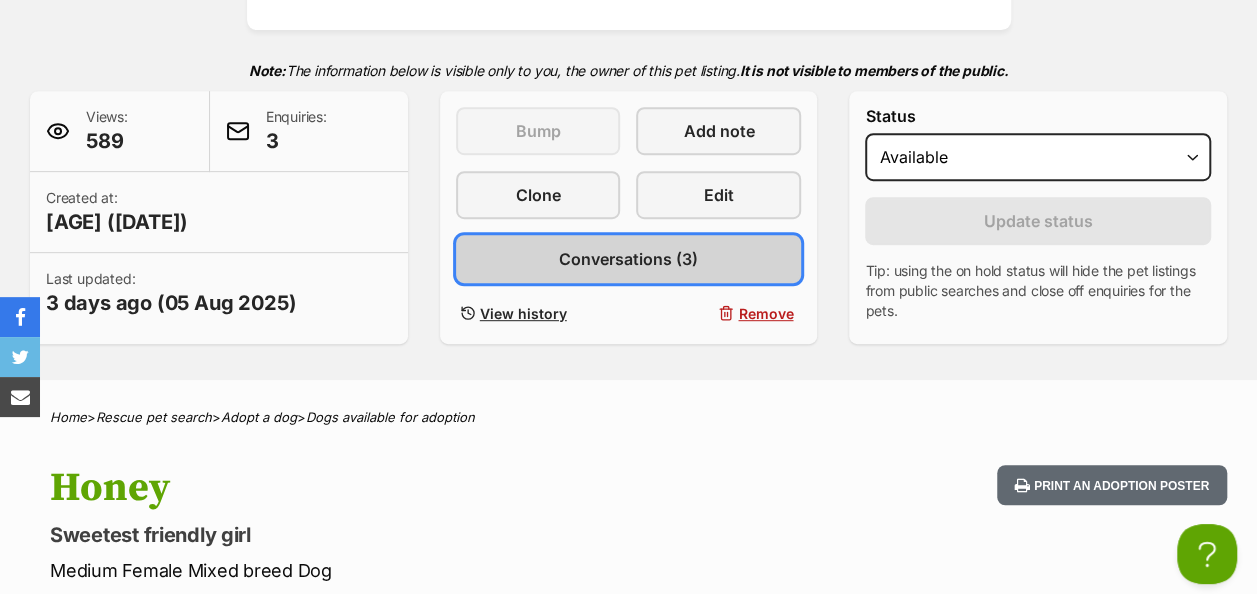 click on "Conversations (3)" at bounding box center [628, 259] 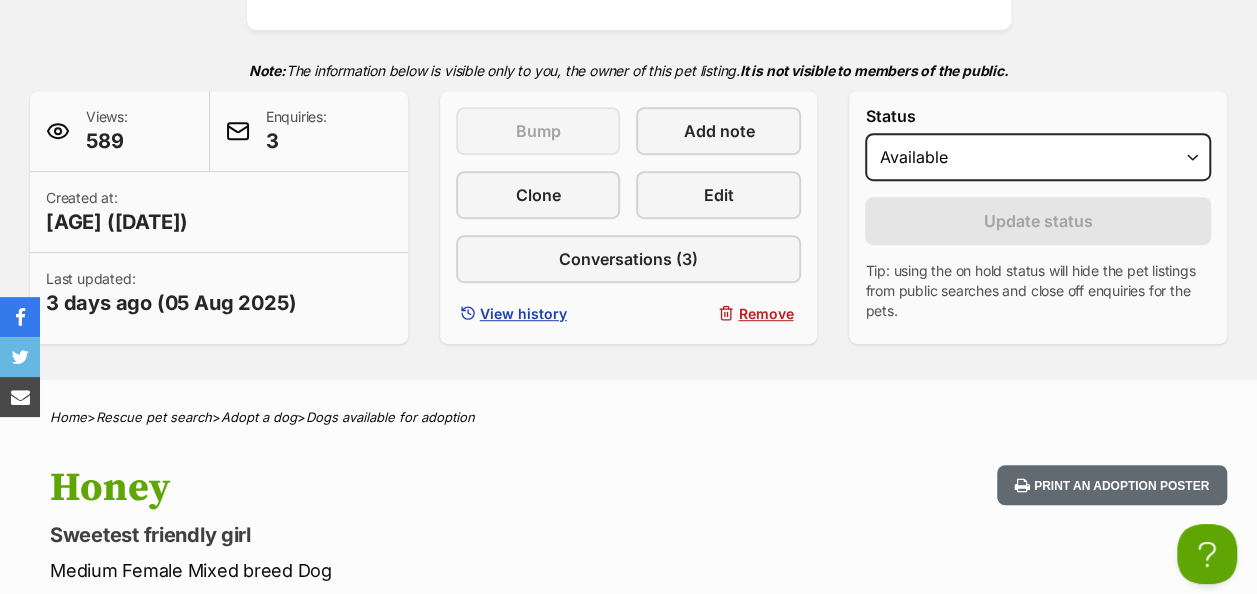 scroll, scrollTop: 0, scrollLeft: 0, axis: both 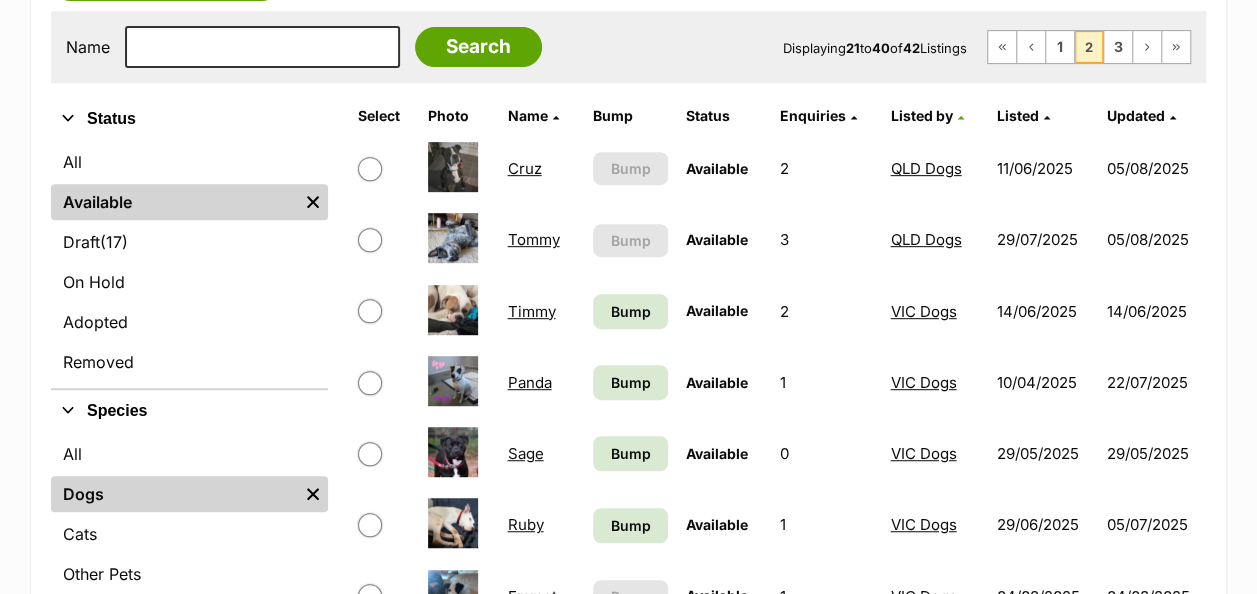 click on "Cruz" at bounding box center [524, 168] 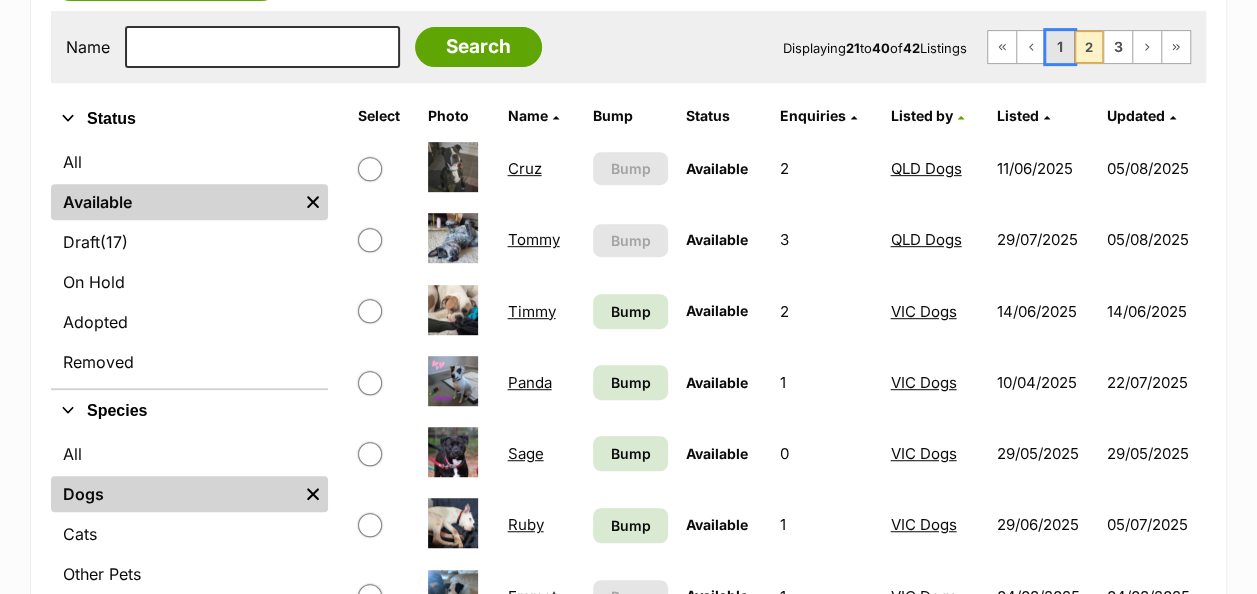 click on "1" at bounding box center [1060, 47] 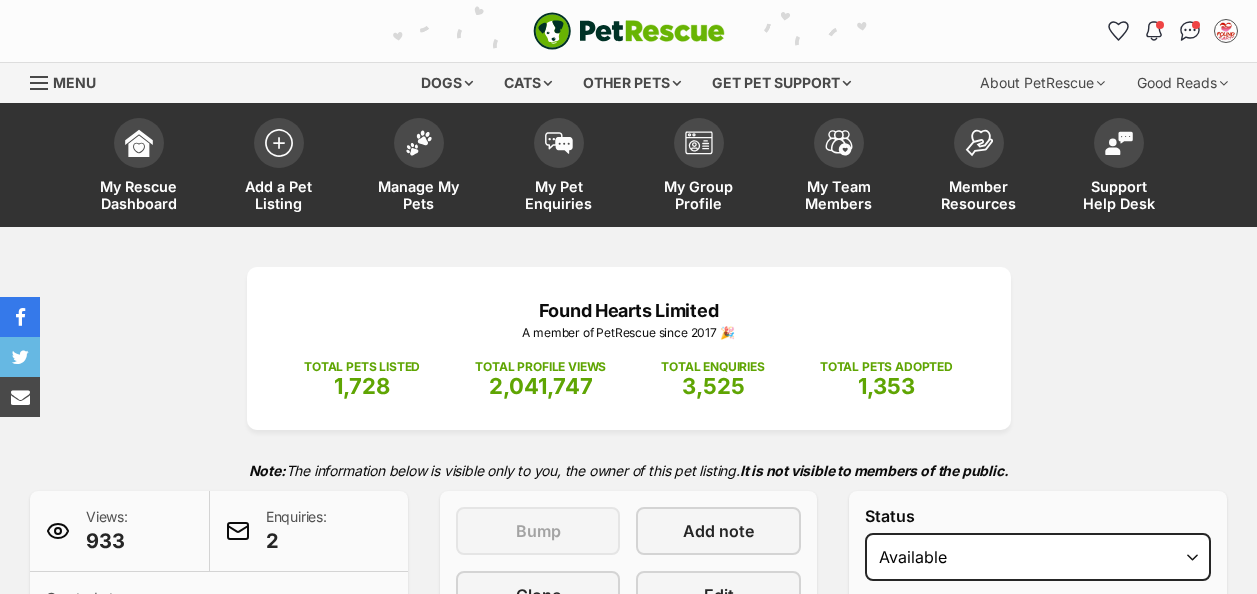 scroll, scrollTop: 0, scrollLeft: 0, axis: both 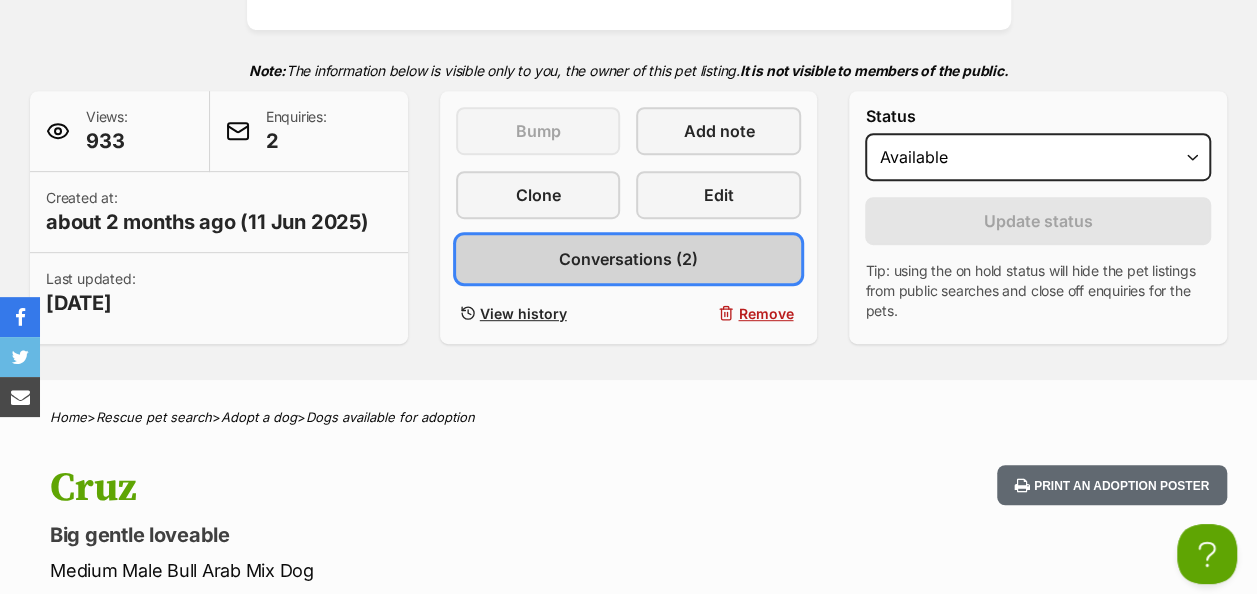 click on "Conversations (2)" at bounding box center [628, 259] 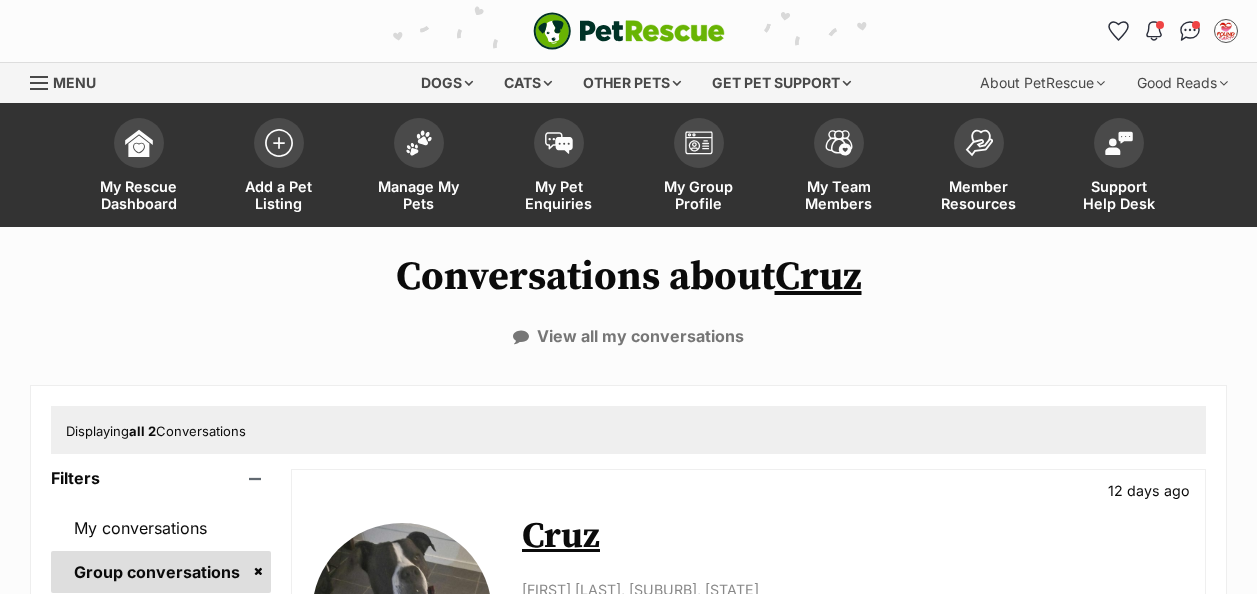 scroll, scrollTop: 100, scrollLeft: 0, axis: vertical 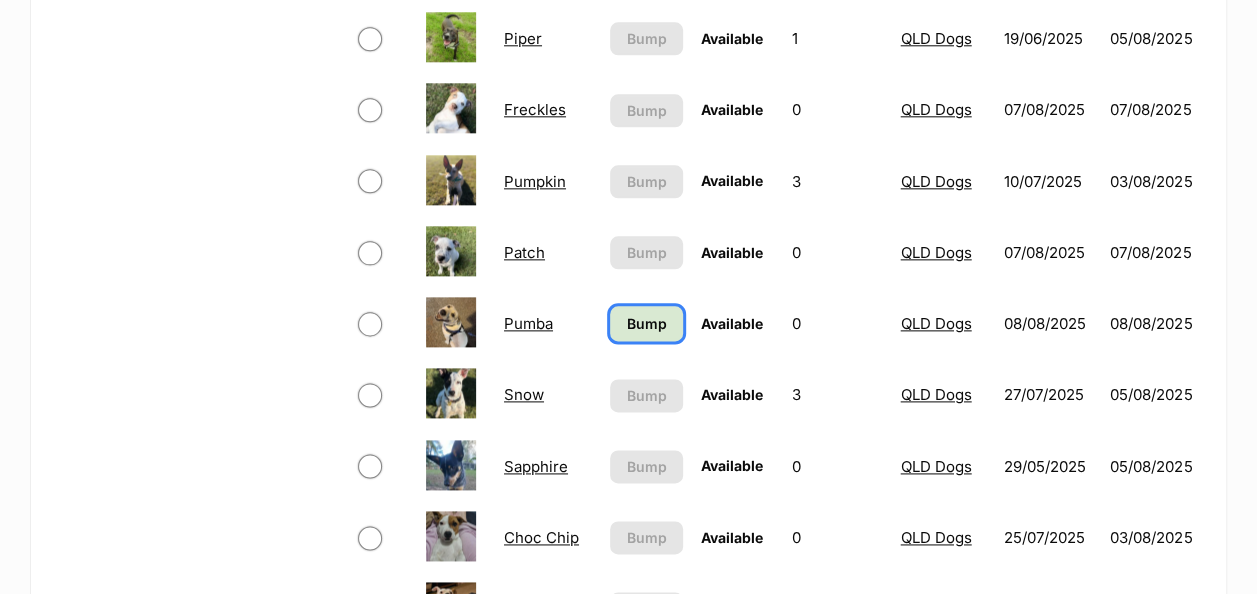 click on "Bump" at bounding box center [646, 323] 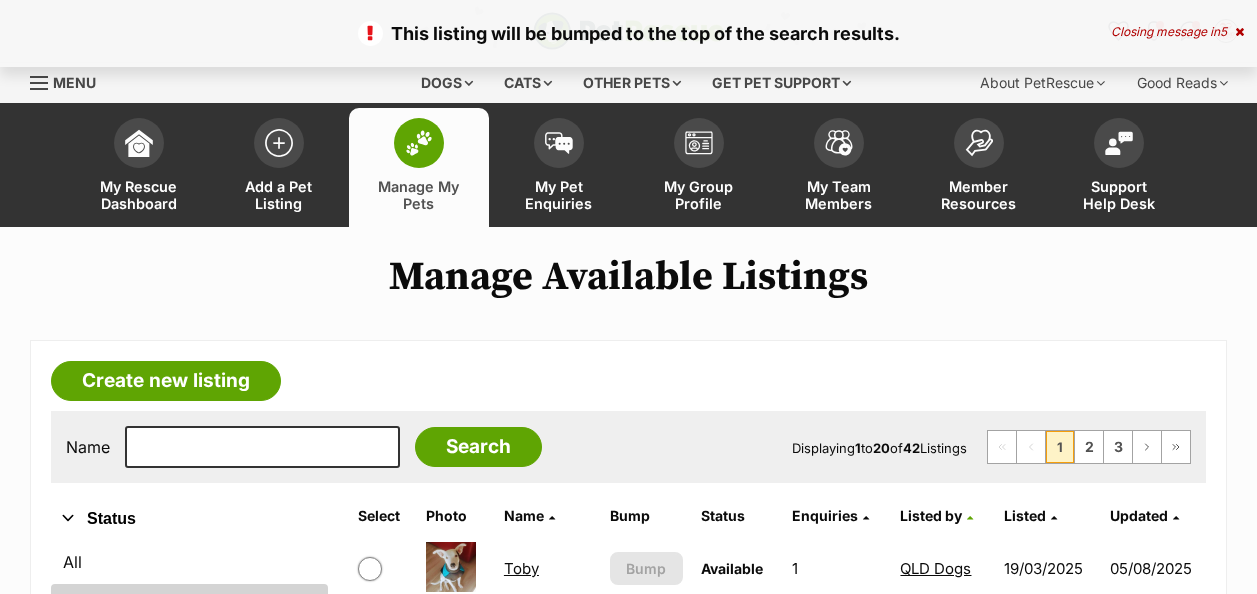 scroll, scrollTop: 0, scrollLeft: 0, axis: both 